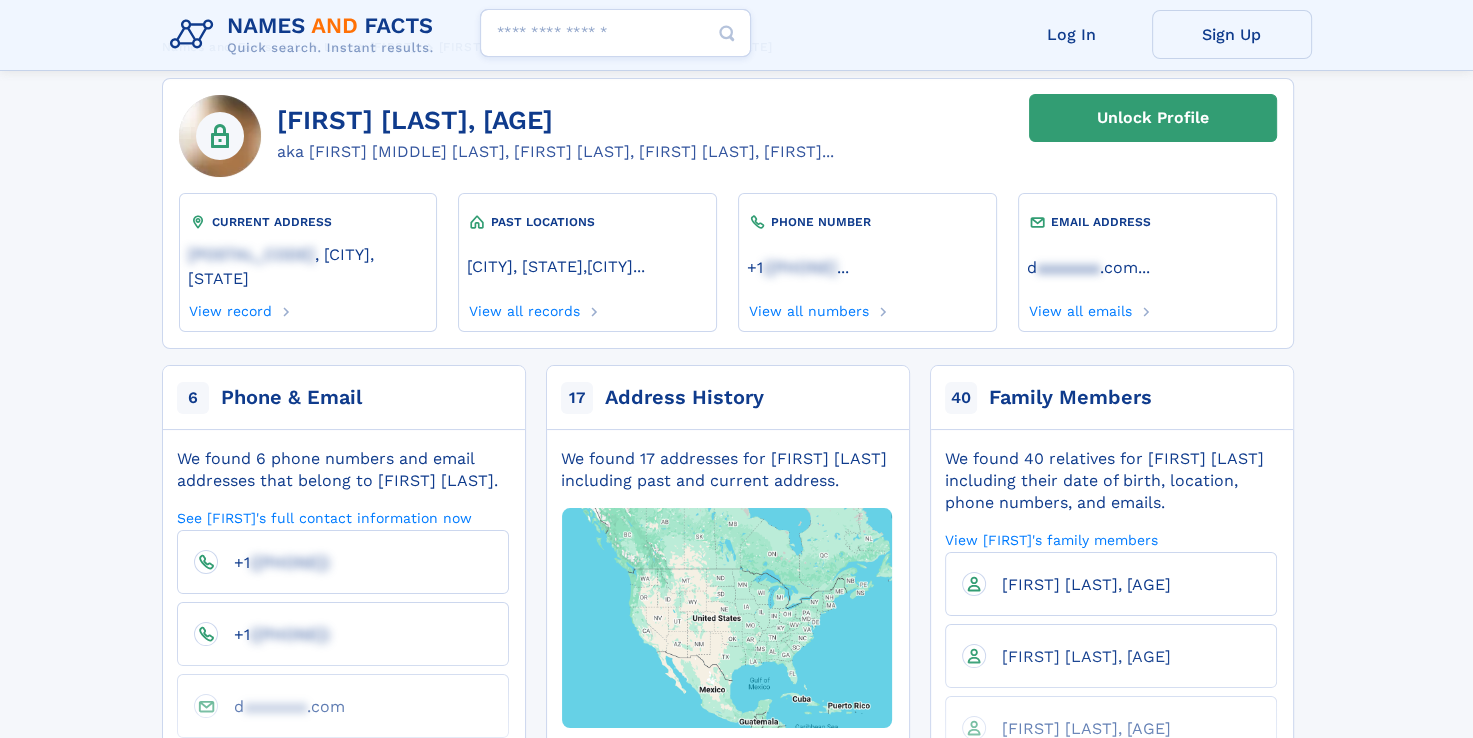 scroll, scrollTop: 0, scrollLeft: 0, axis: both 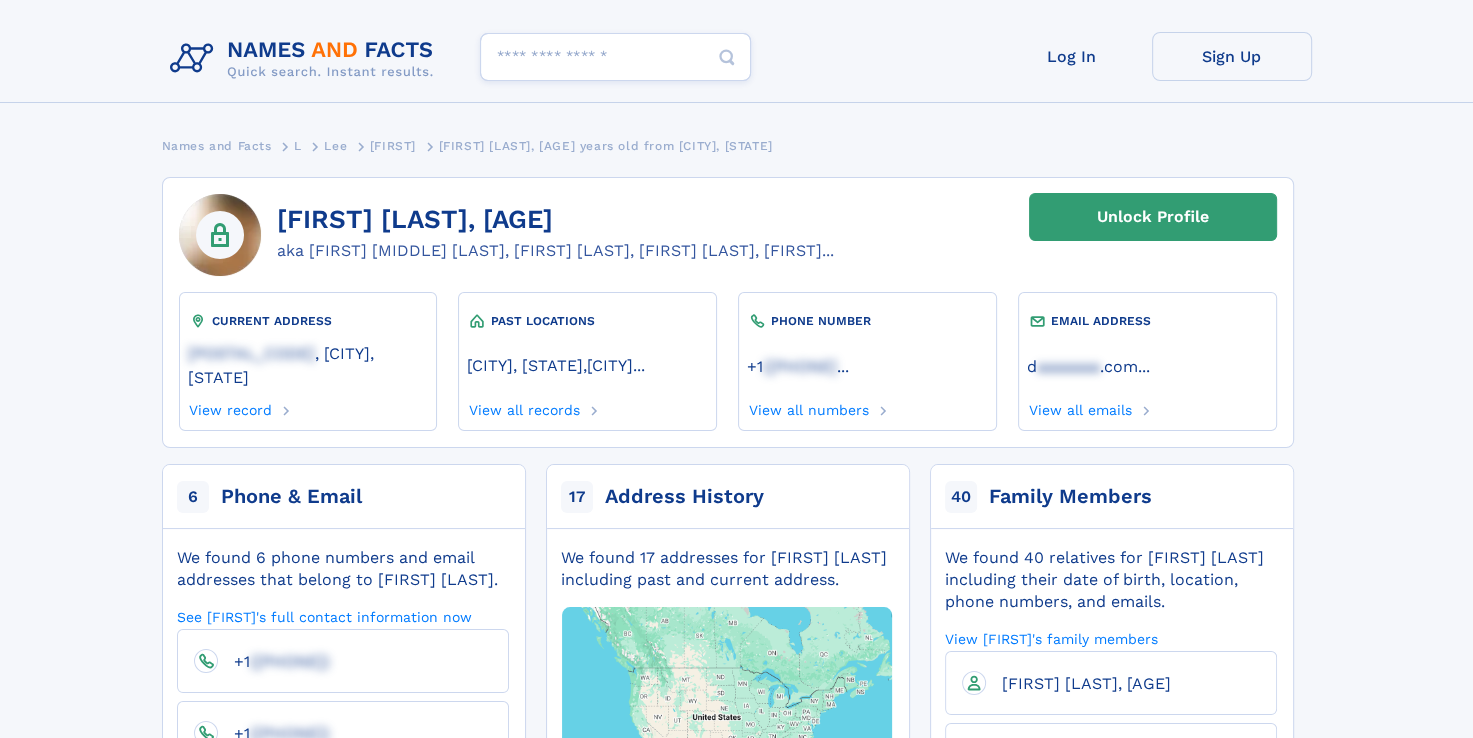 click on "Search people" at bounding box center [615, 57] 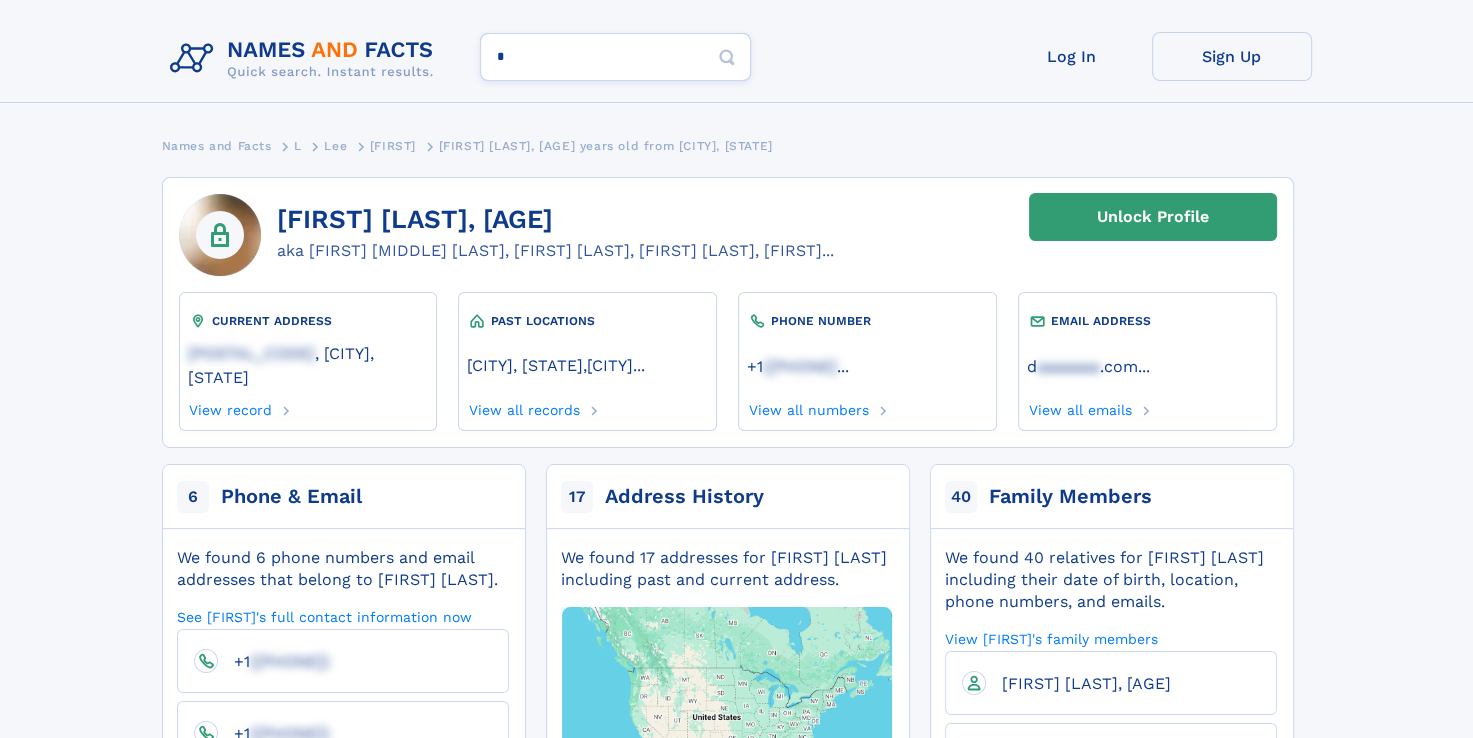 type on "*****" 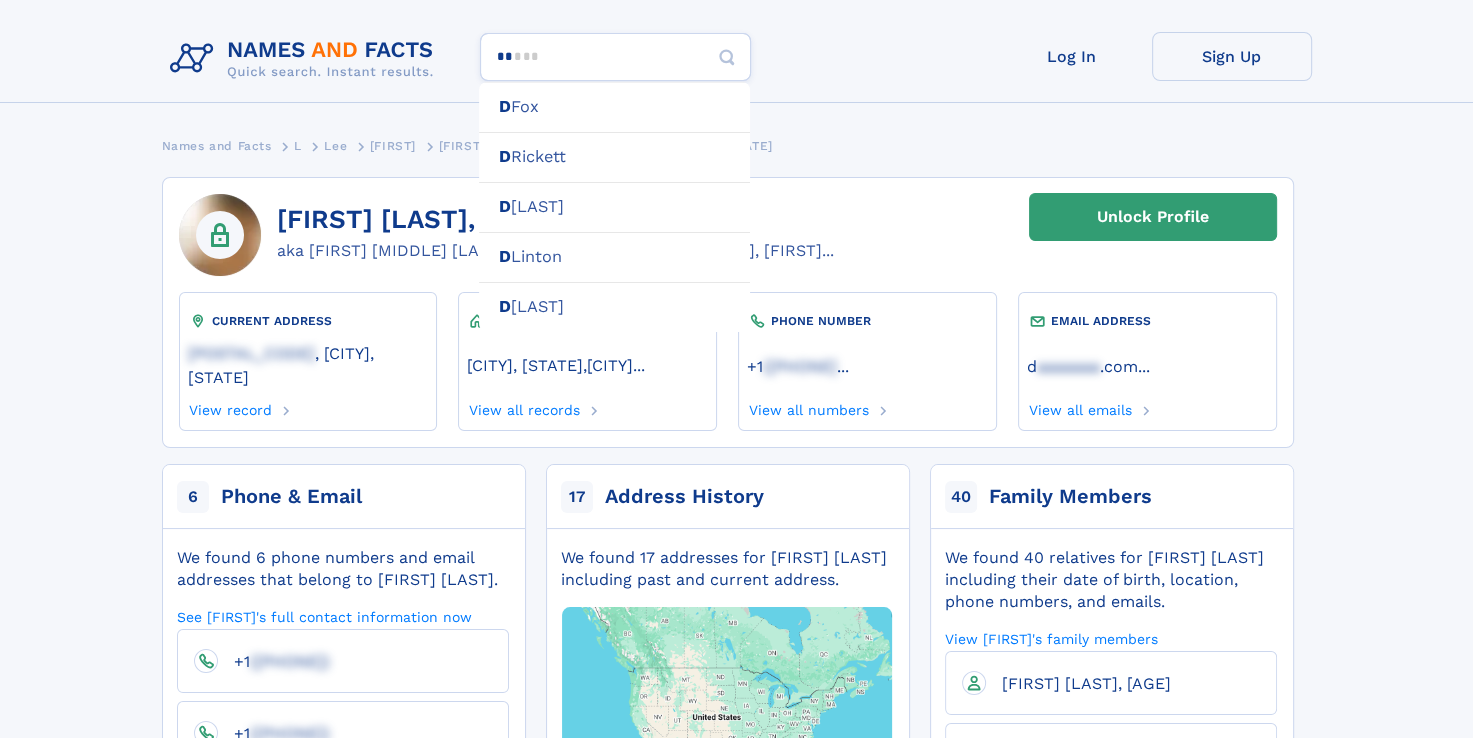 type on "***" 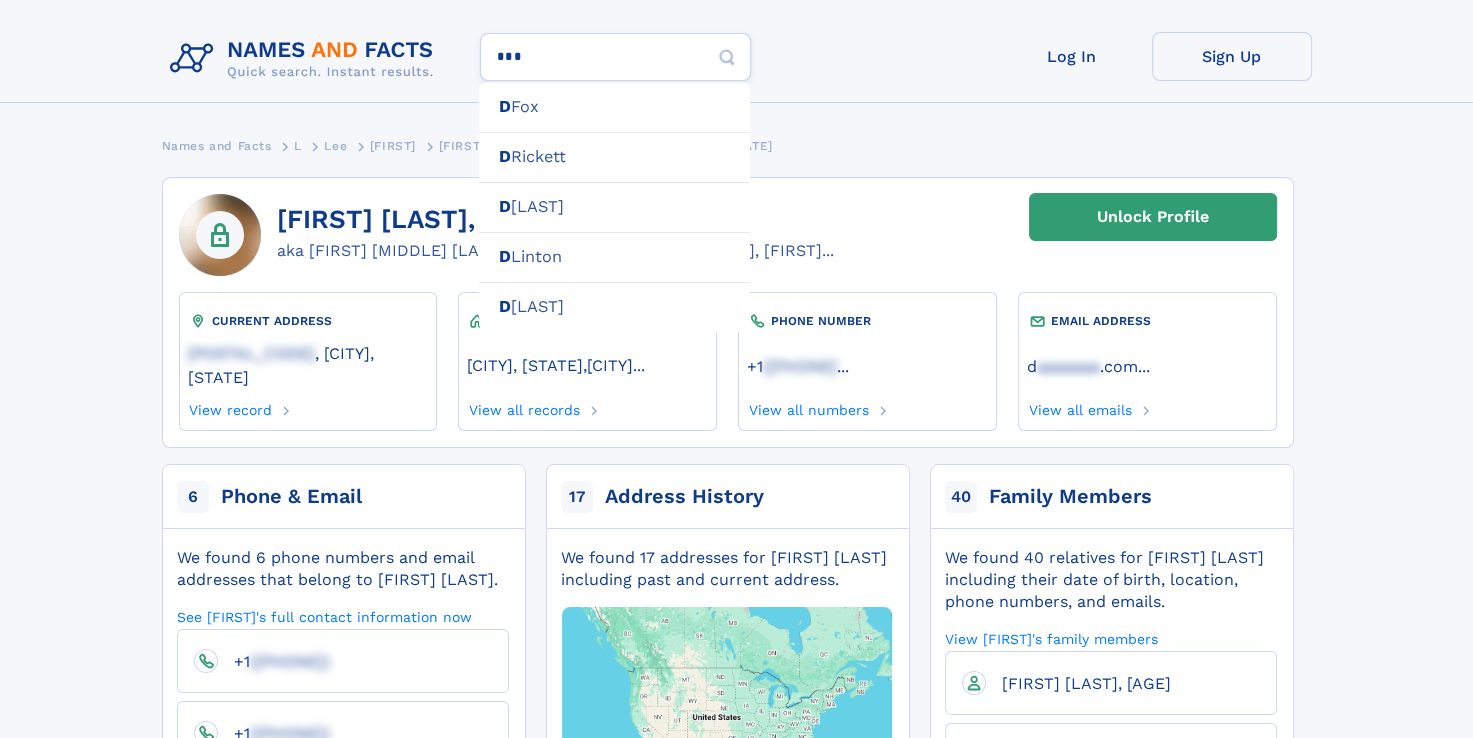 type on "**********" 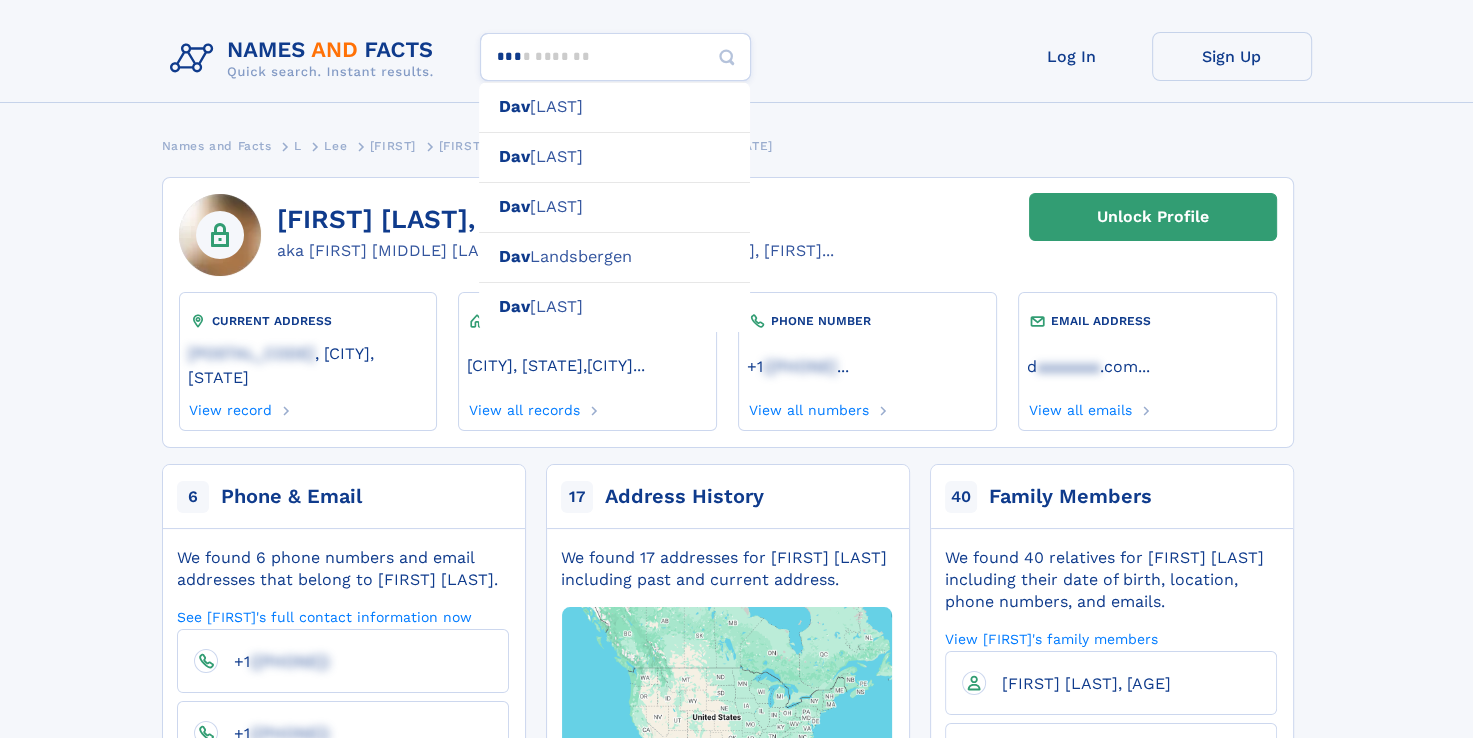 type on "****" 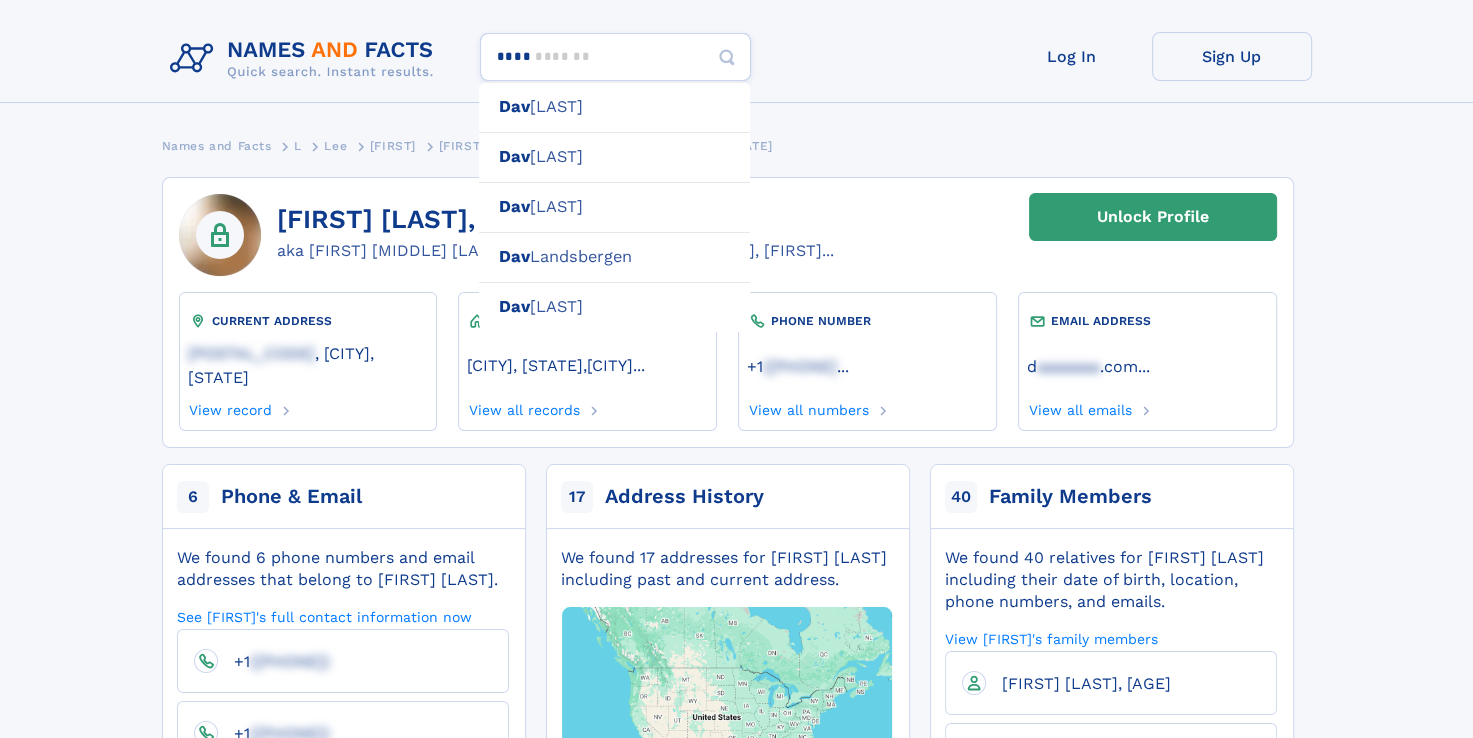 type 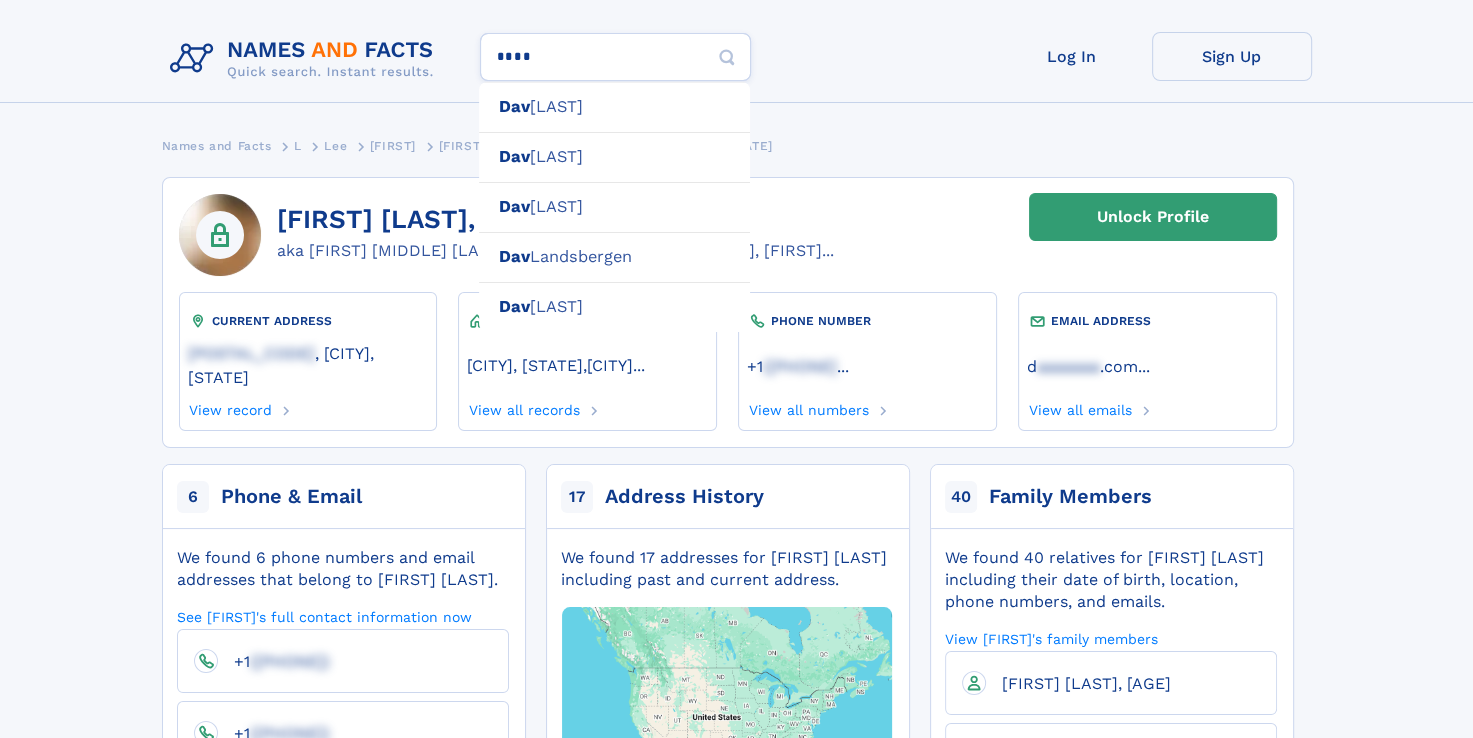 type on "*****" 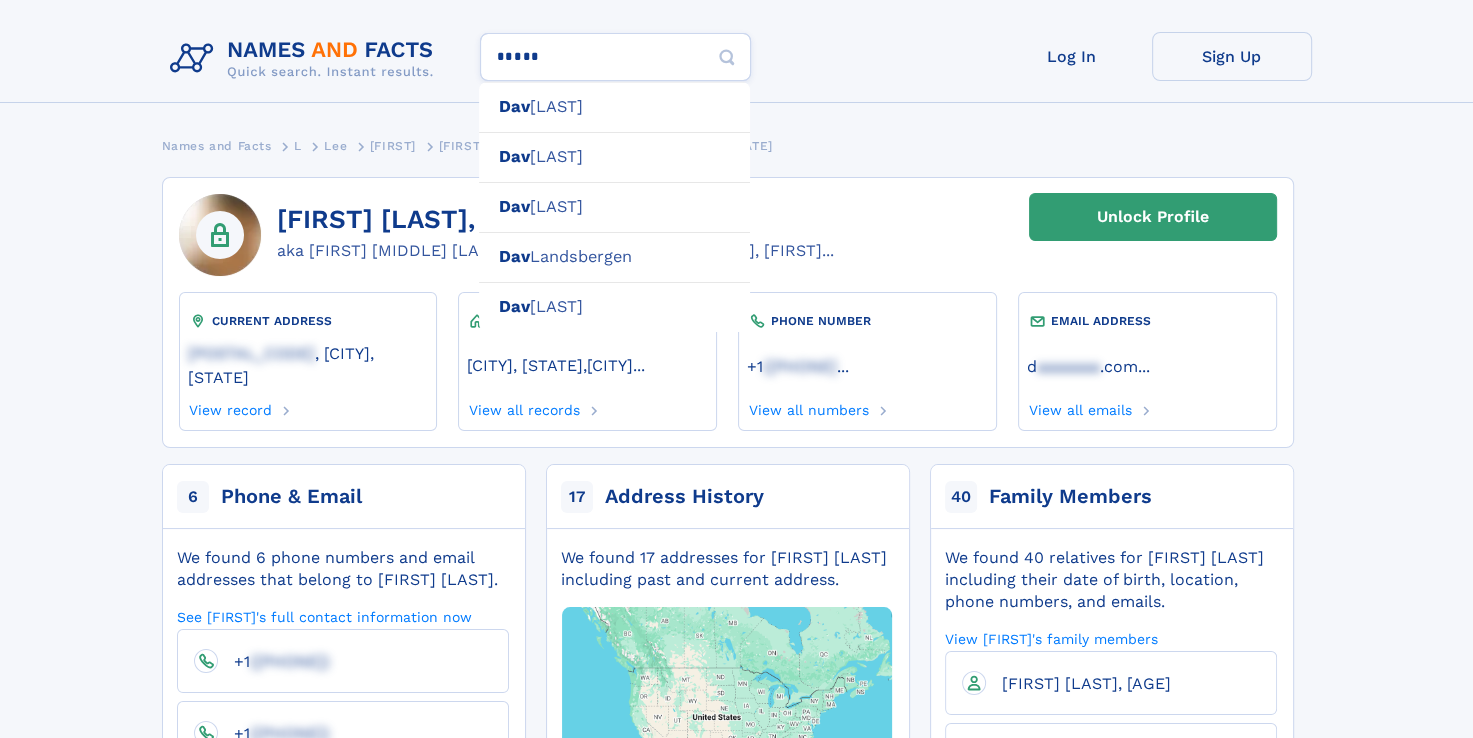 type on "**********" 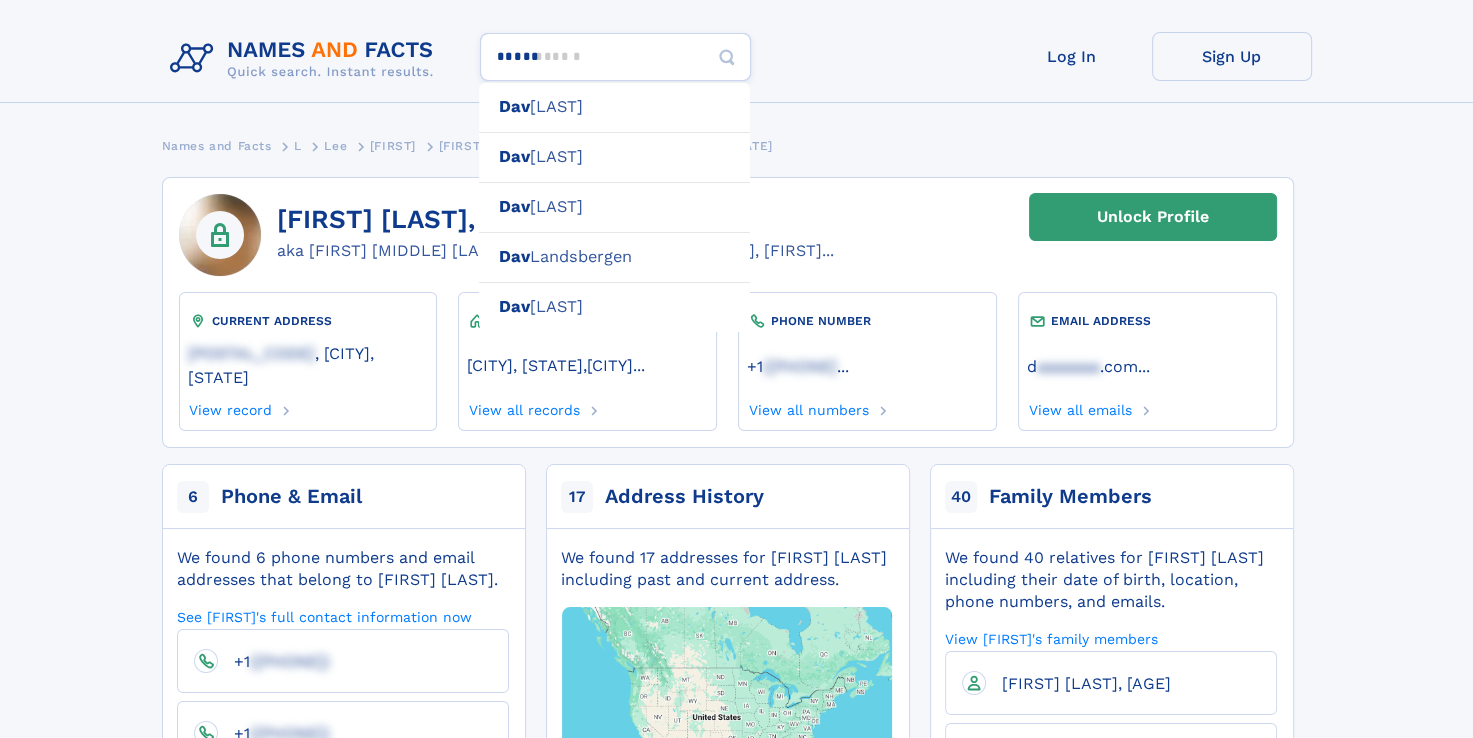 type 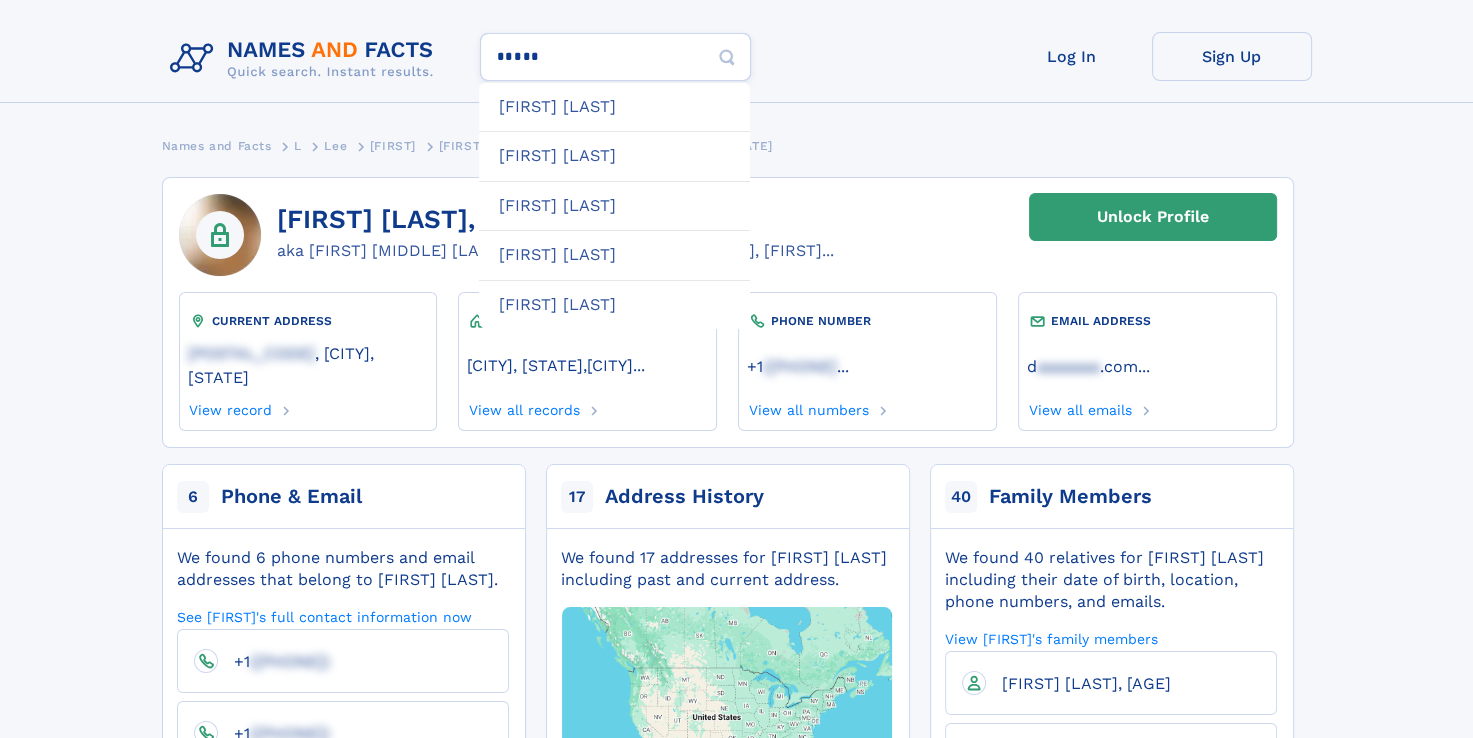 type on "*****" 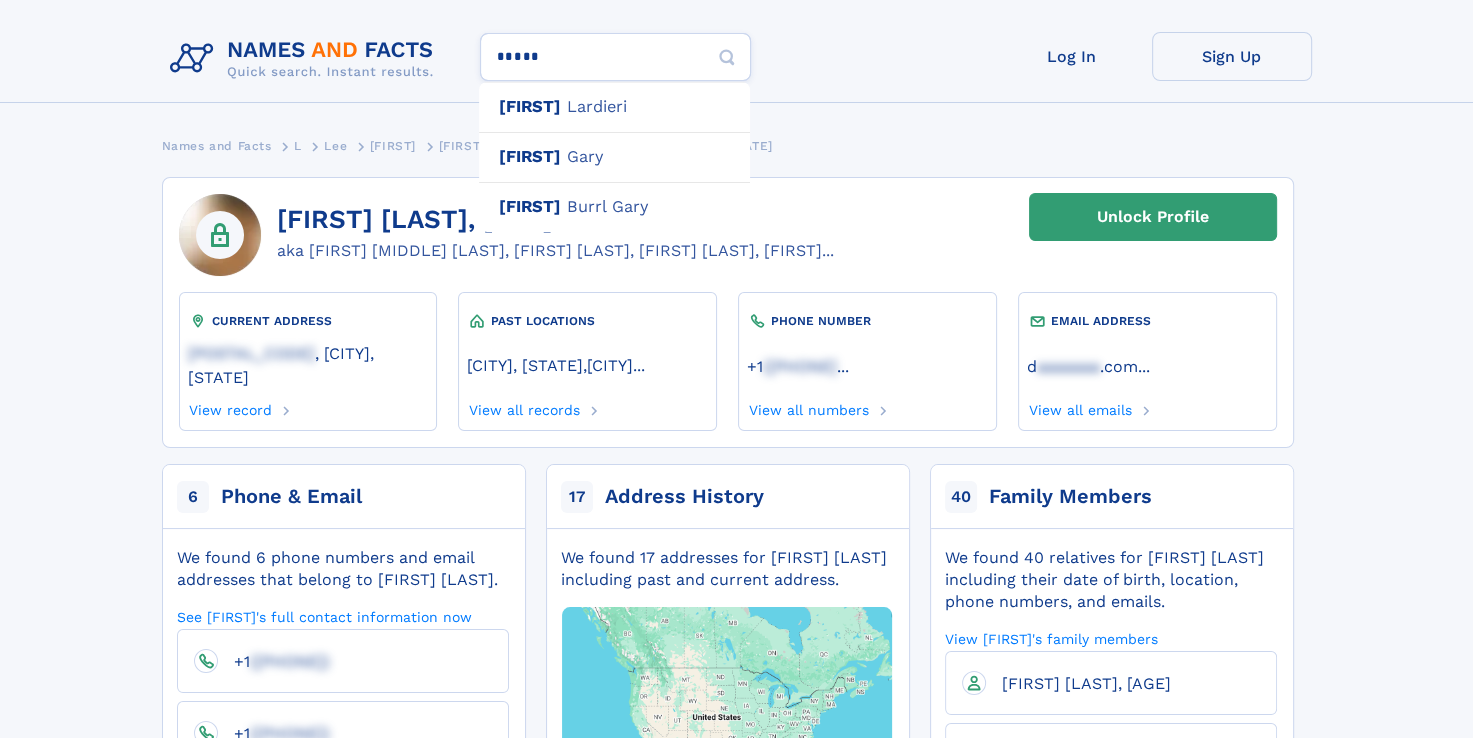 type on "**********" 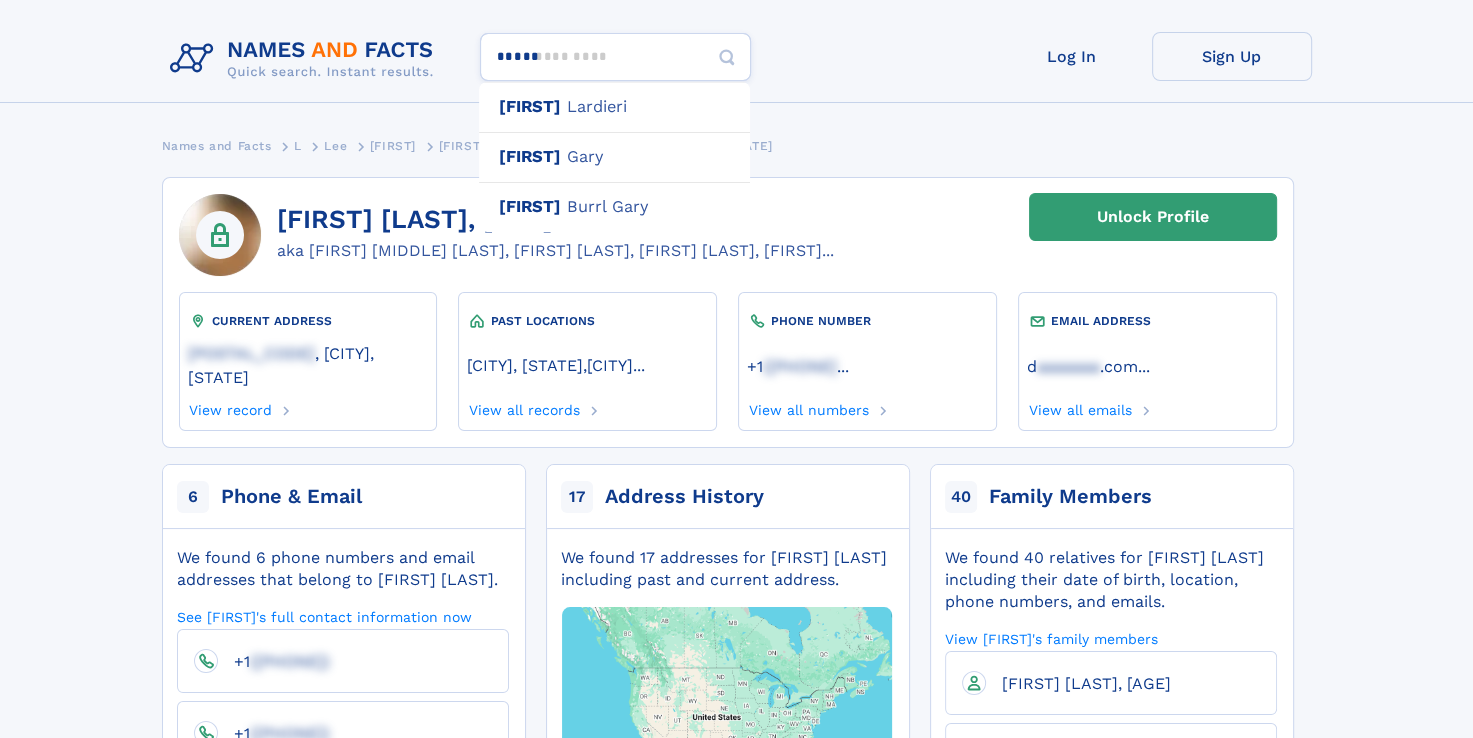 type on "*******" 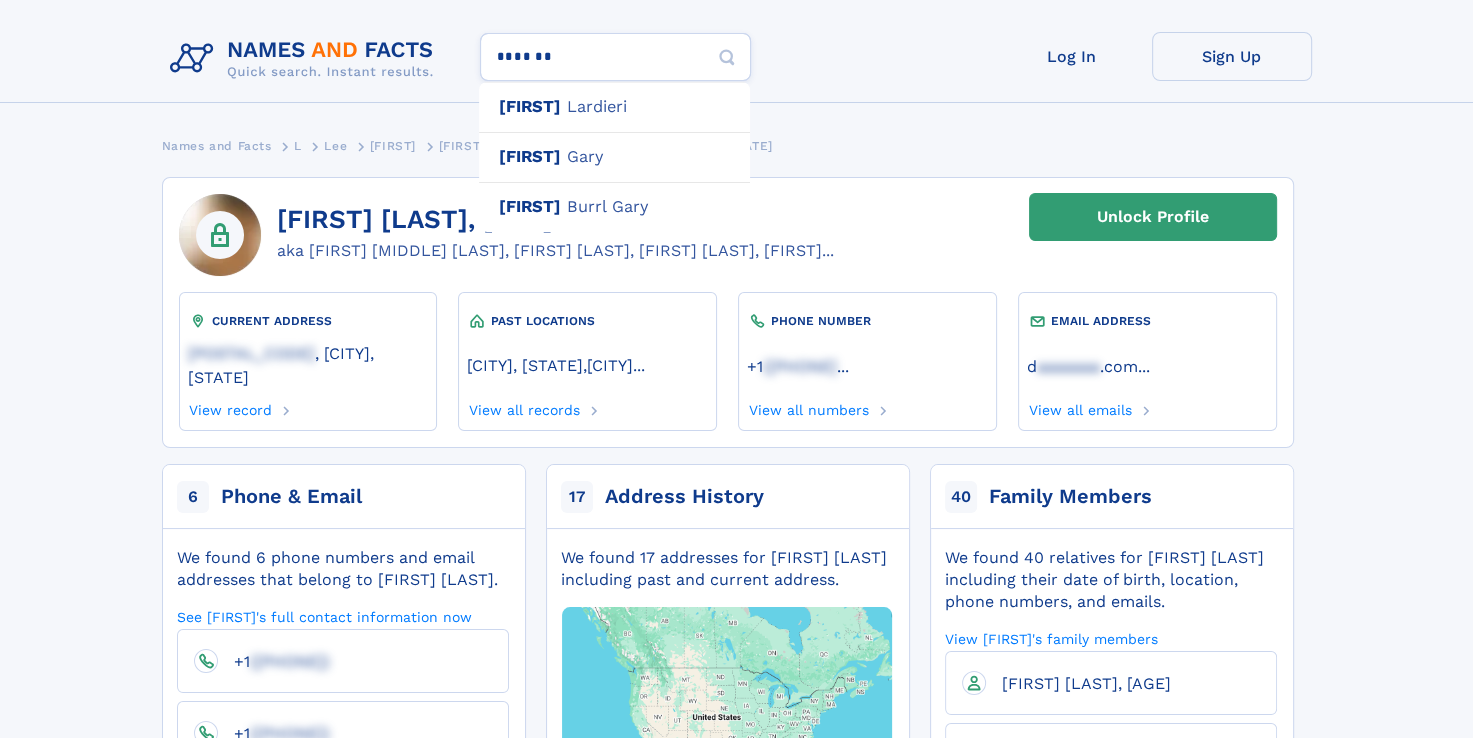 type on "**********" 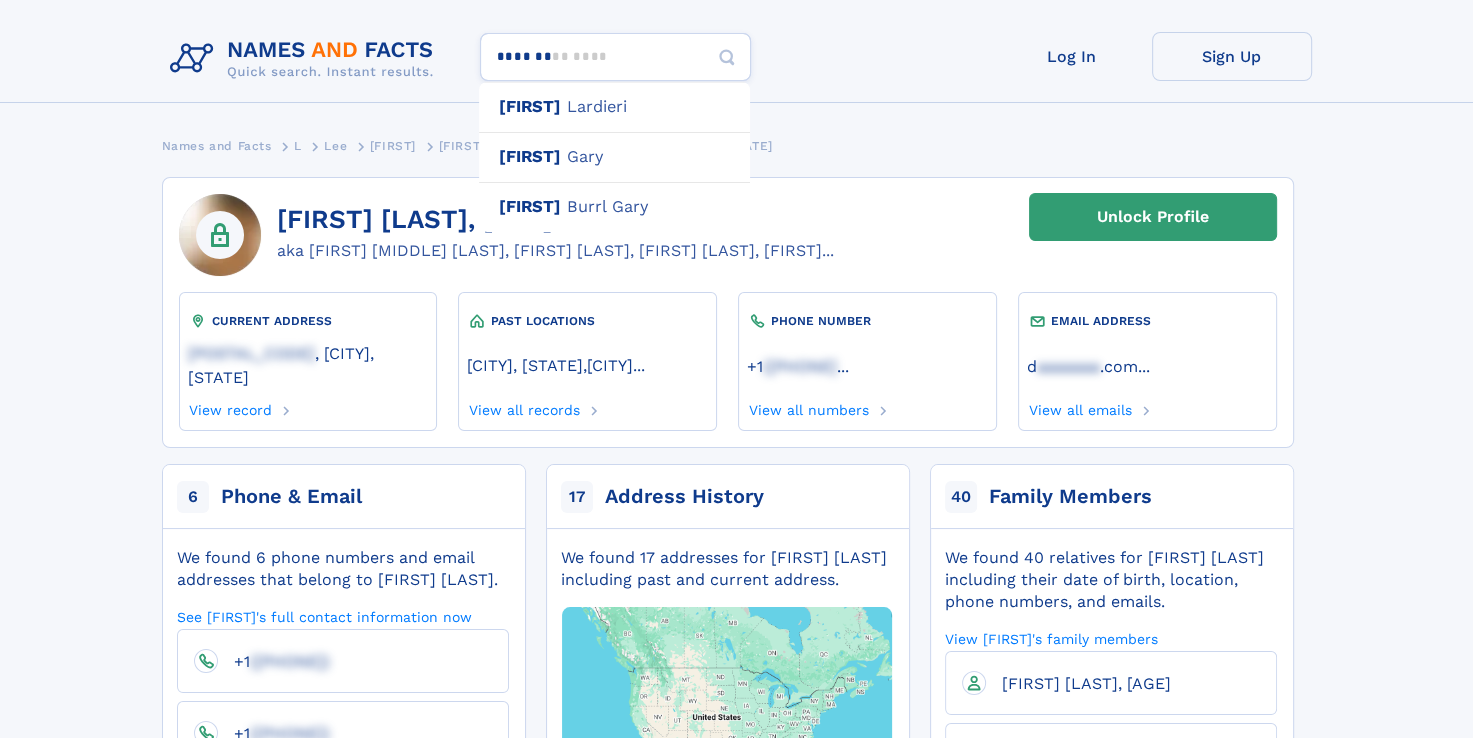 type on "********" 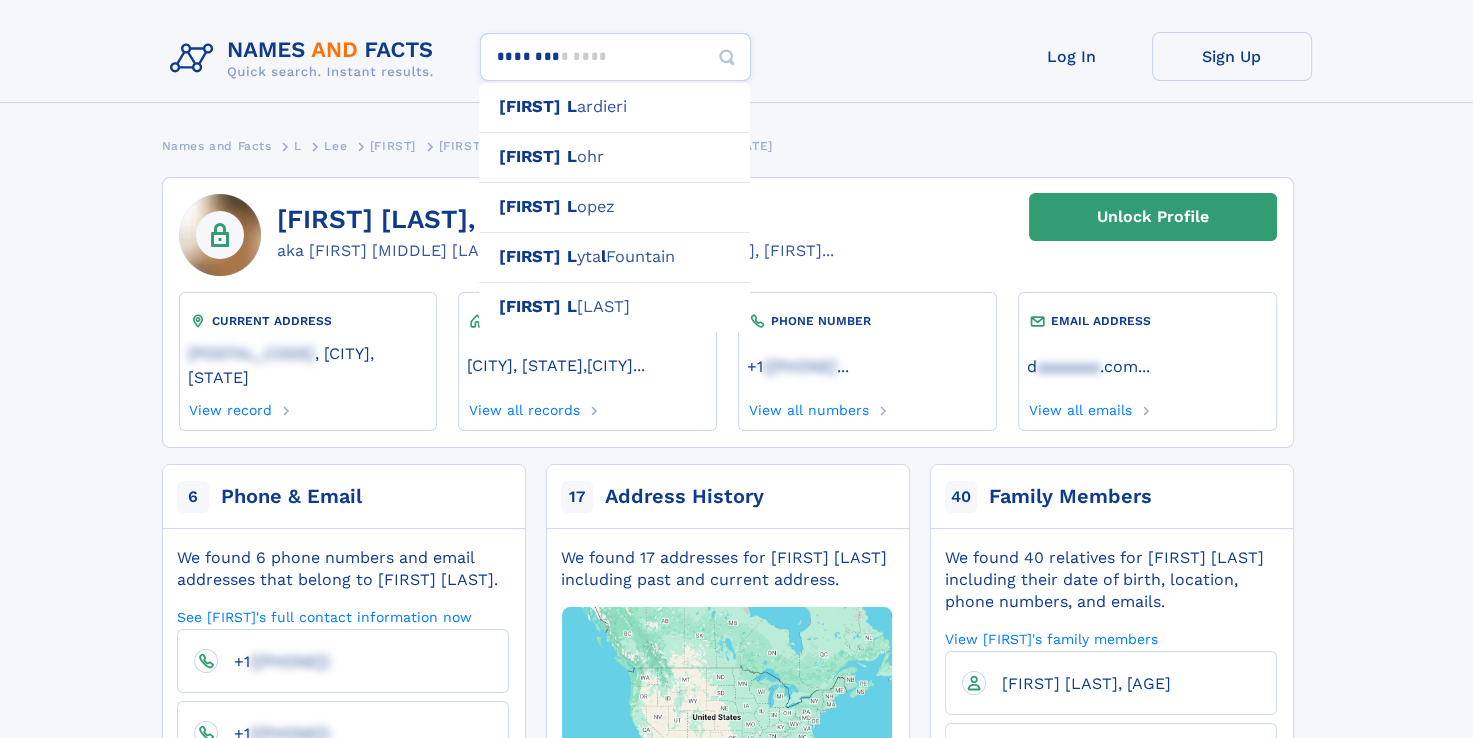 type 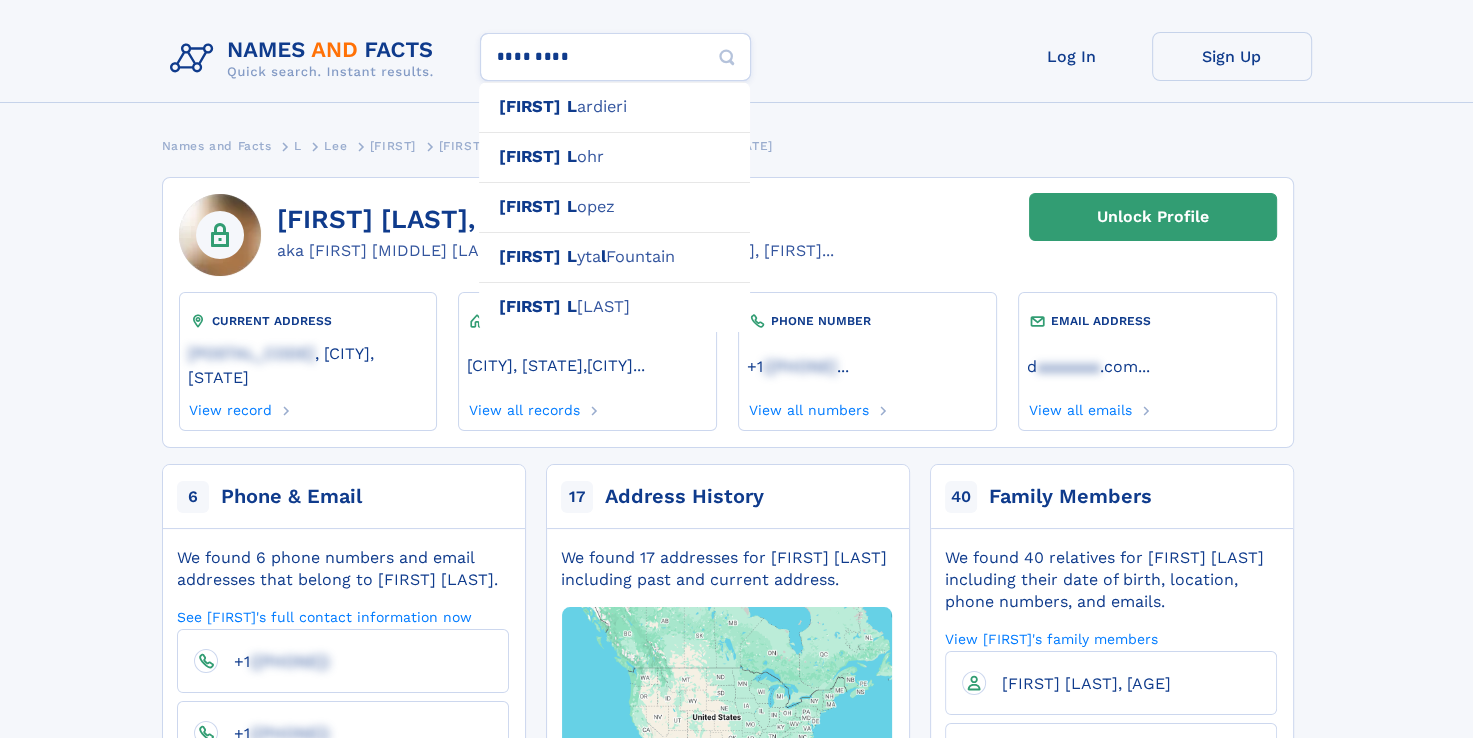 type on "**********" 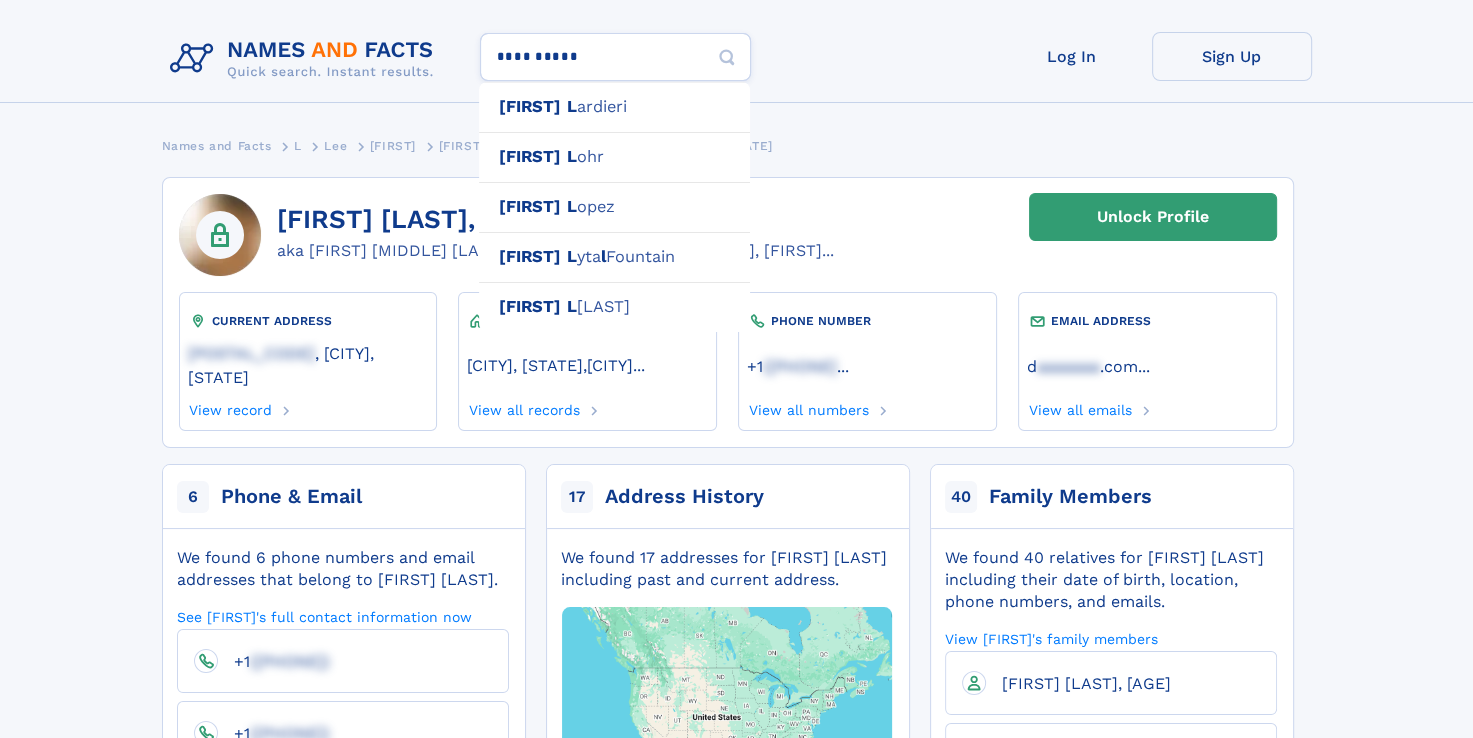 type on "**********" 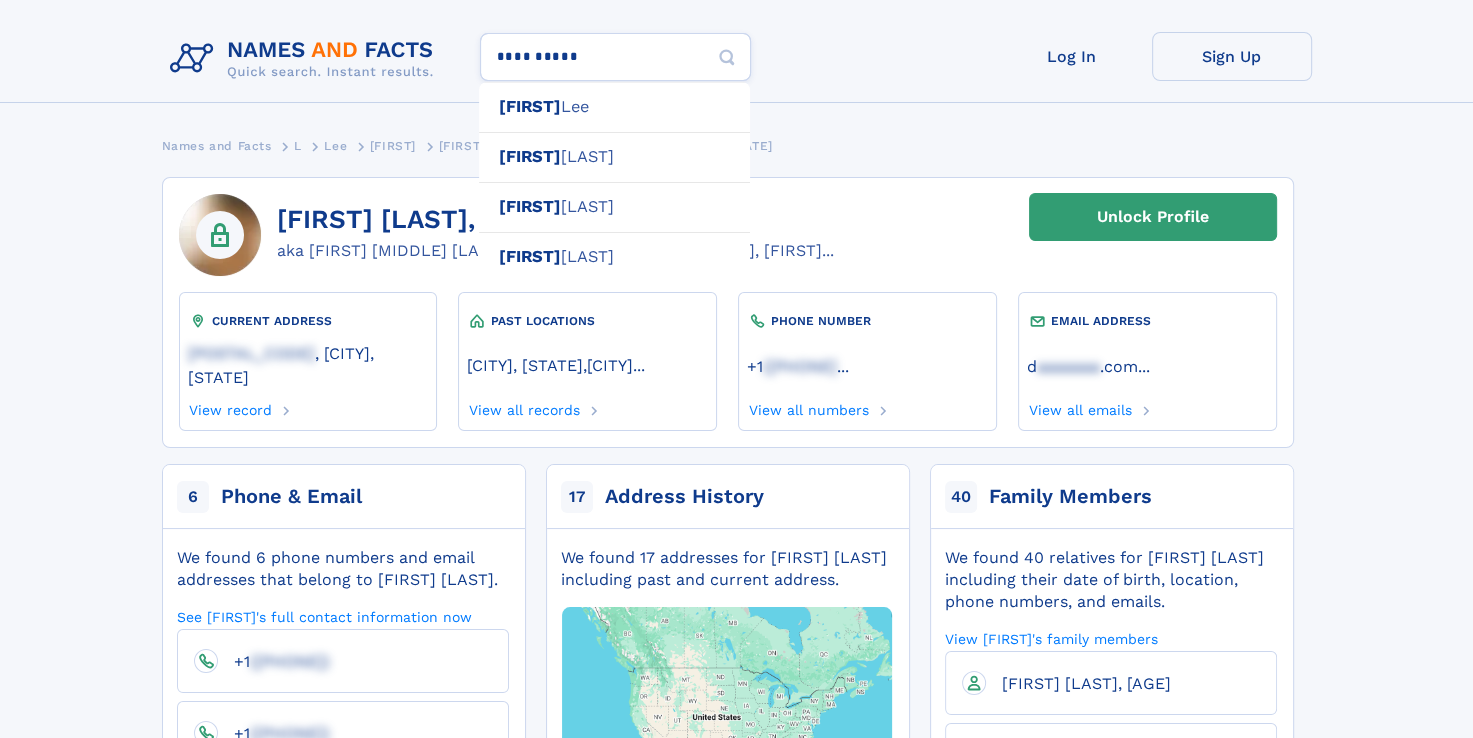 type on "**********" 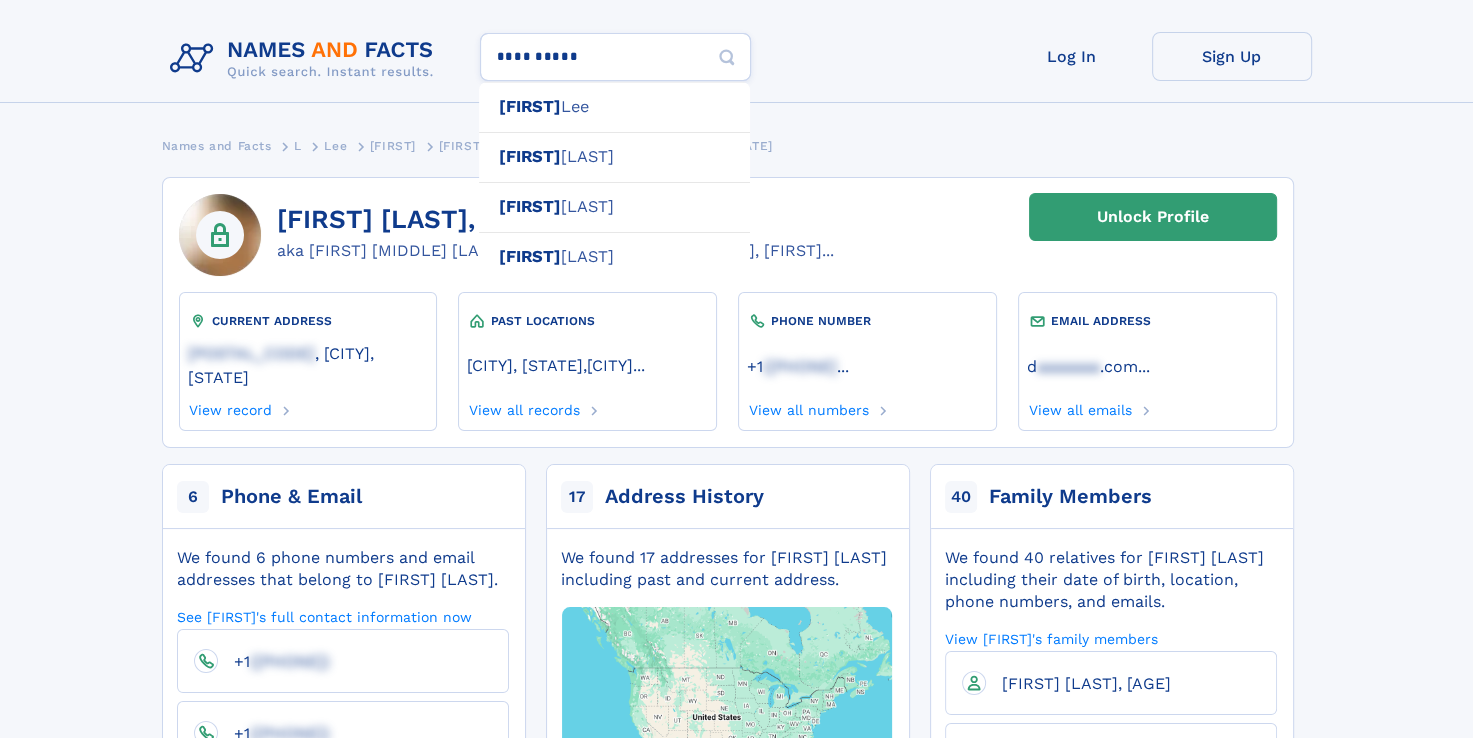 type 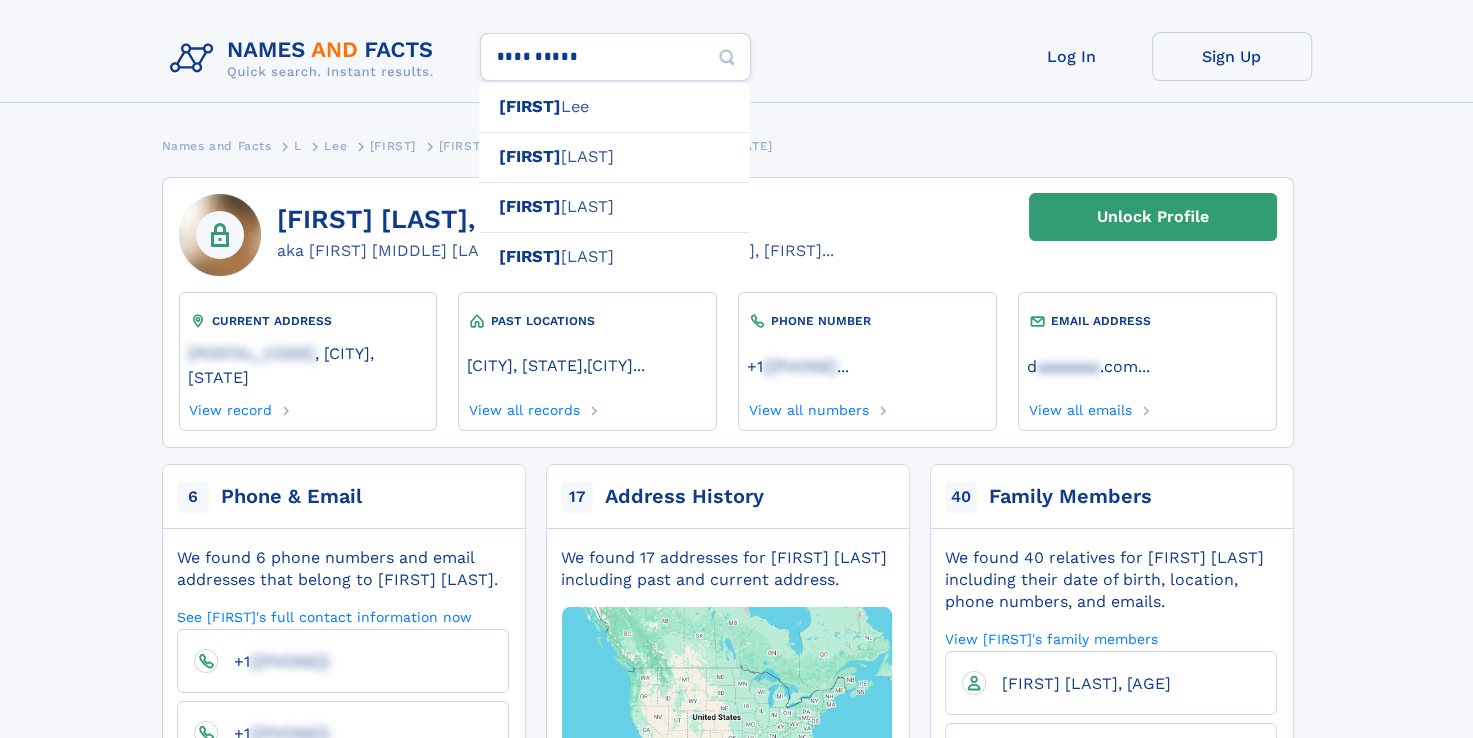 type on "**********" 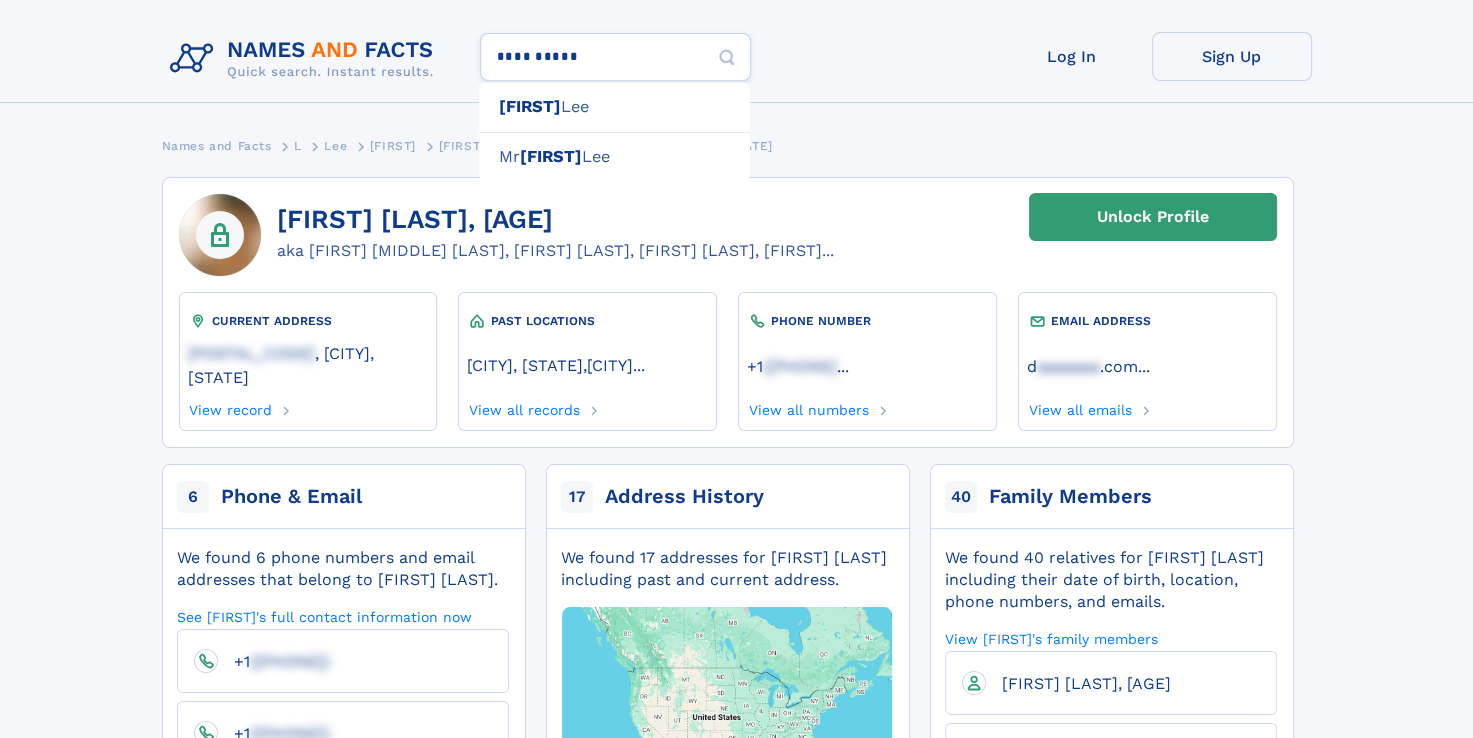 type on "**********" 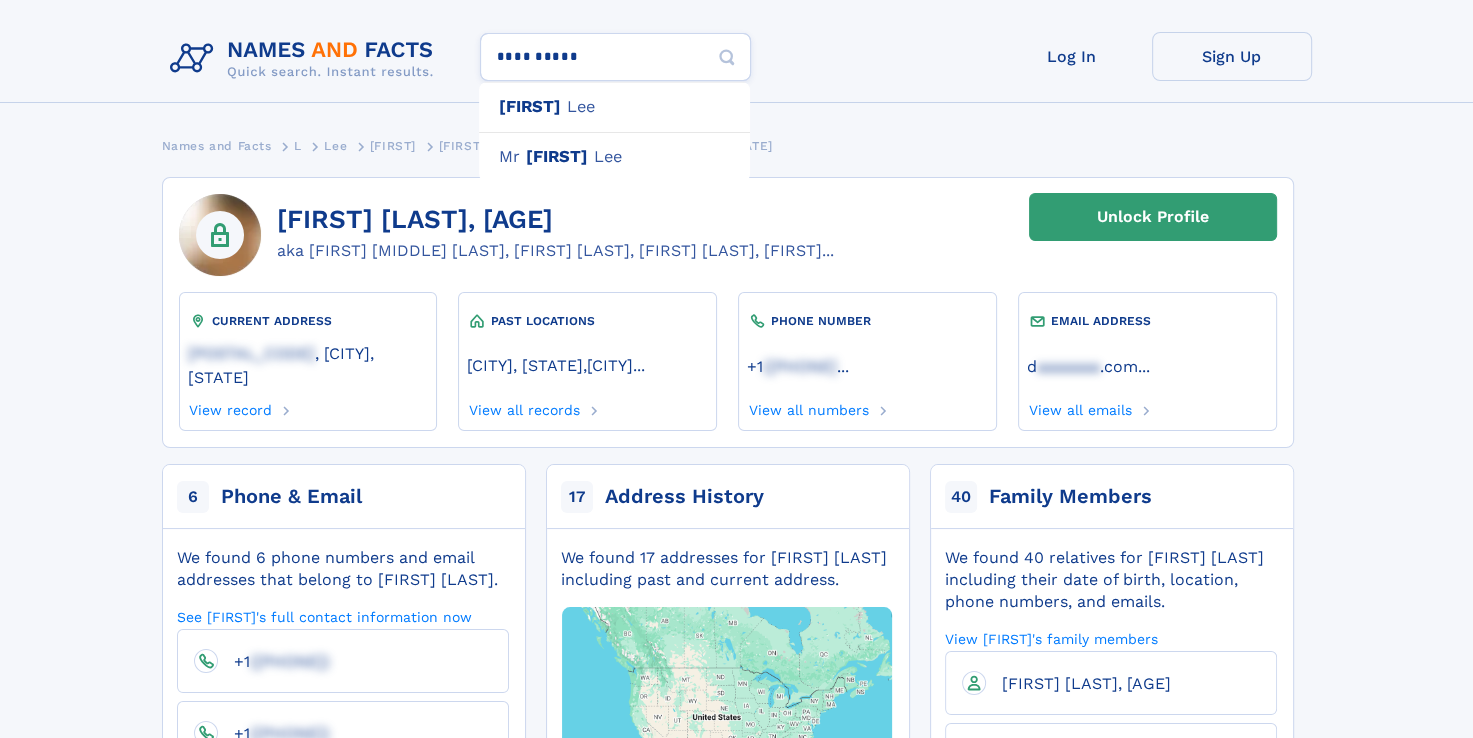 type on "**********" 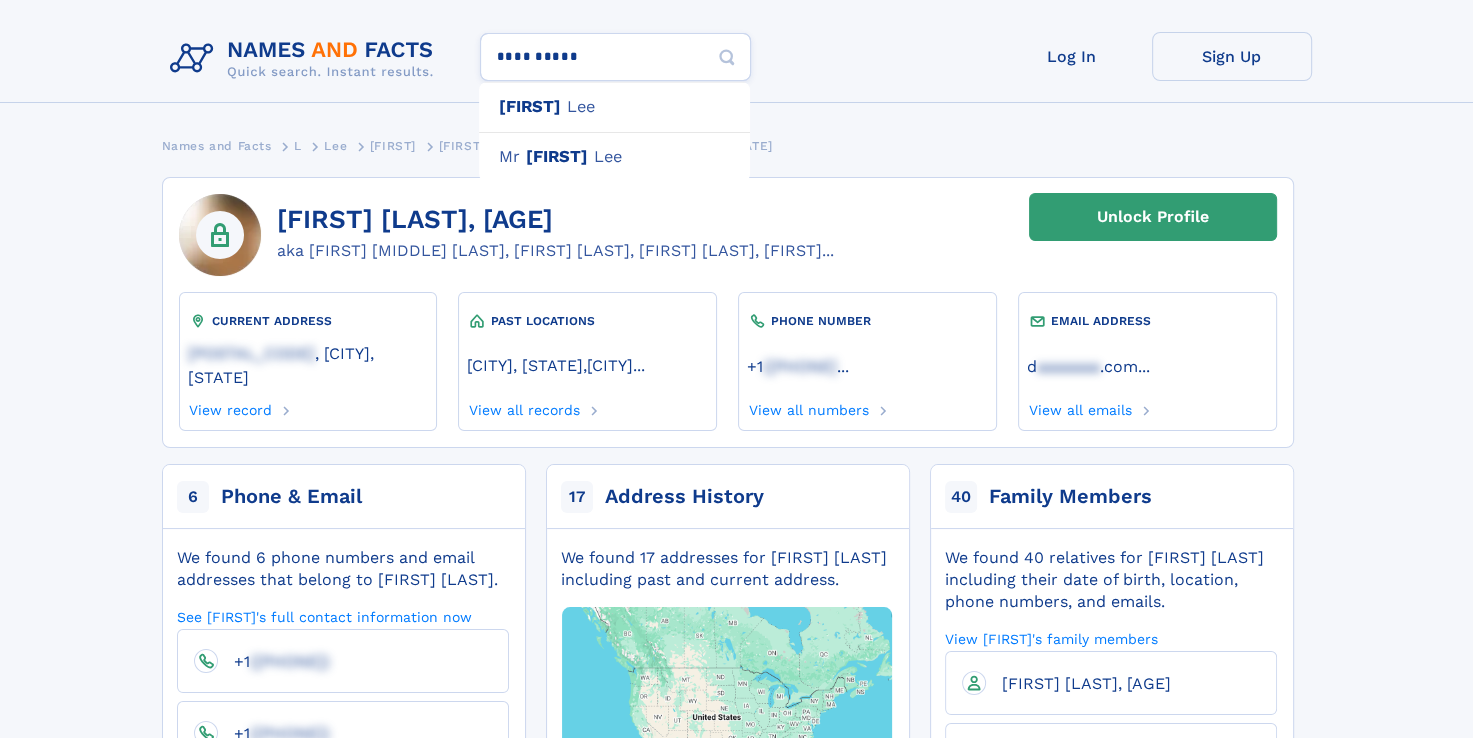 type on "**********" 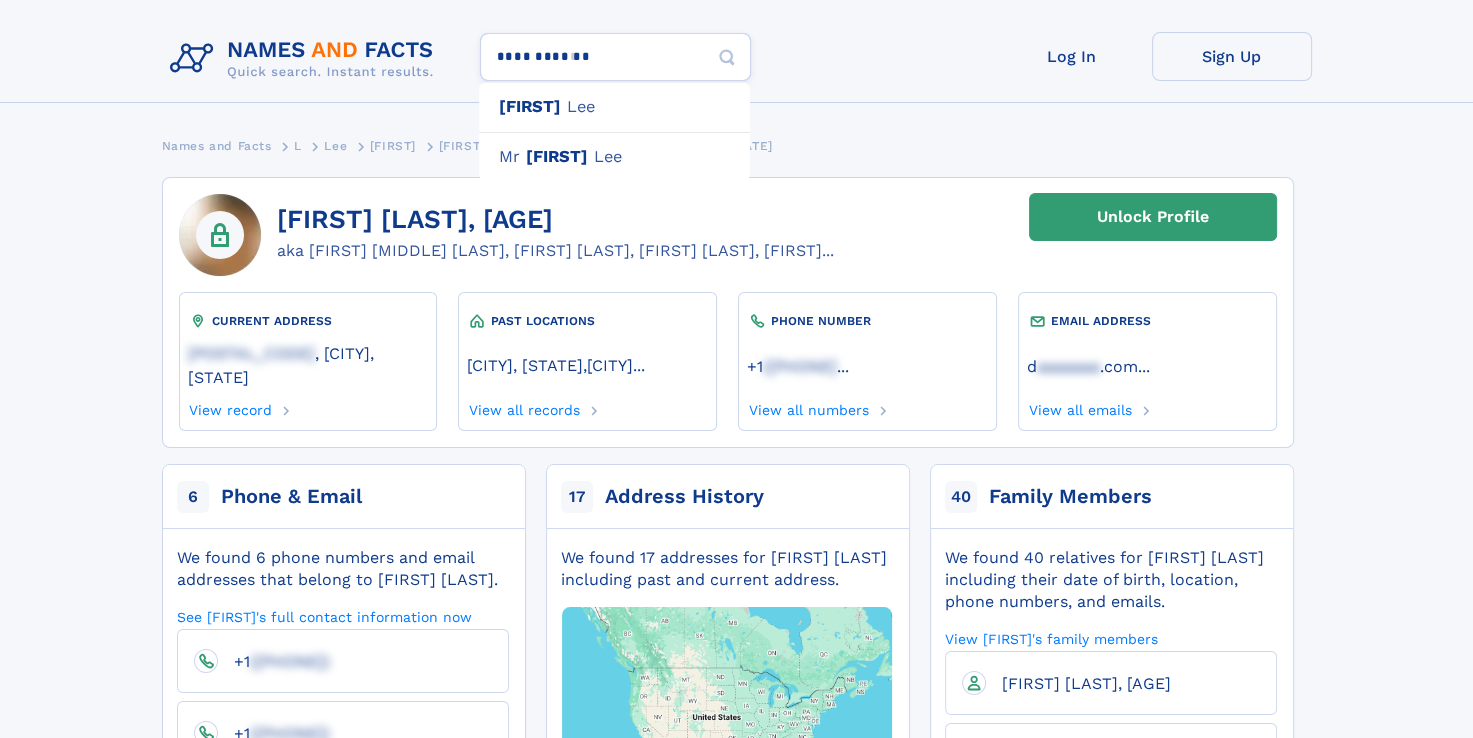 type 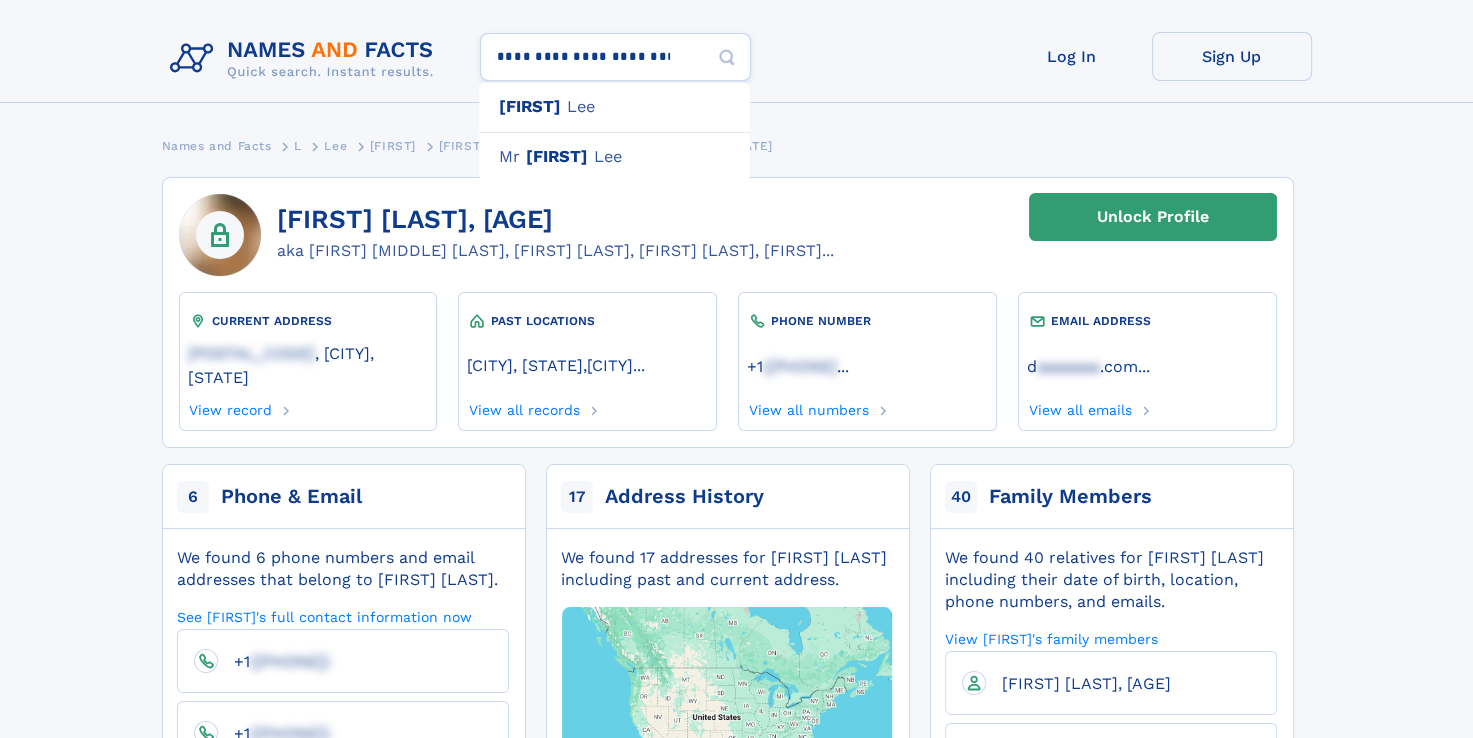 type on "**********" 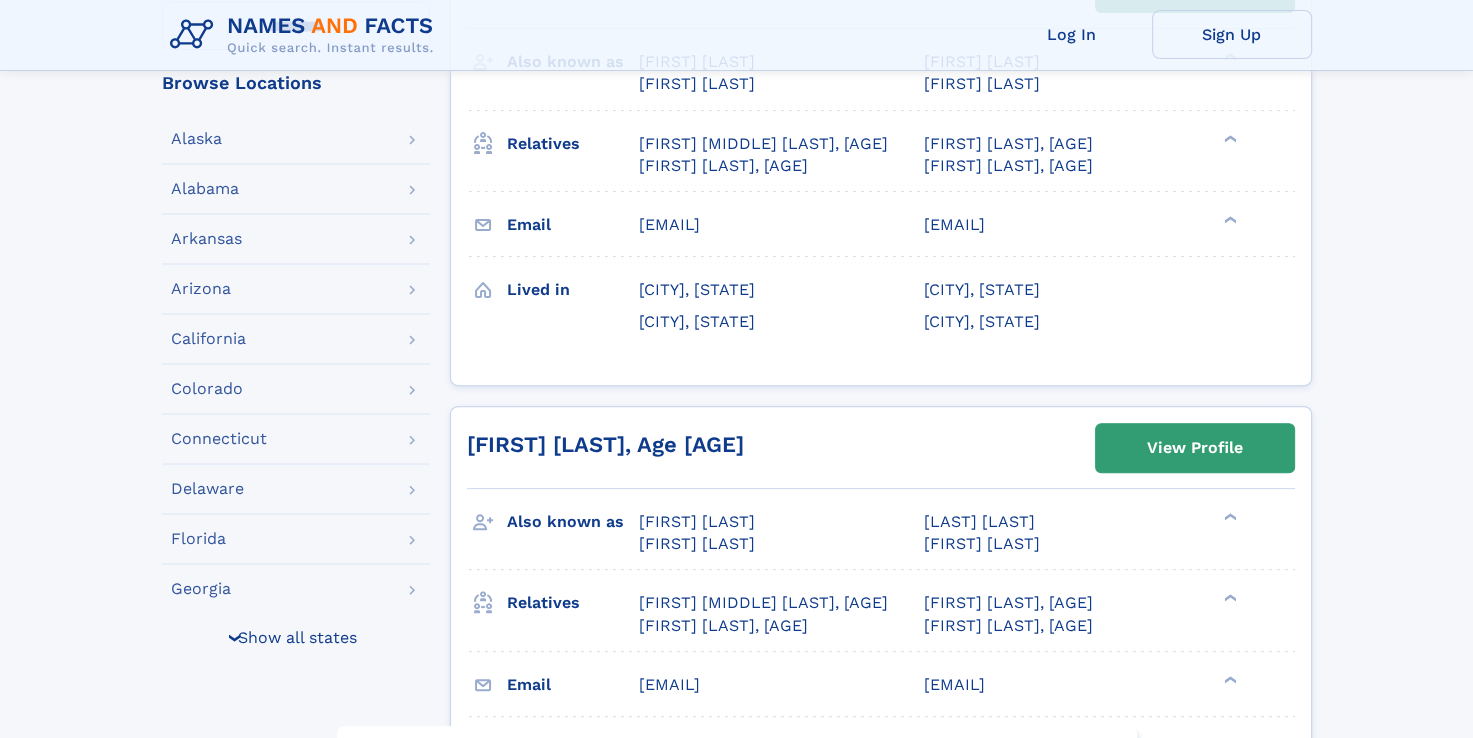 scroll, scrollTop: 0, scrollLeft: 0, axis: both 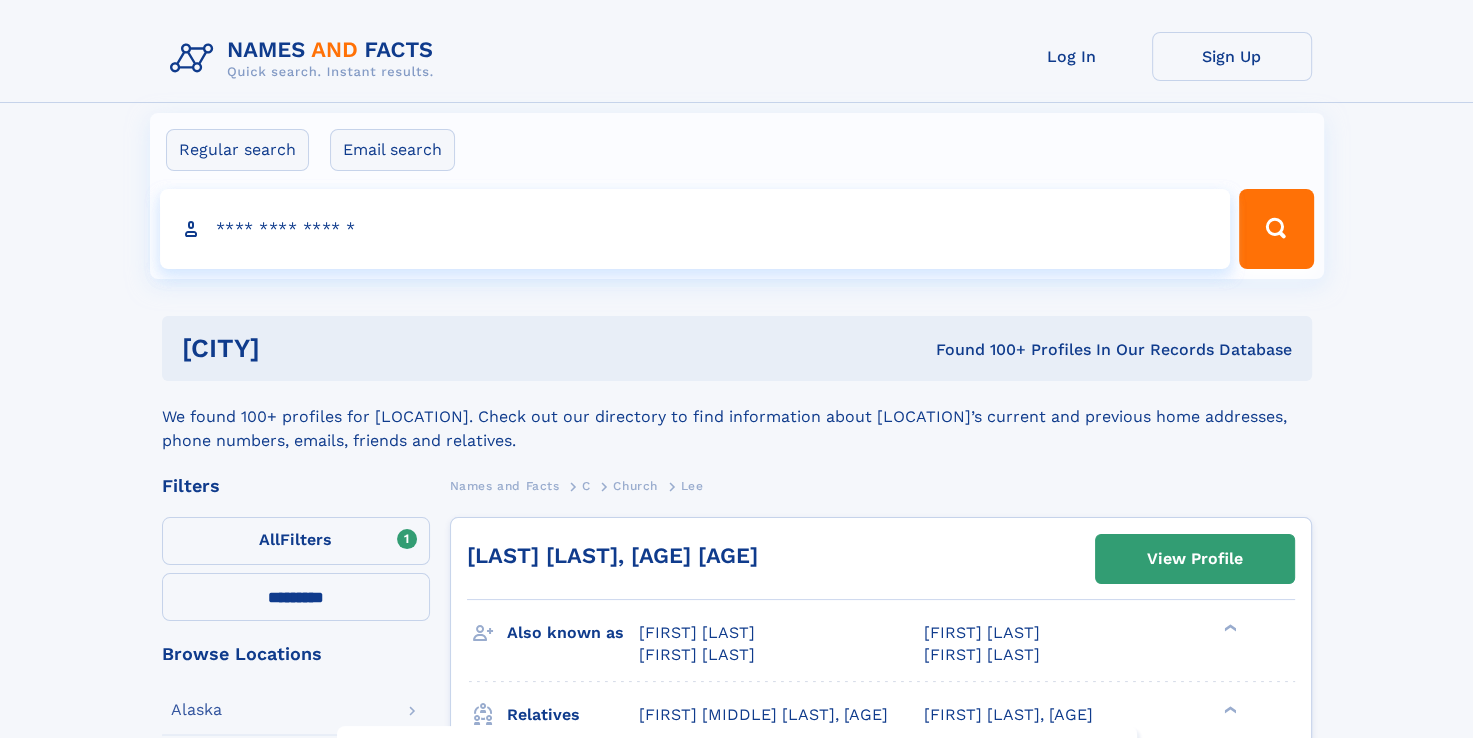type on "*" 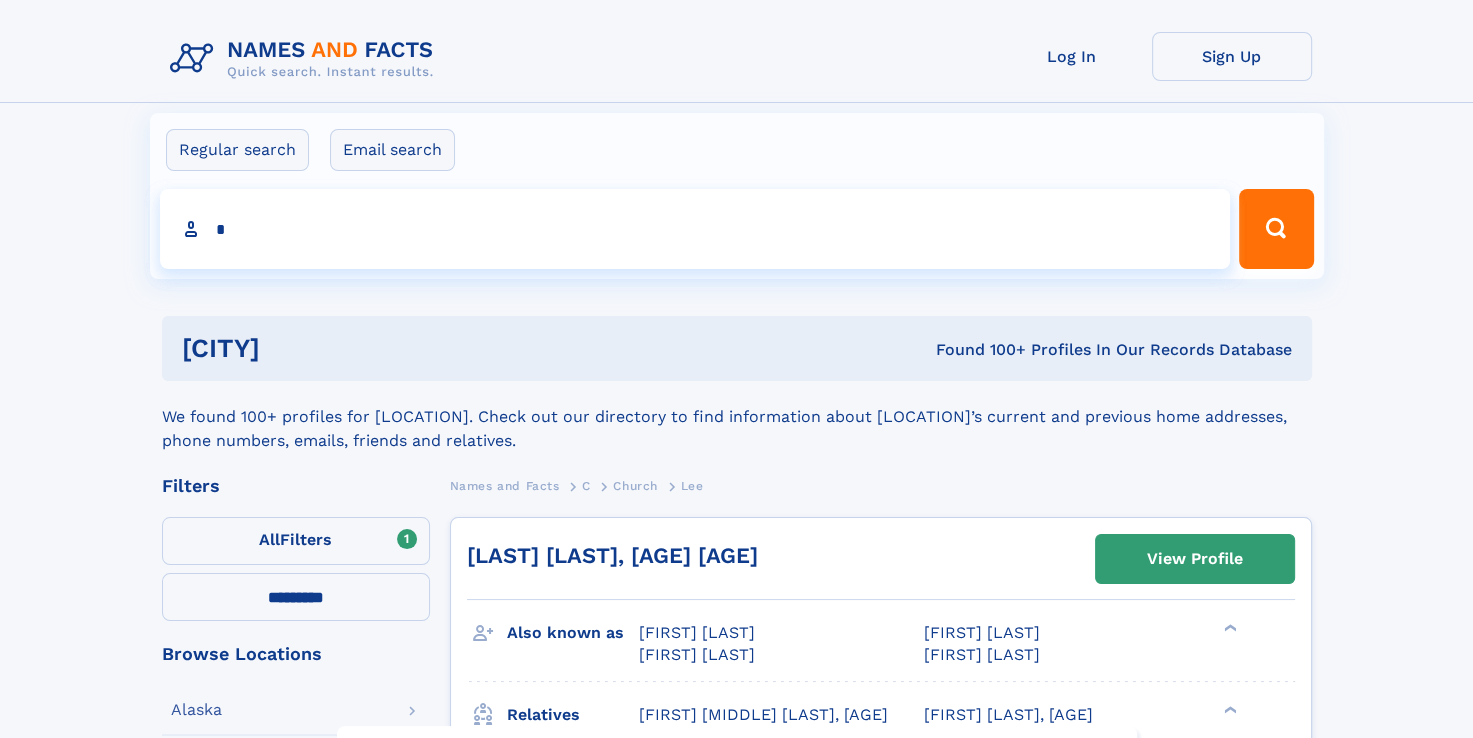 type on "*****" 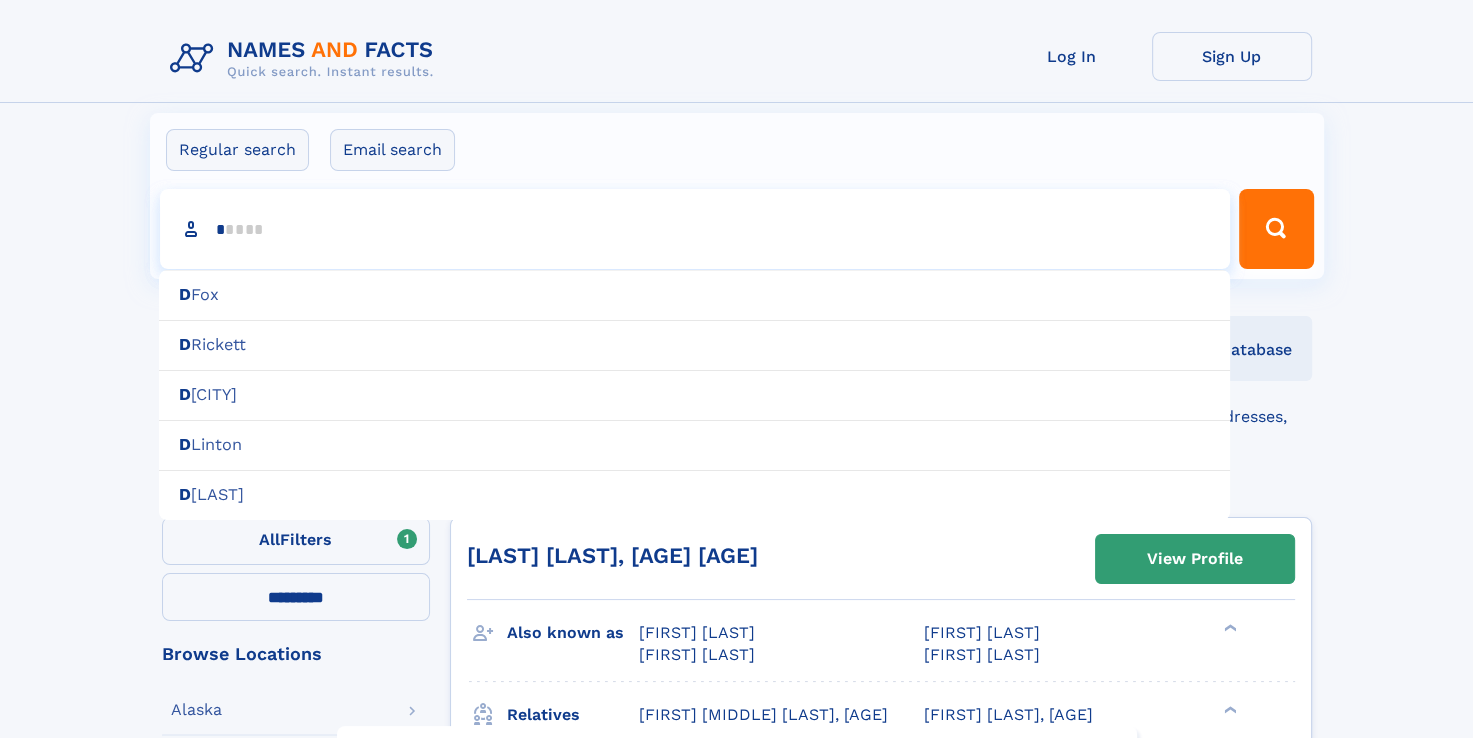 type on "**" 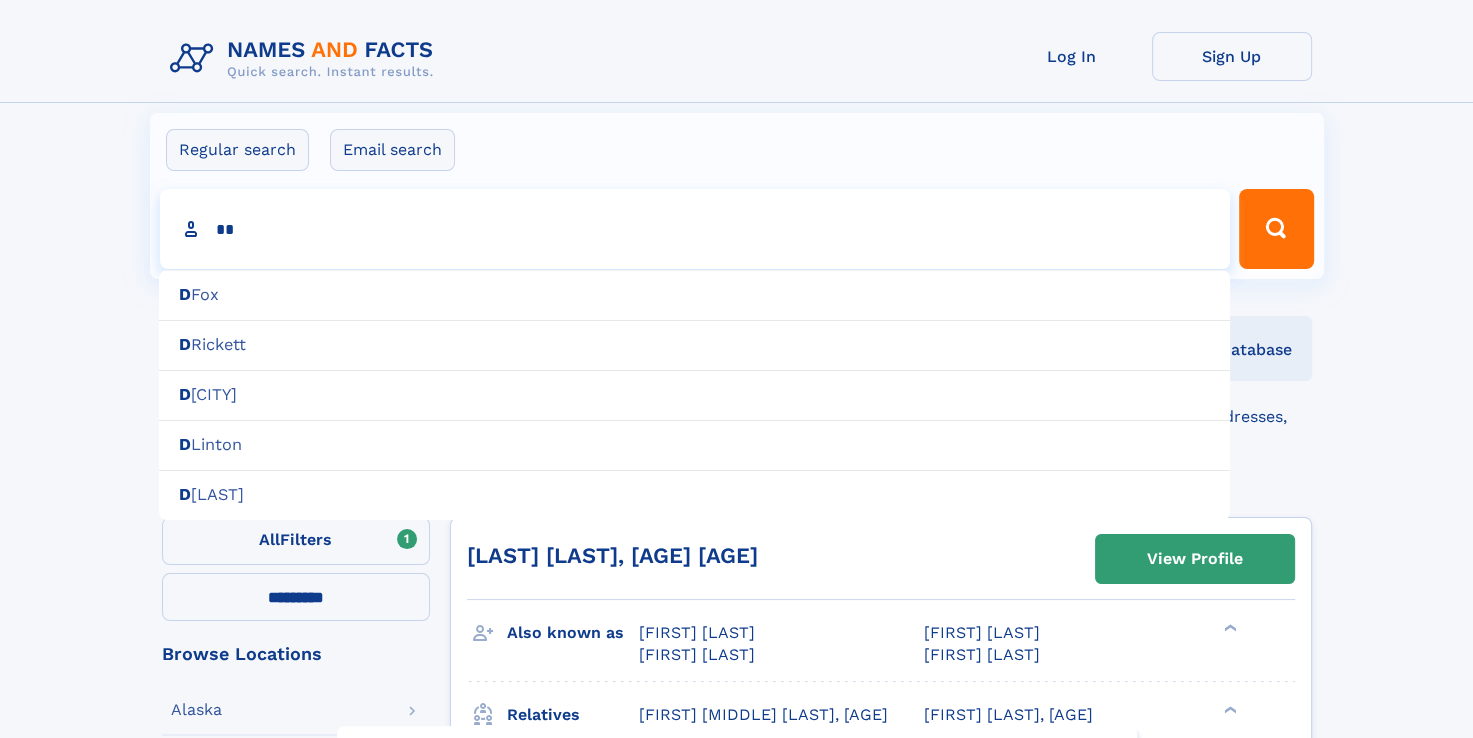 type on "********" 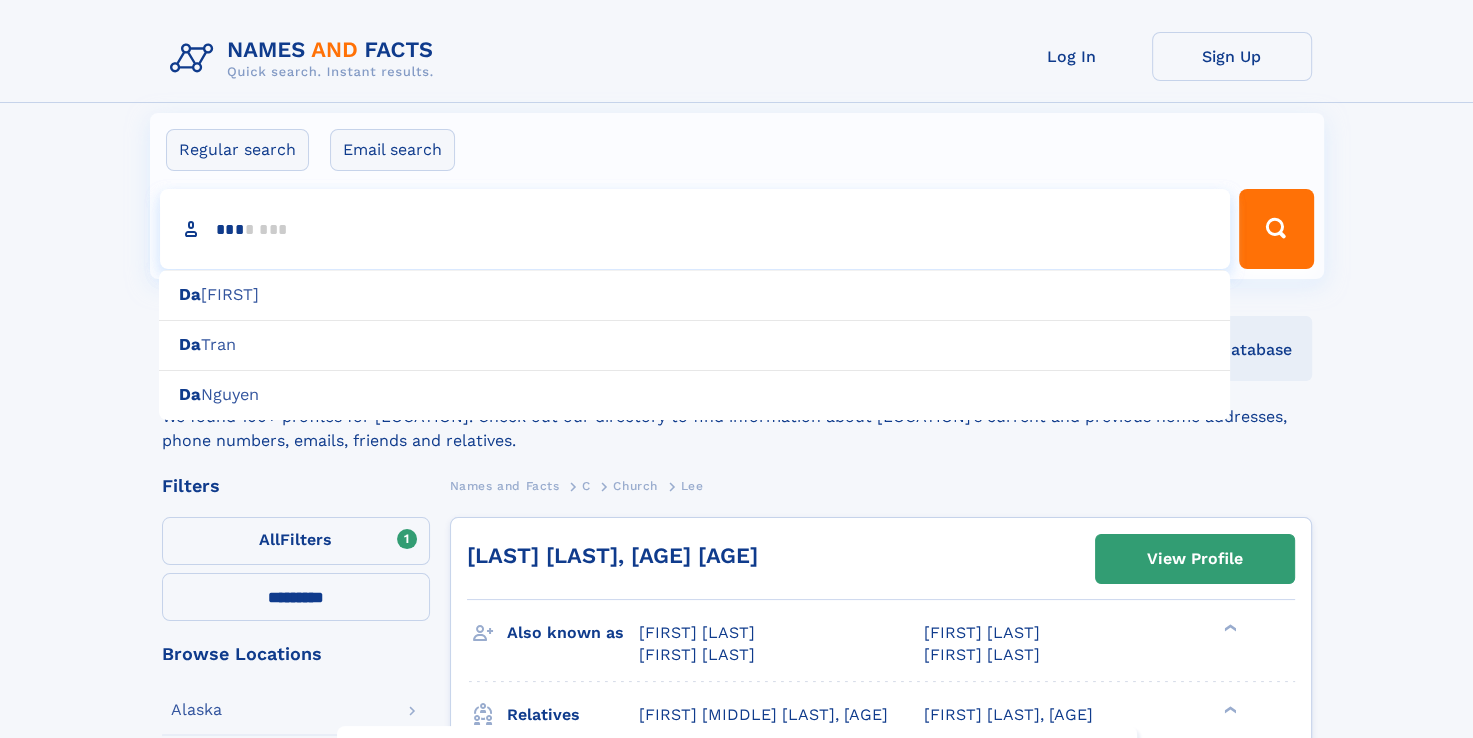 type on "****" 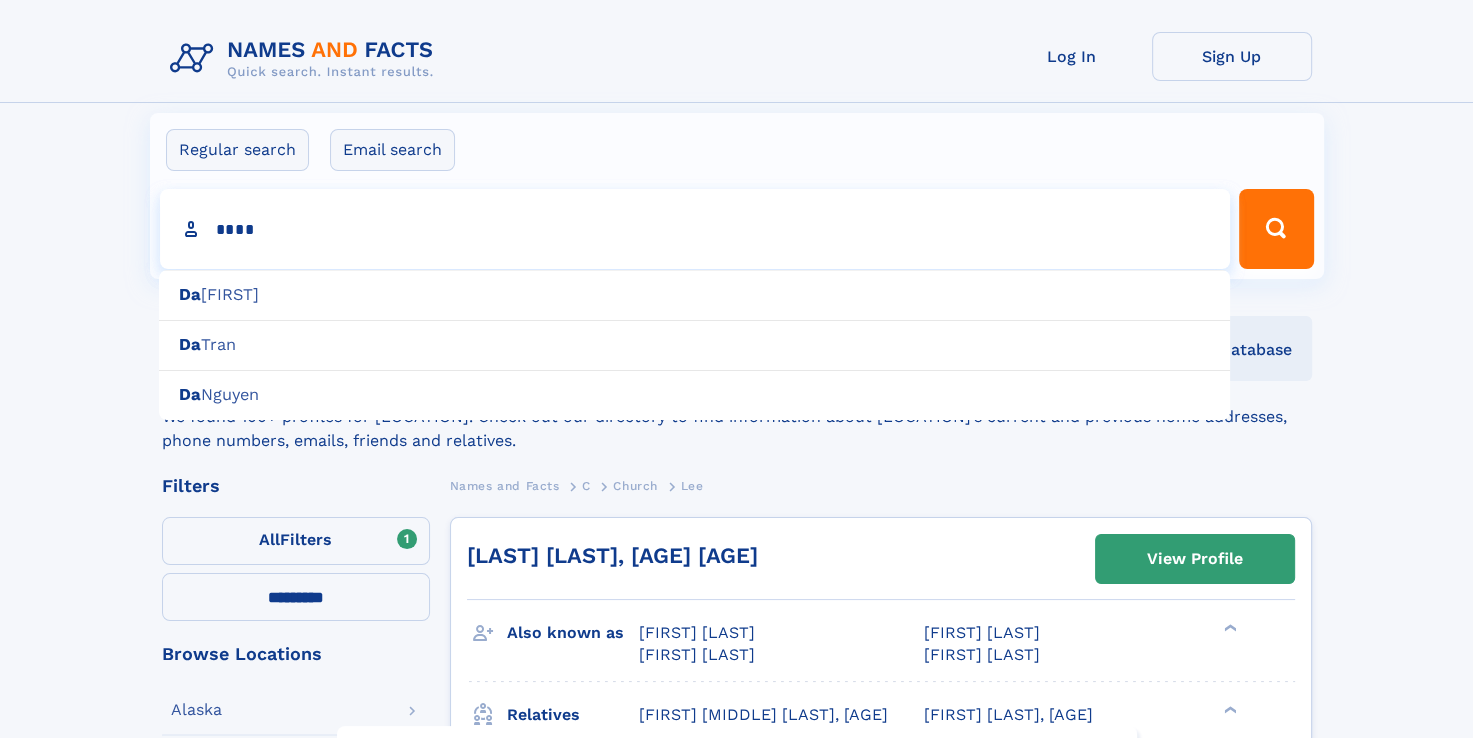 type on "**********" 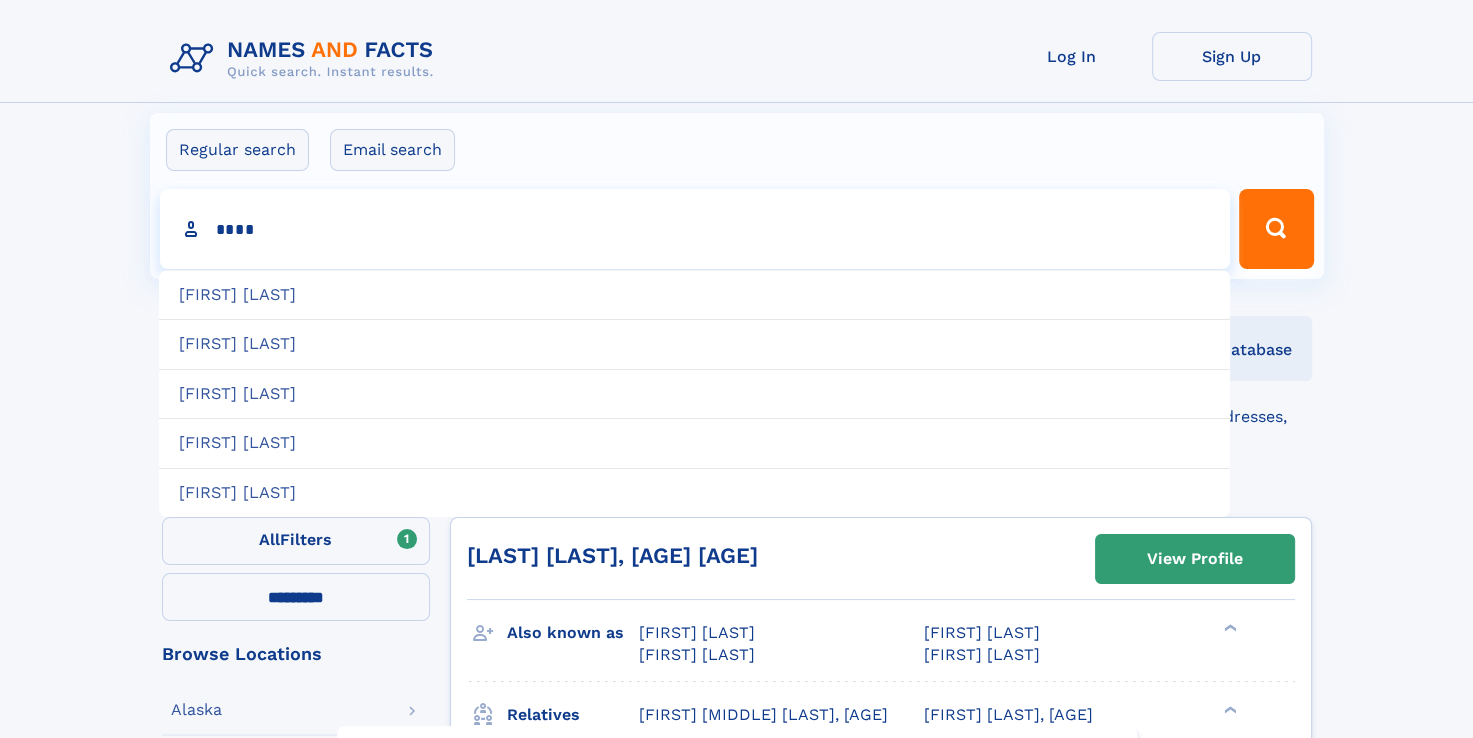 type on "*****" 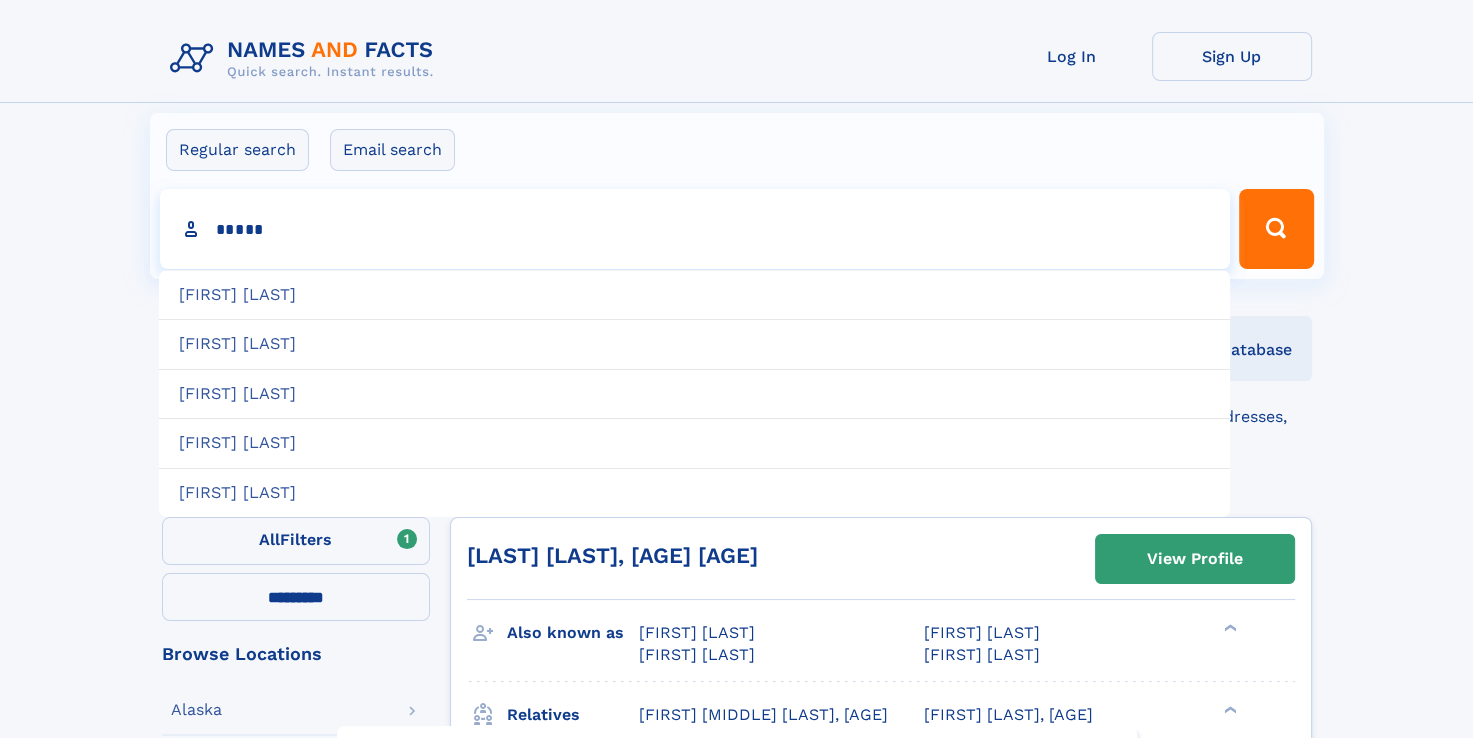 type on "**********" 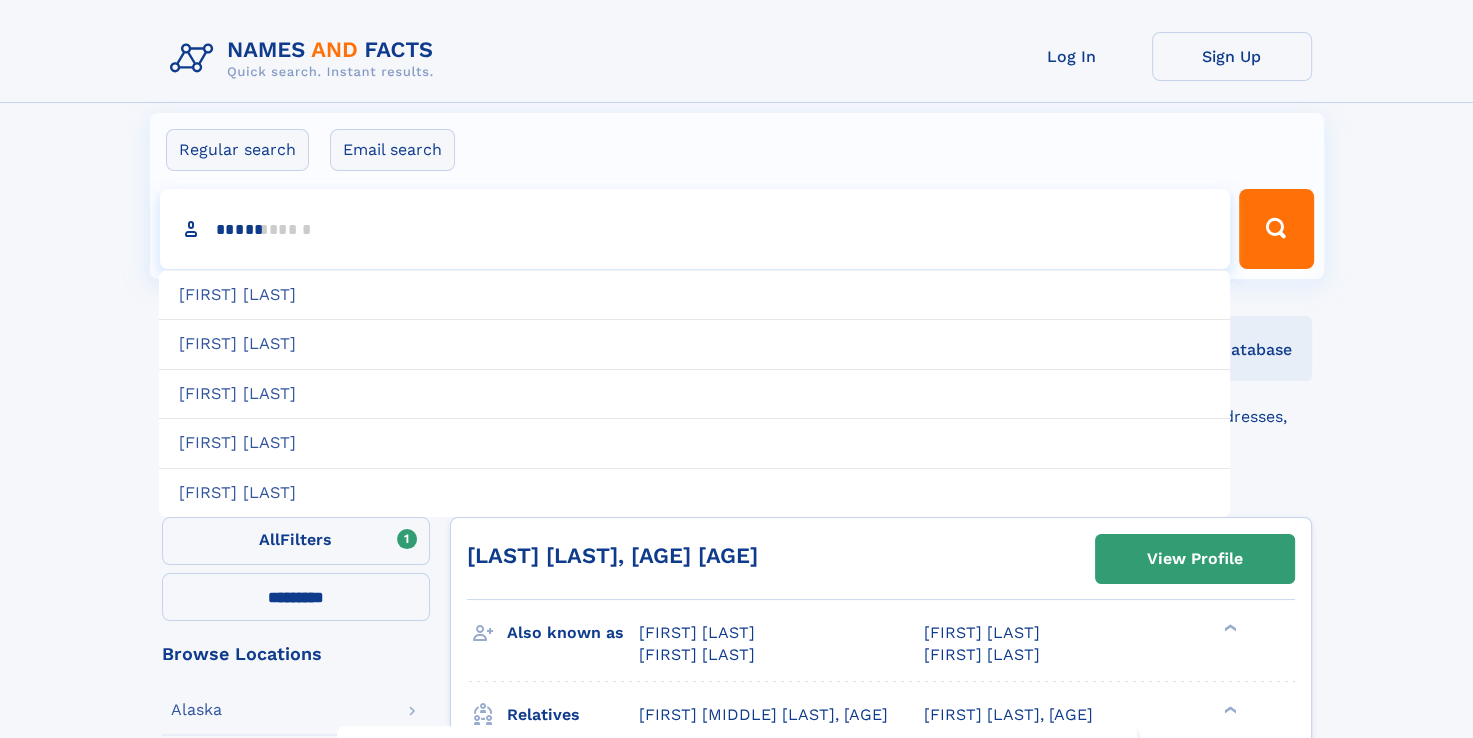 type on "*****" 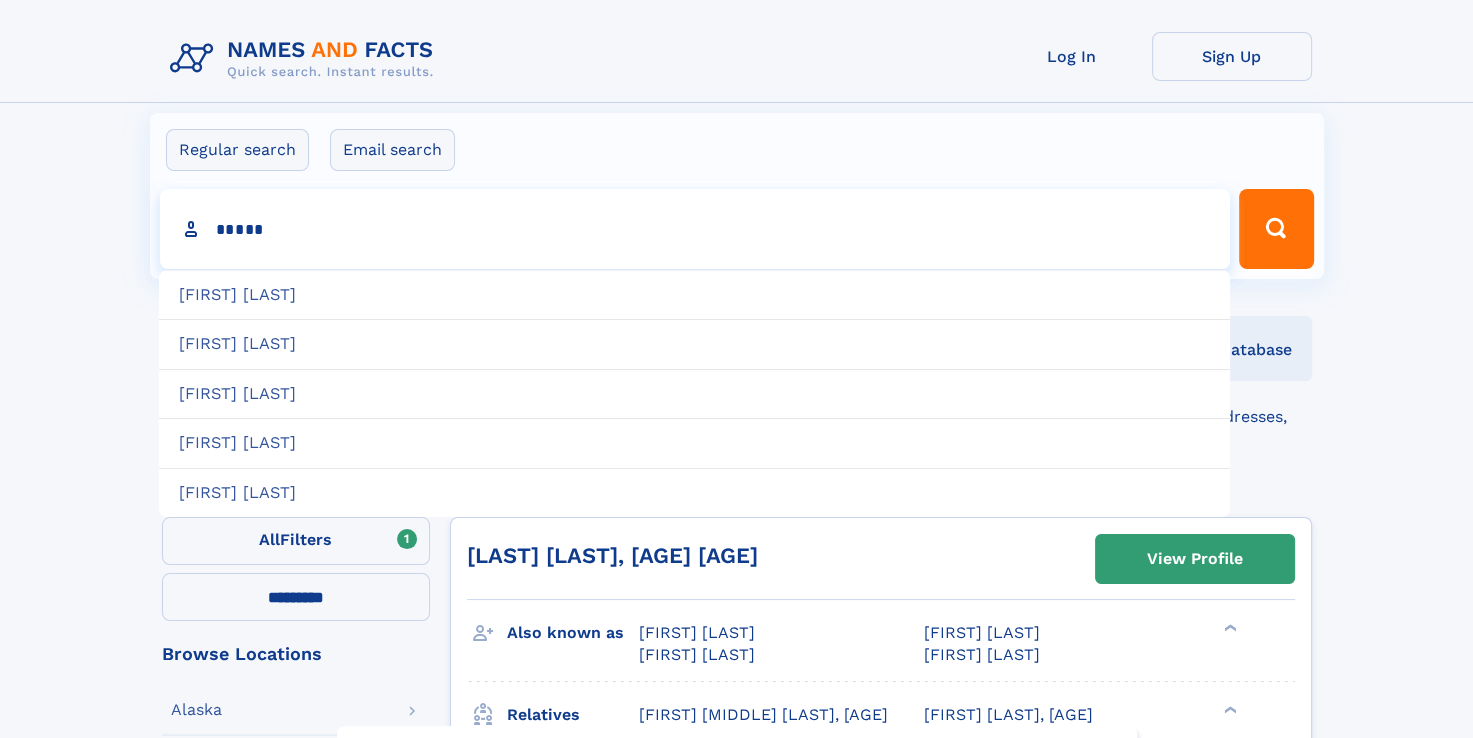 type on "**********" 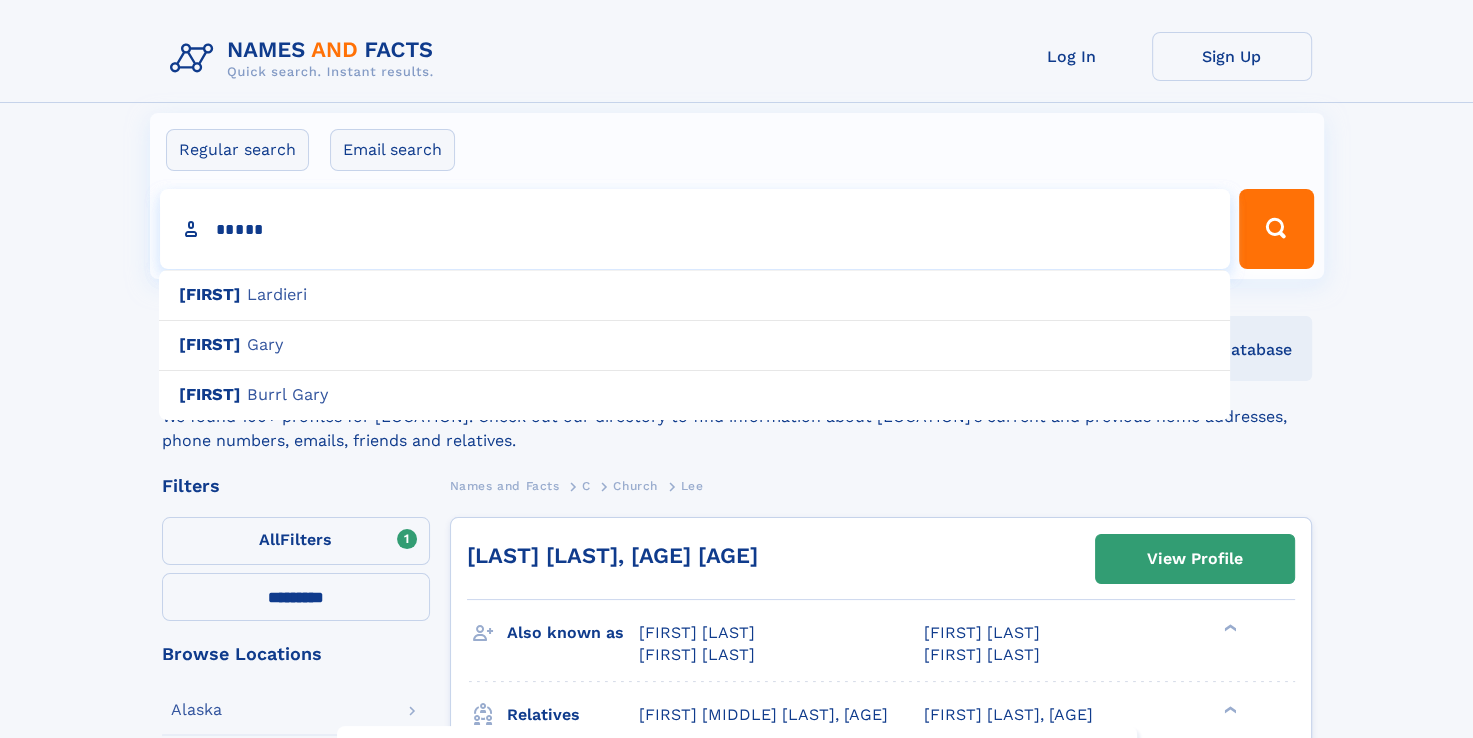 type on "**********" 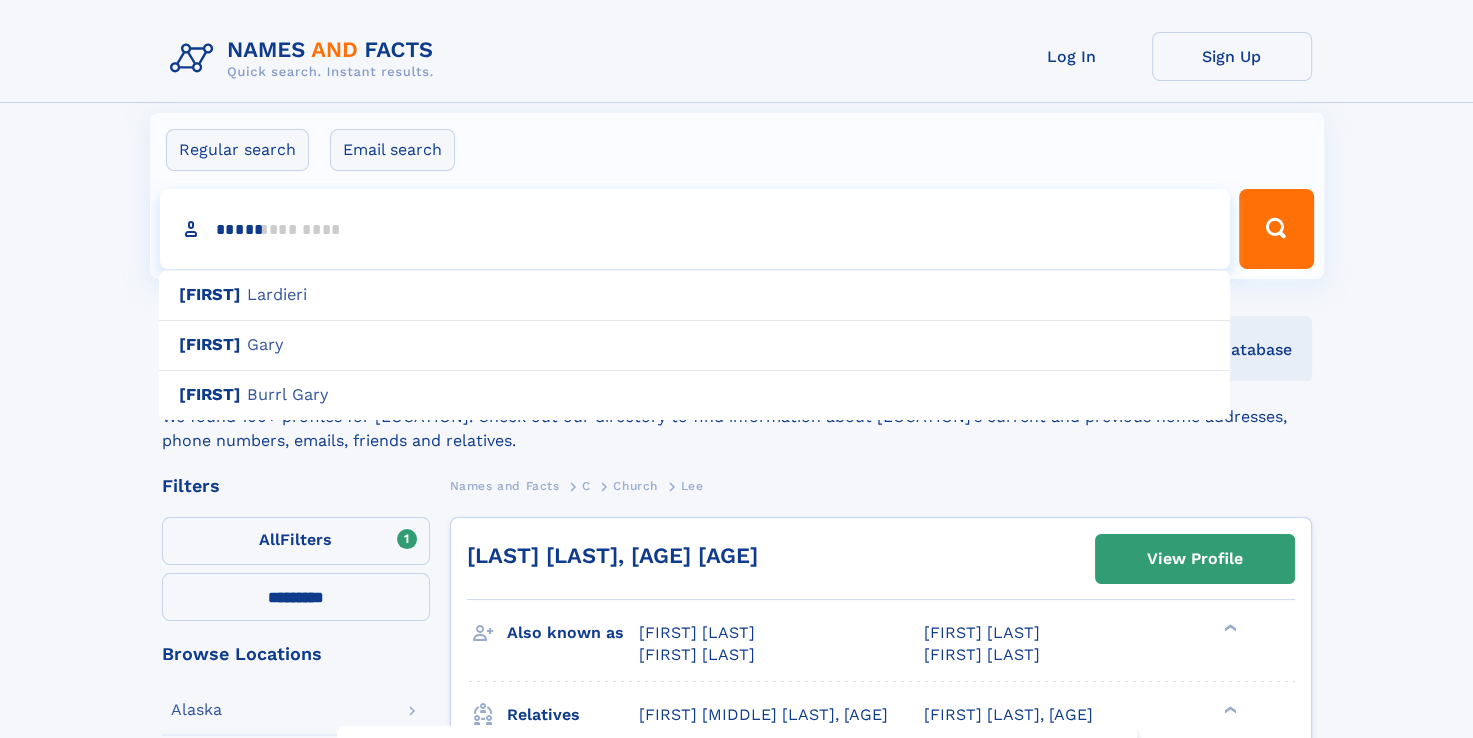 type on "*******" 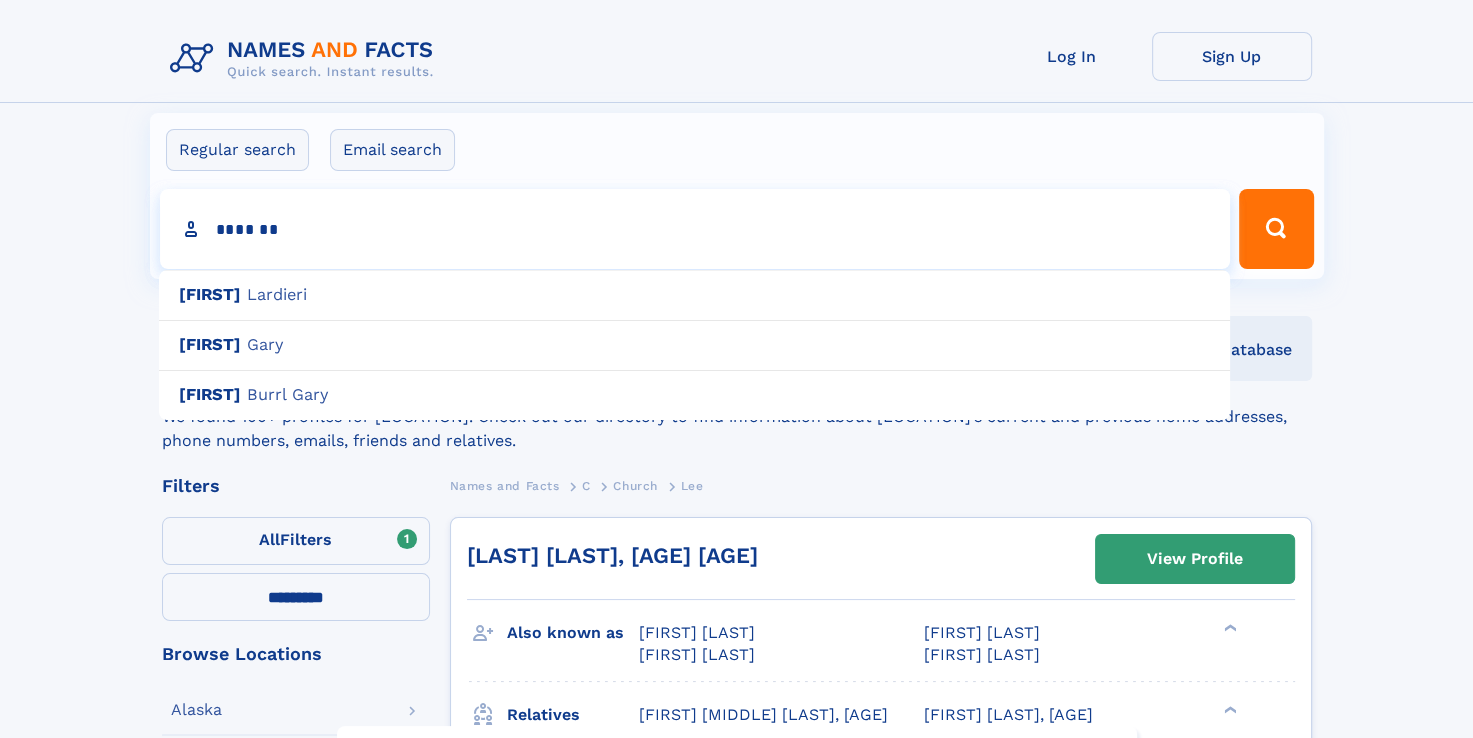 type on "**********" 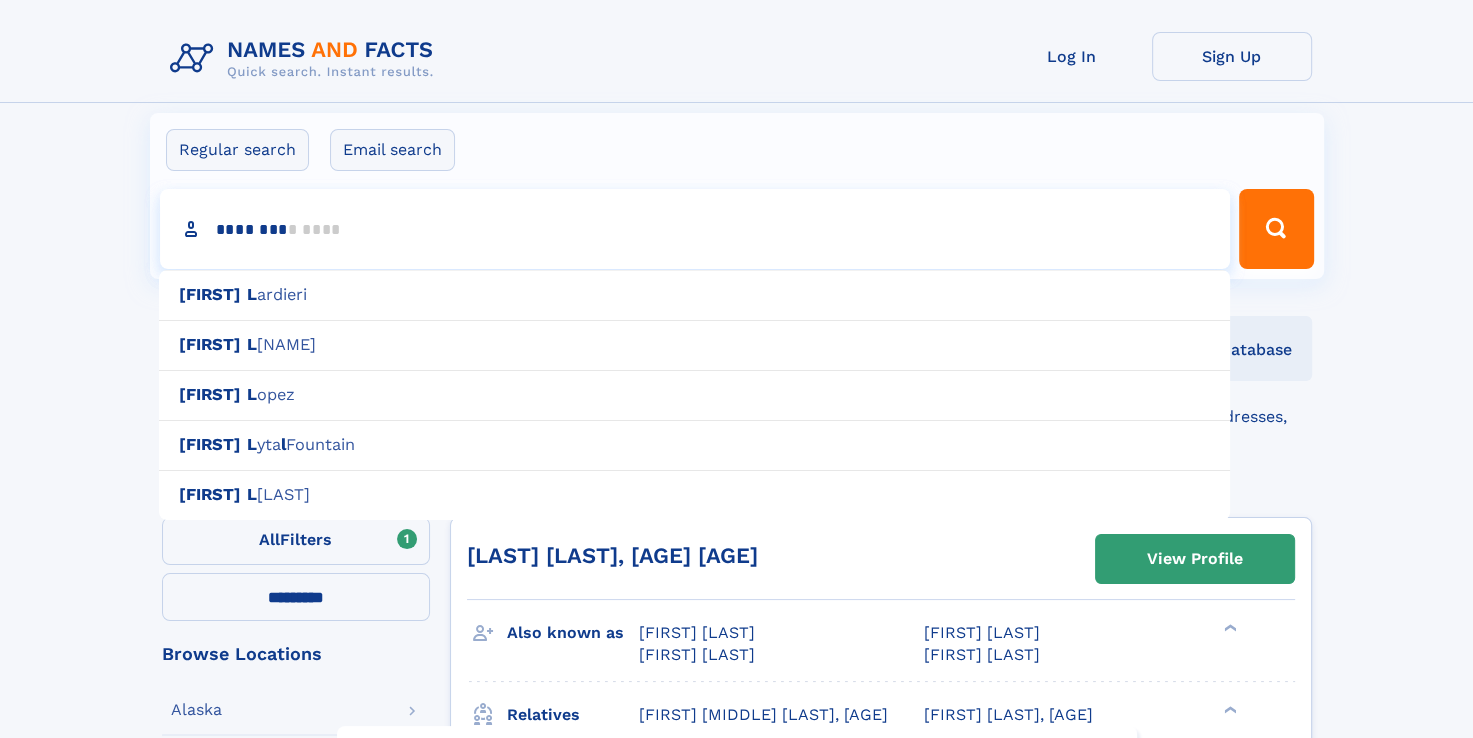 type on "*********" 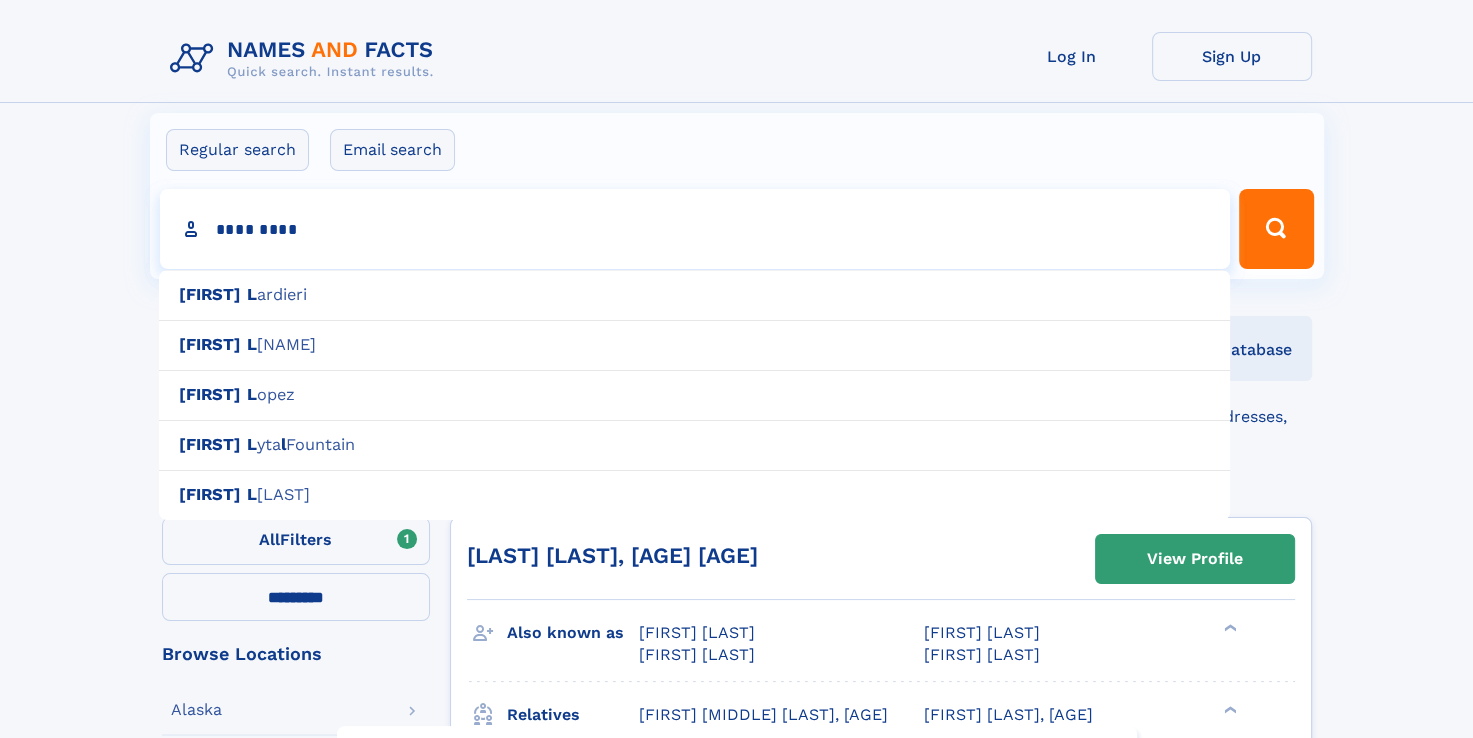 type on "*********" 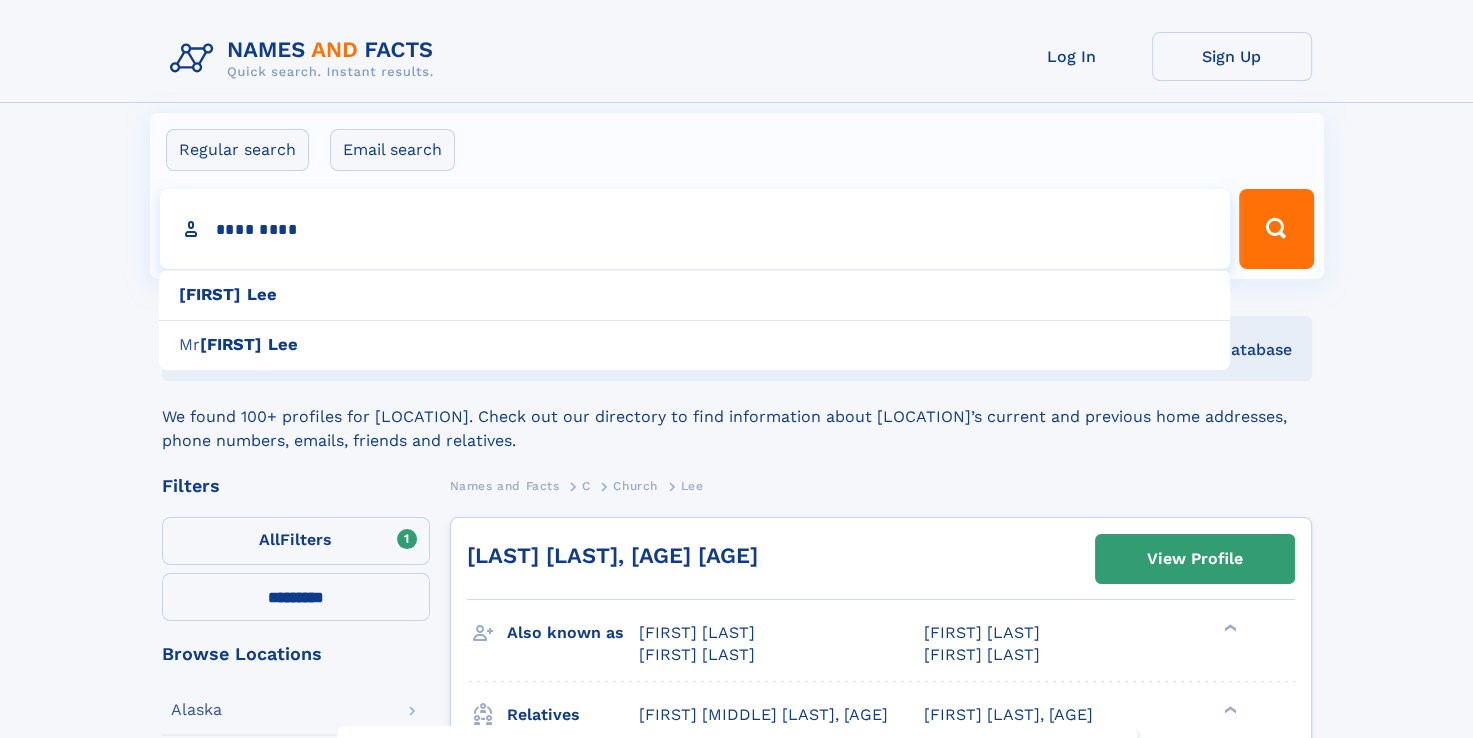 type on "*********" 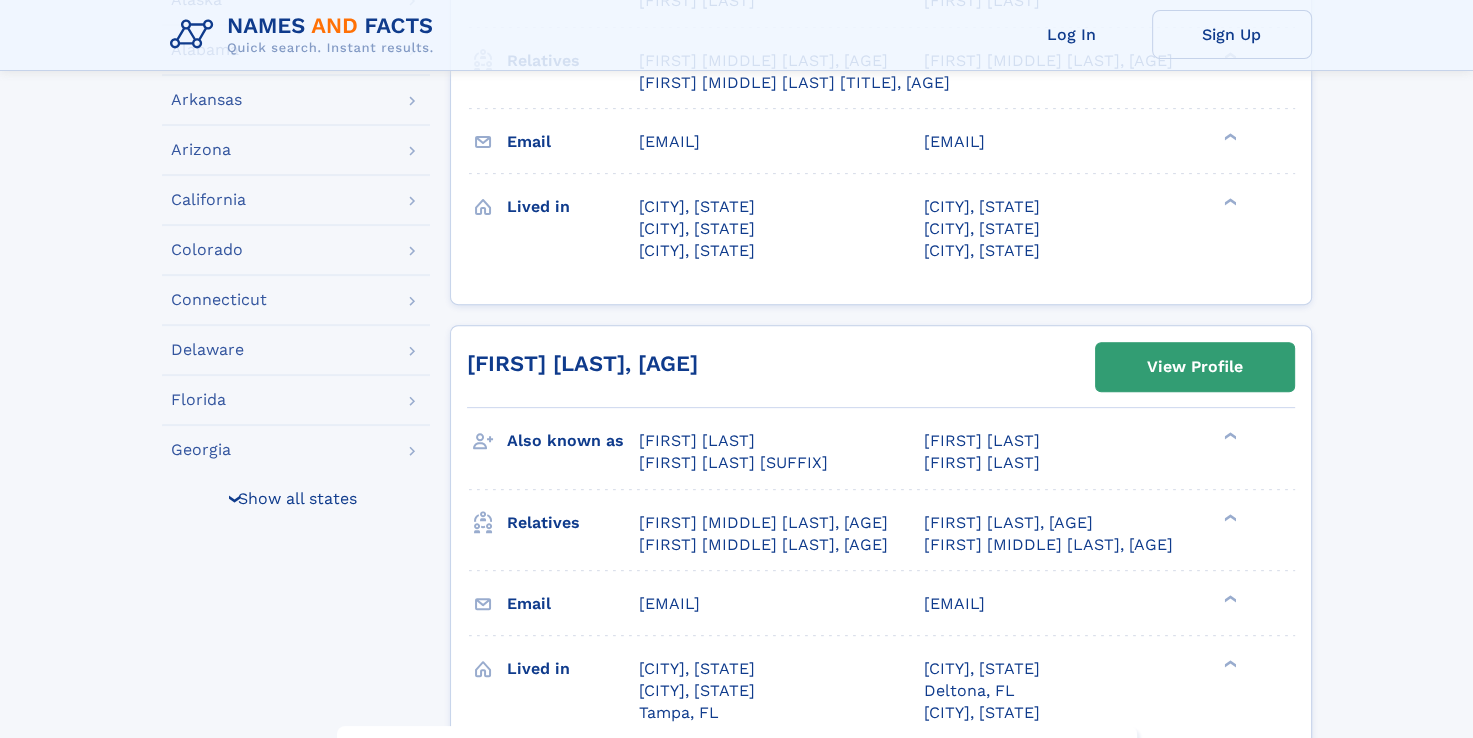 scroll, scrollTop: 652, scrollLeft: 0, axis: vertical 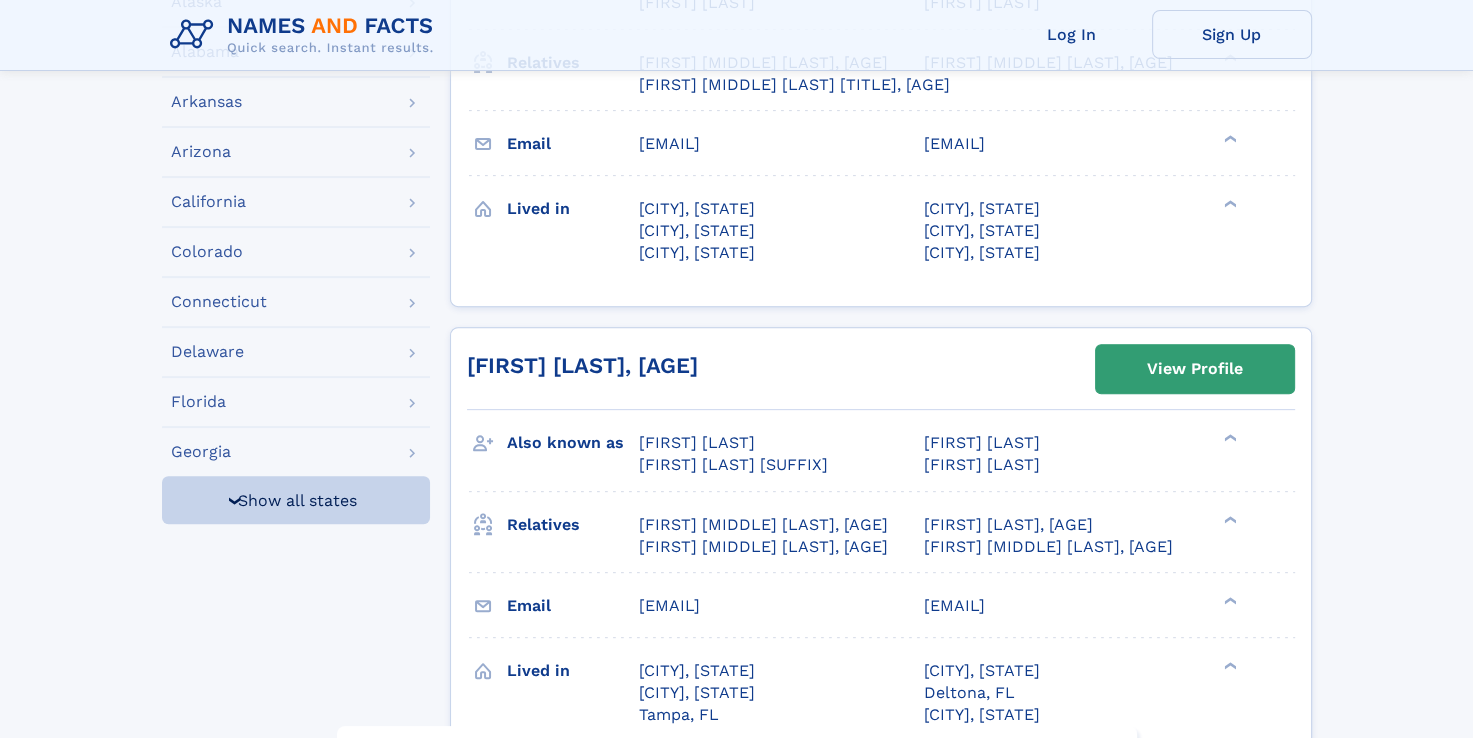 click on "❯   Show all states" at bounding box center (296, 500) 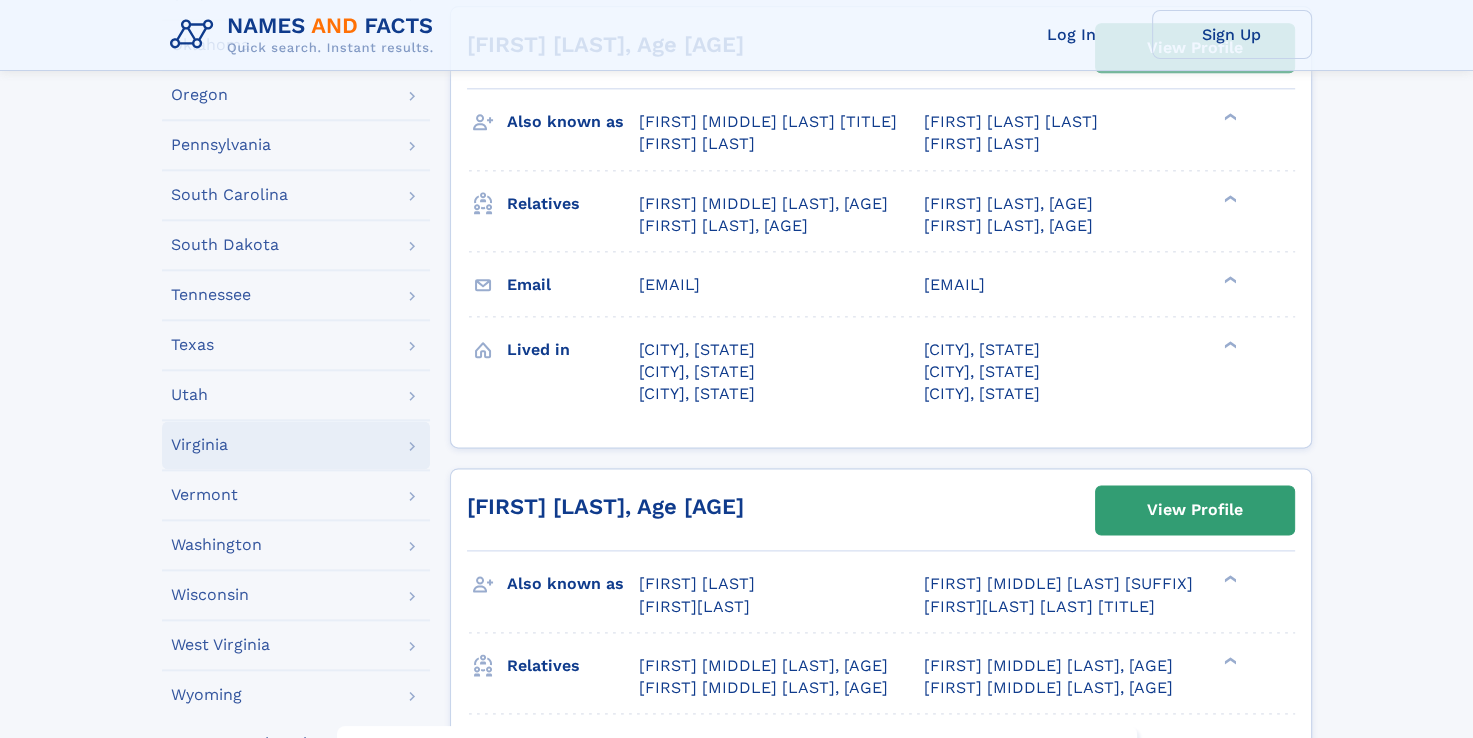 scroll, scrollTop: 2363, scrollLeft: 0, axis: vertical 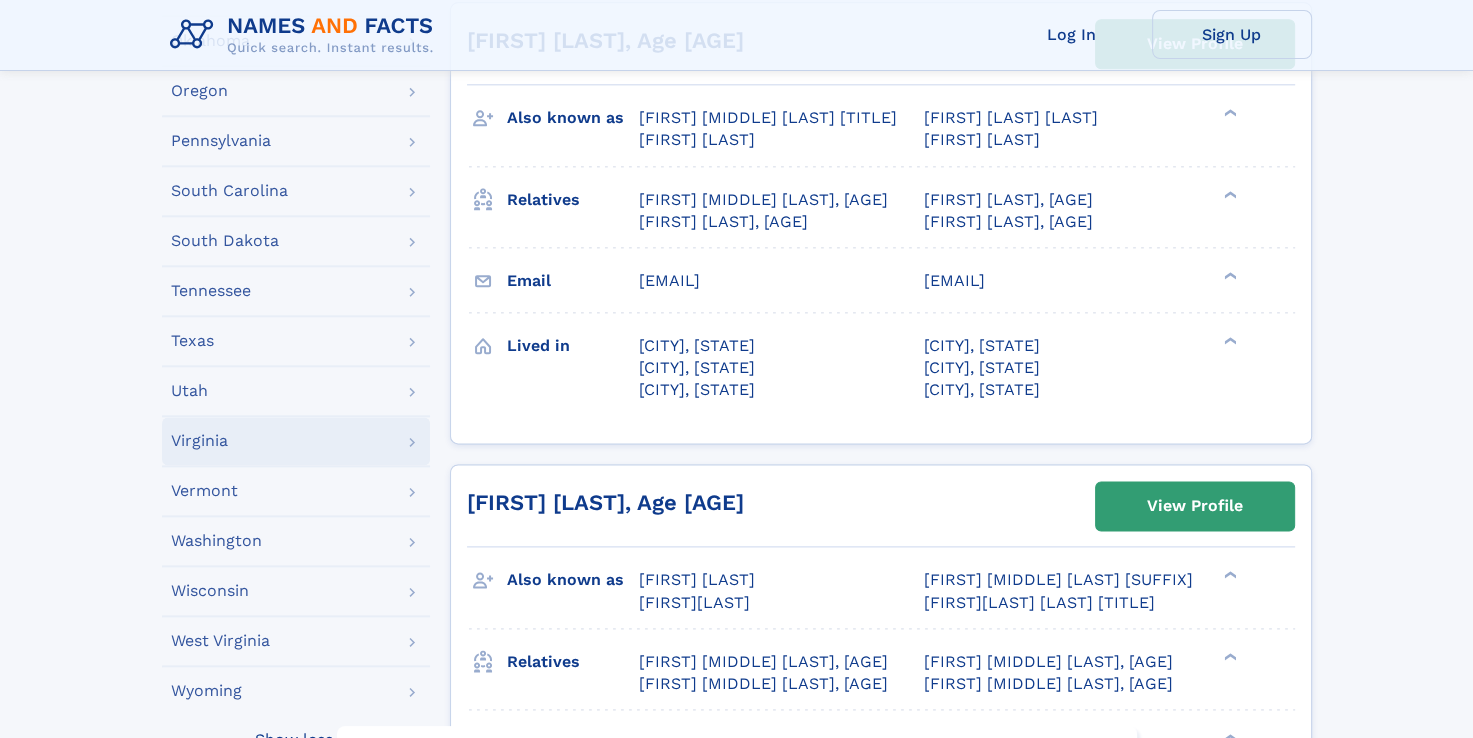 click on "Virginia" at bounding box center (296, 441) 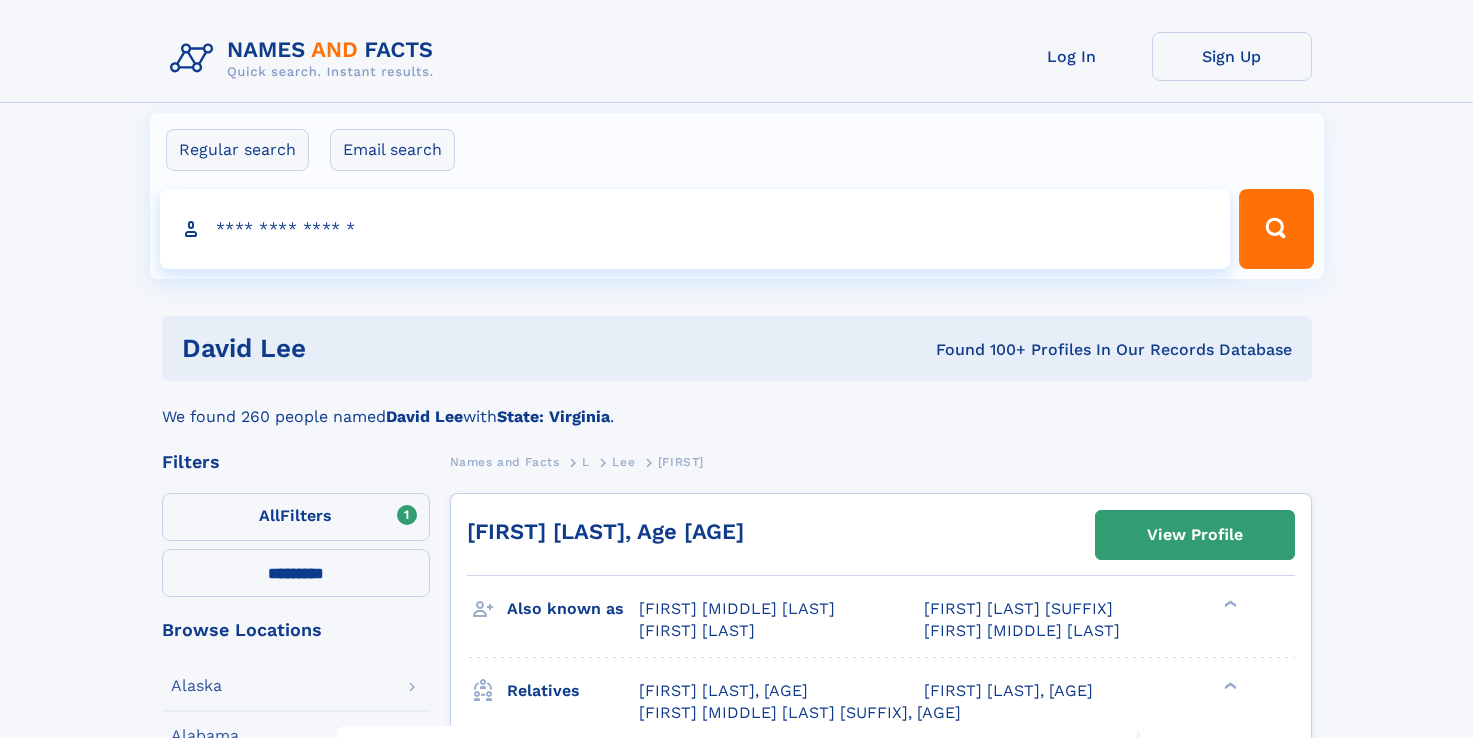 select on "**" 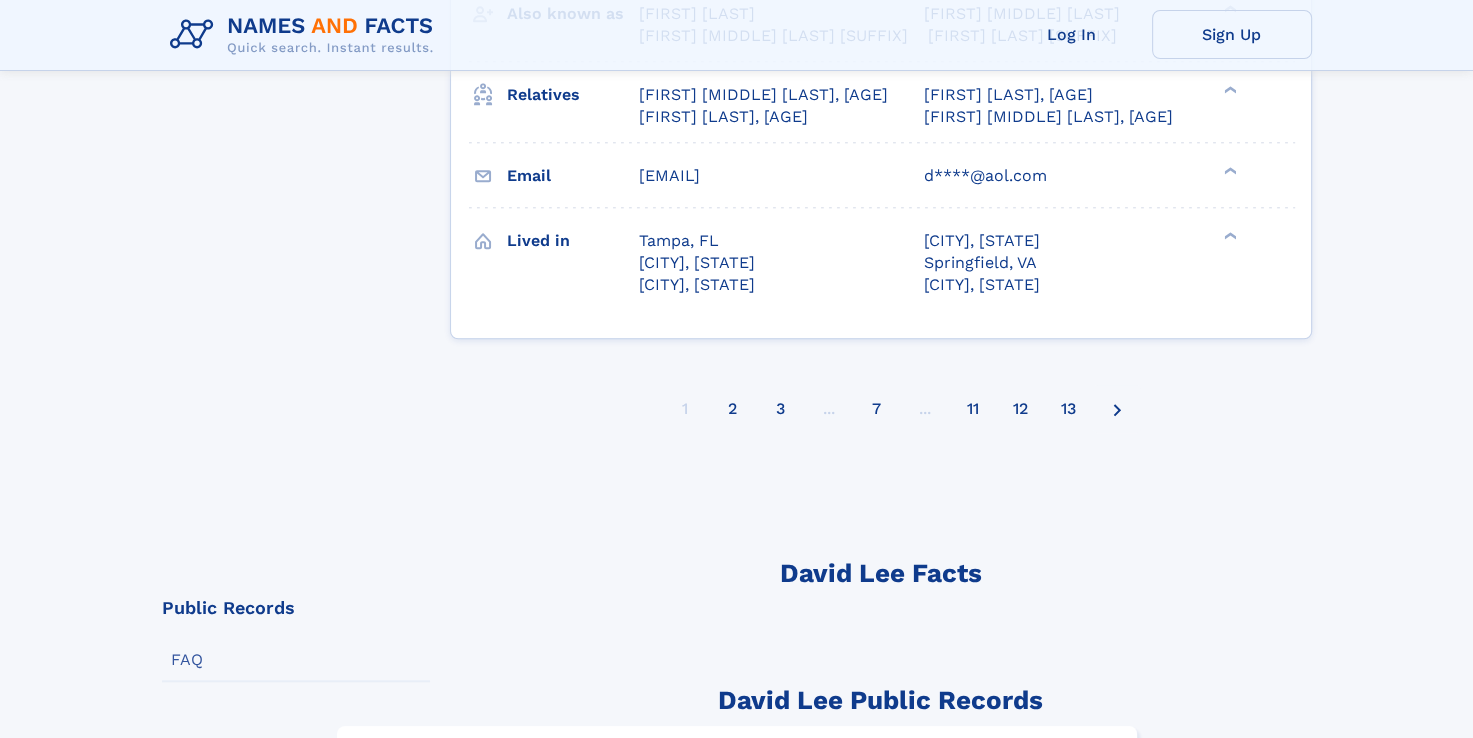 scroll, scrollTop: 9396, scrollLeft: 0, axis: vertical 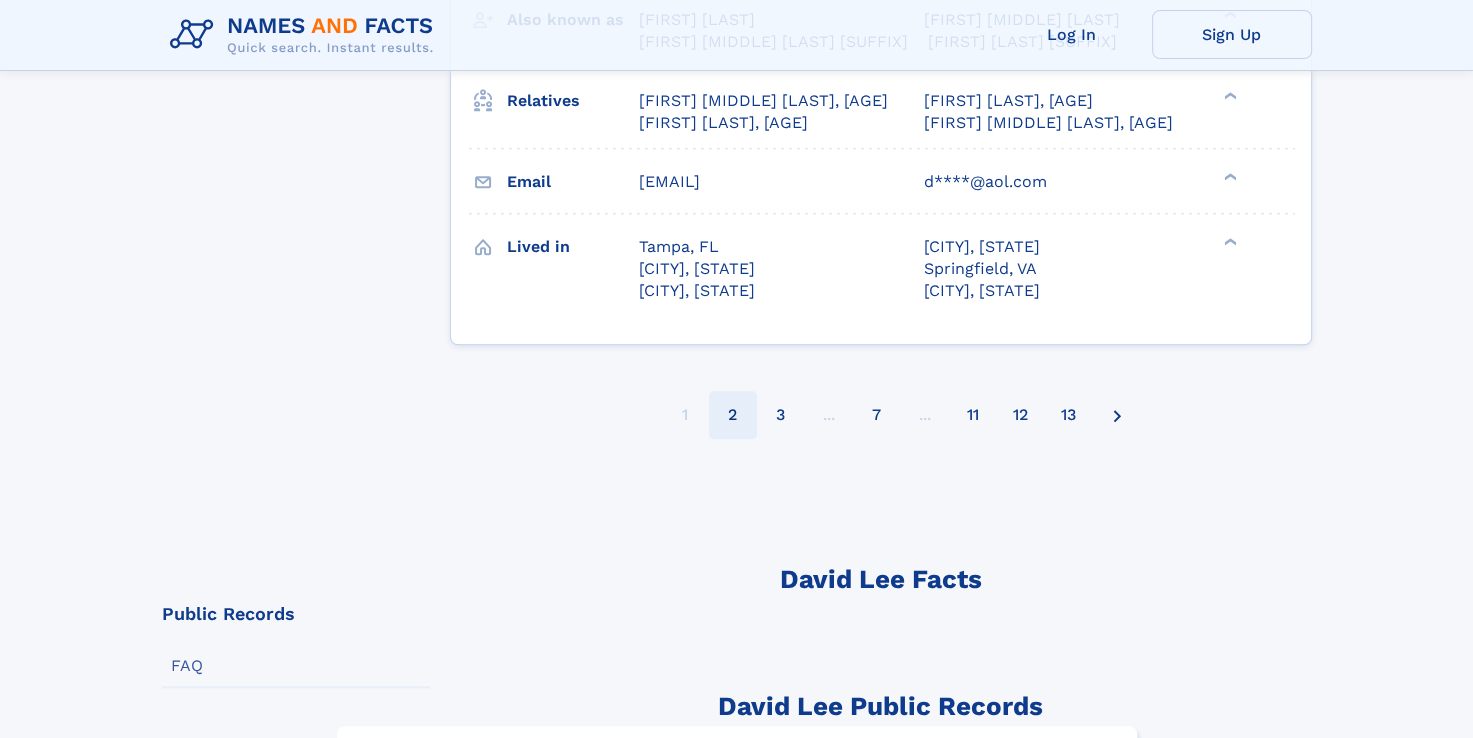 click on "2" at bounding box center [732, 415] 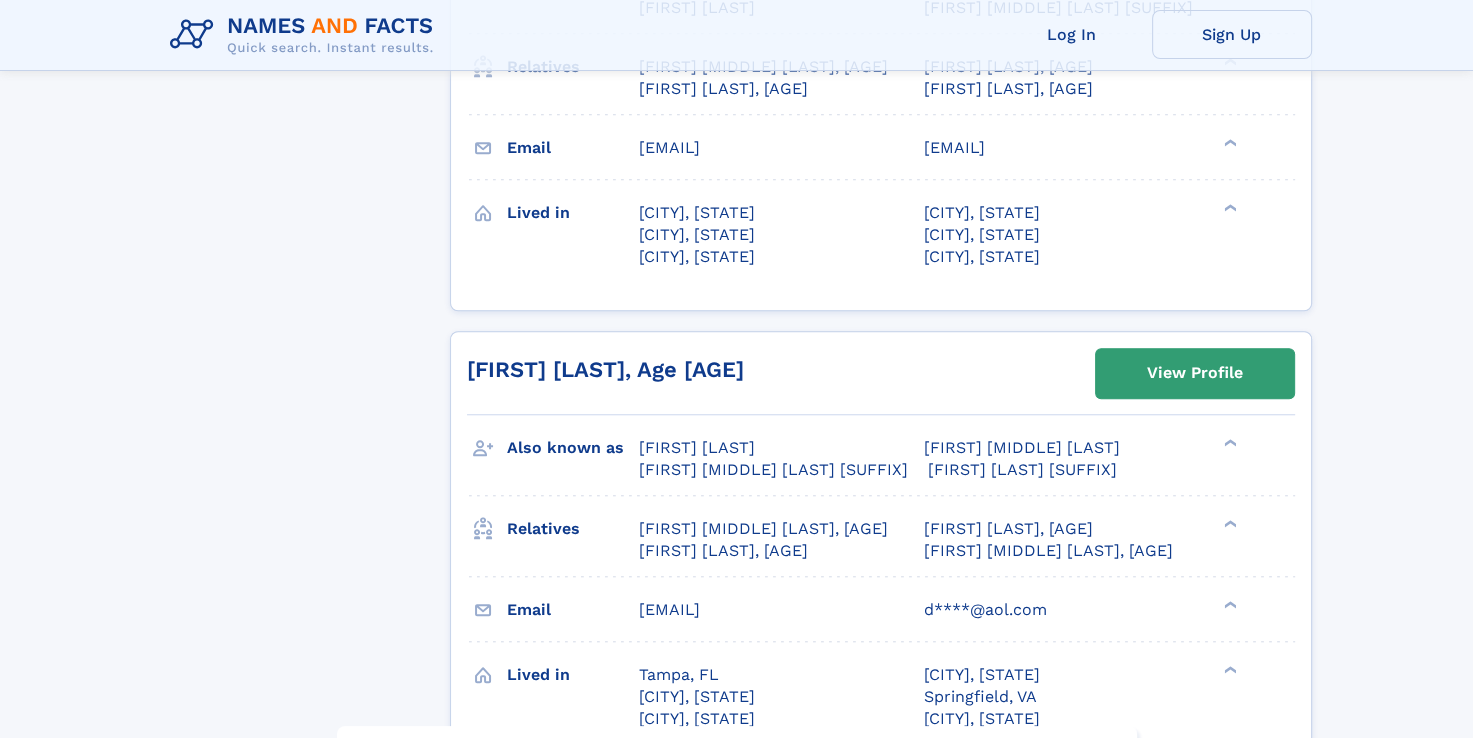 scroll, scrollTop: 8888, scrollLeft: 0, axis: vertical 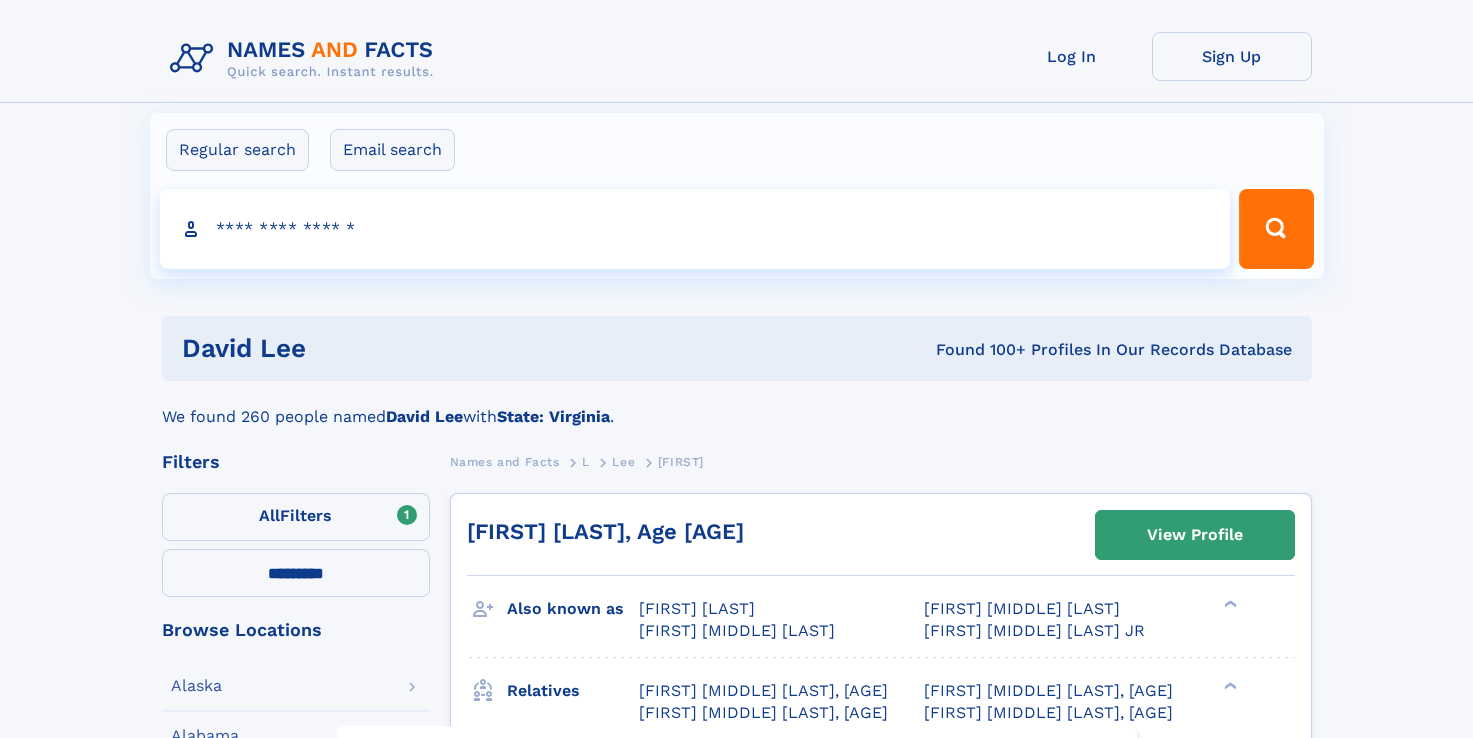 select on "**" 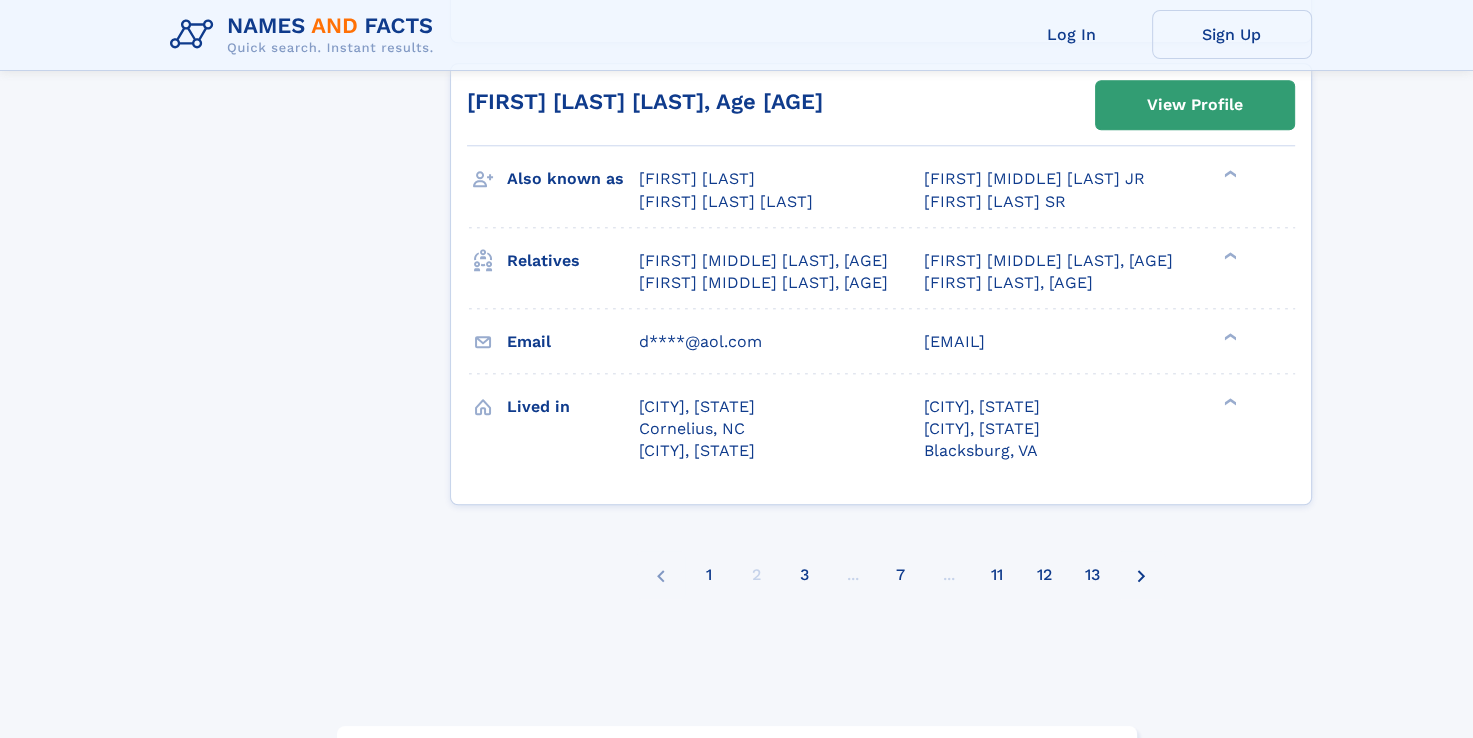 scroll, scrollTop: 9326, scrollLeft: 0, axis: vertical 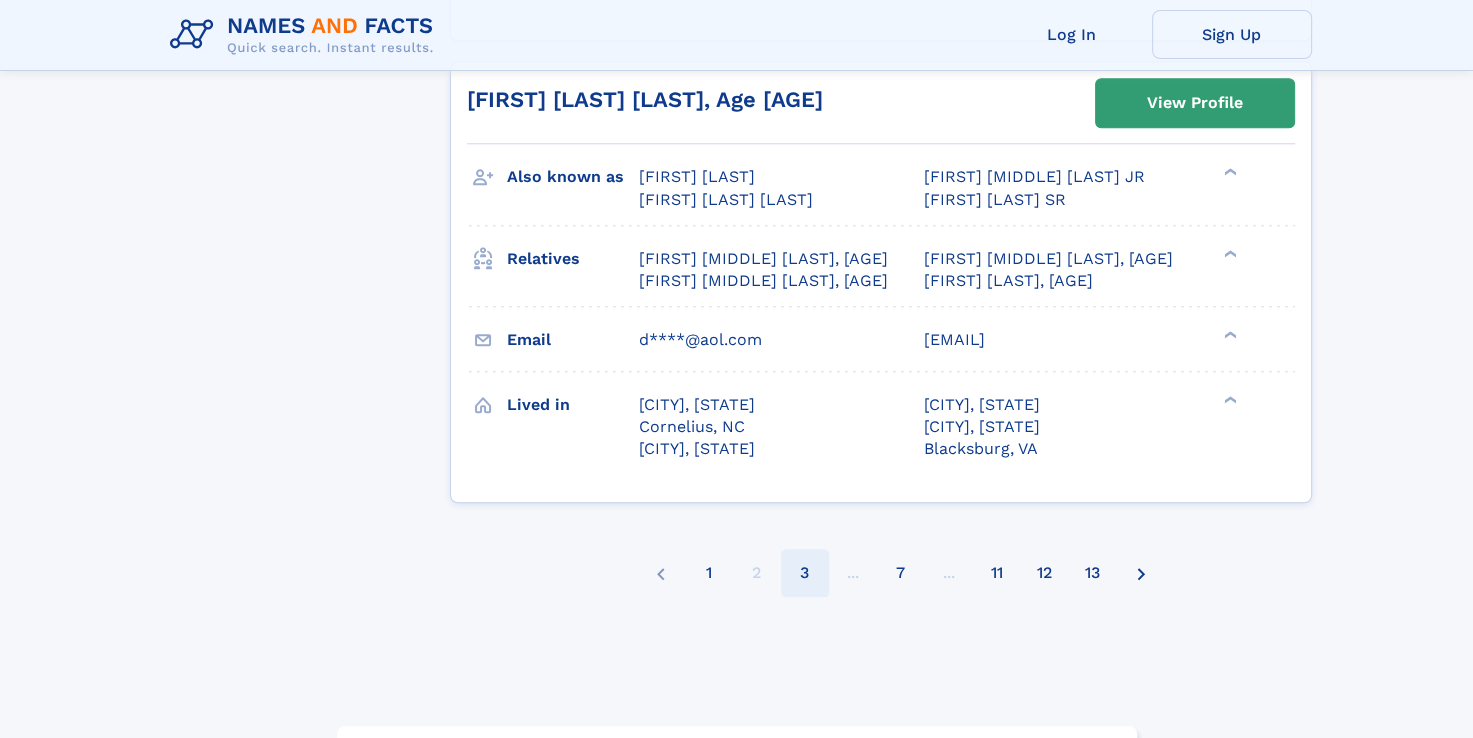click on "3" at bounding box center (805, 573) 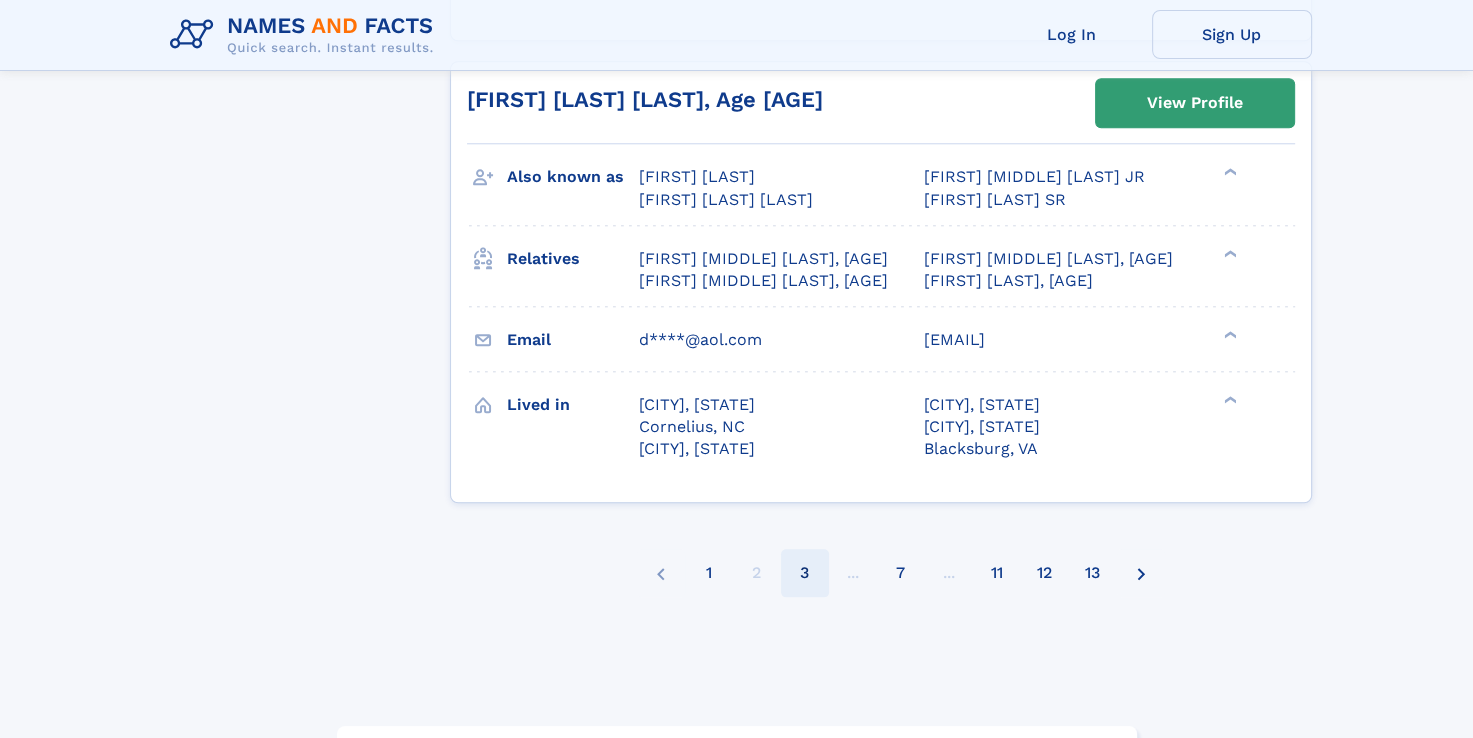 click on "3" at bounding box center [804, 573] 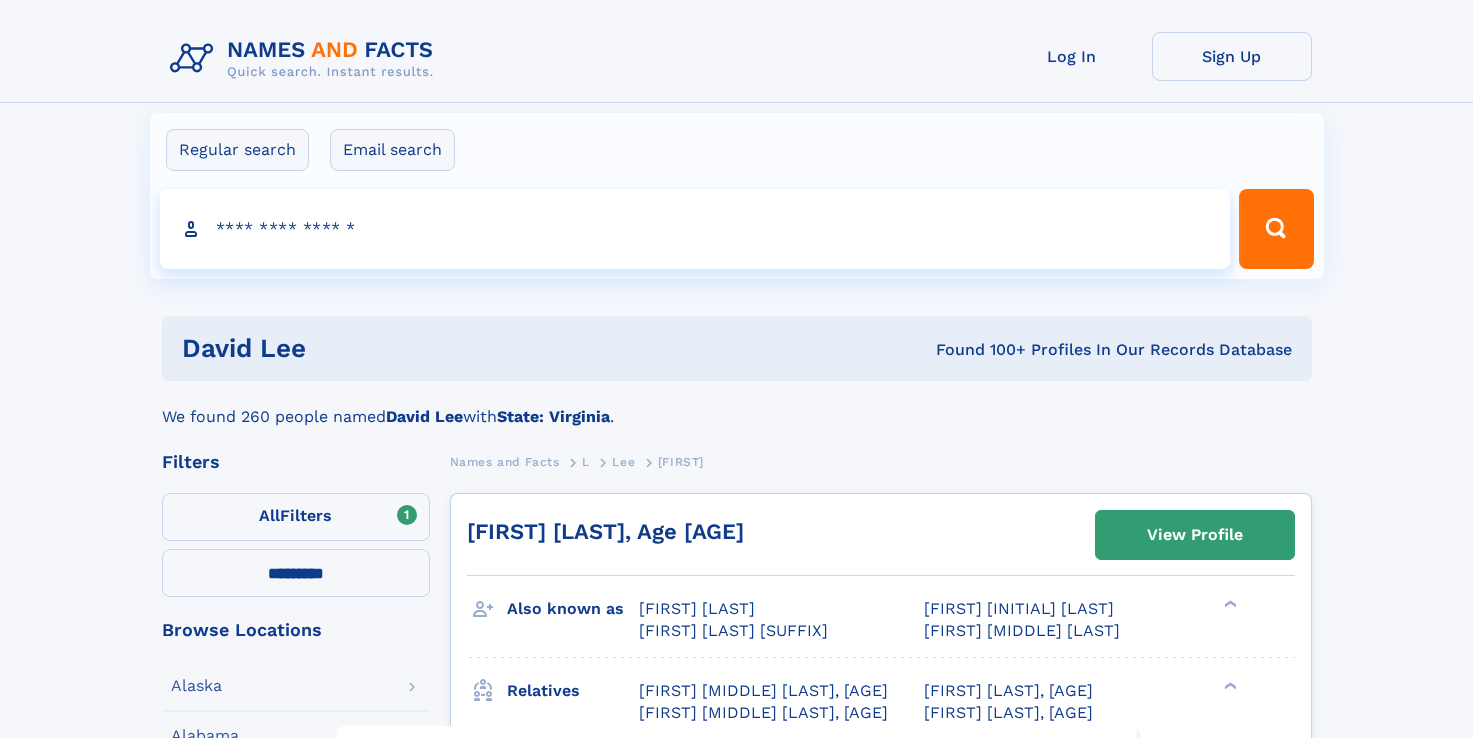 select on "**" 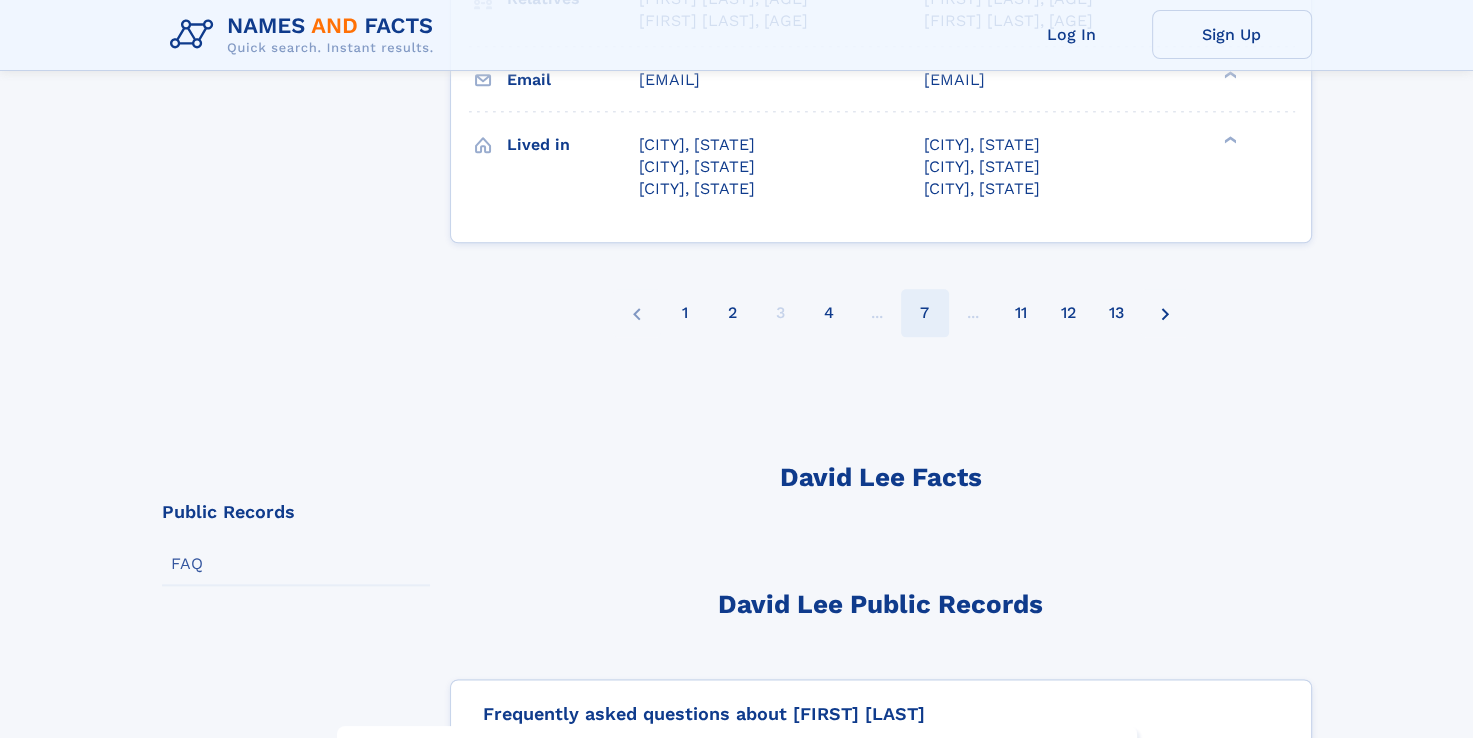 scroll, scrollTop: 9576, scrollLeft: 0, axis: vertical 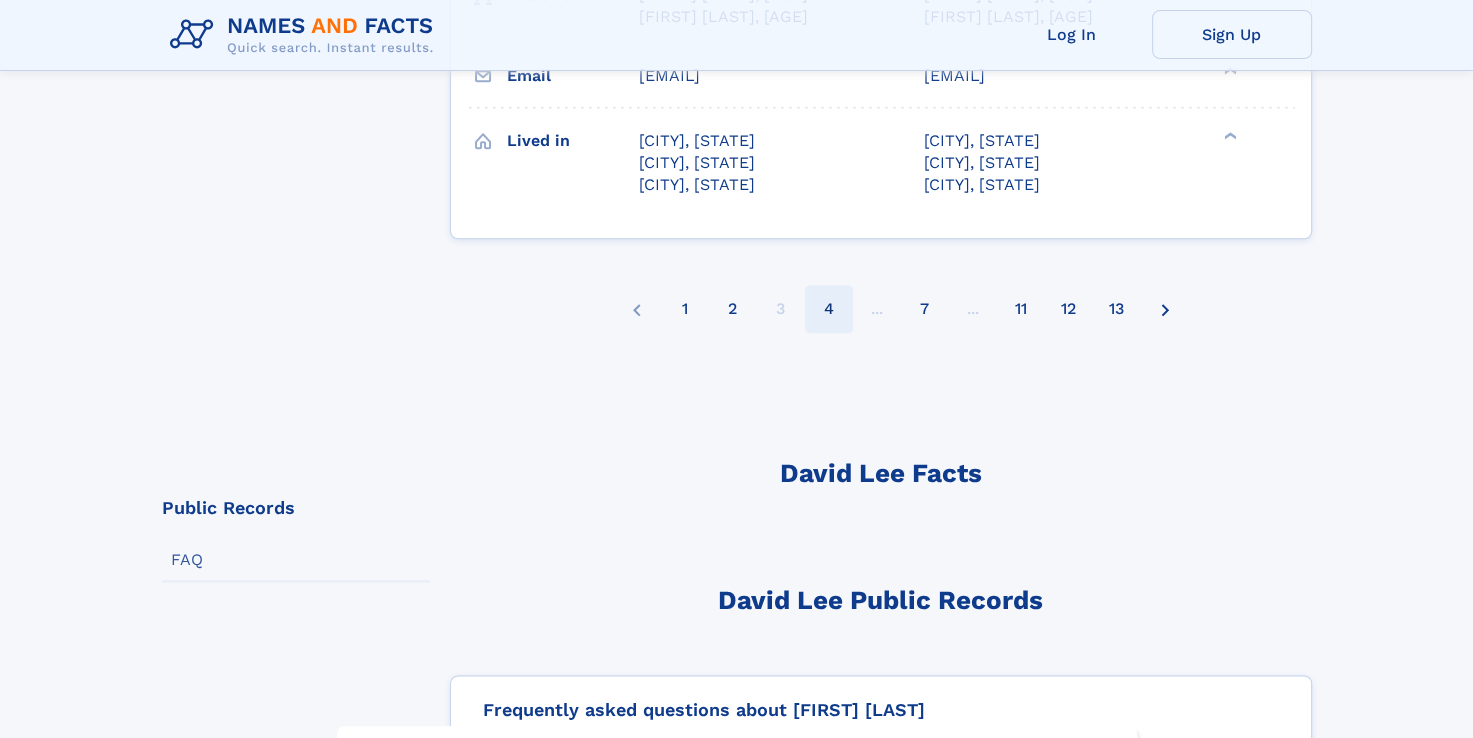 click on "4" at bounding box center (829, 309) 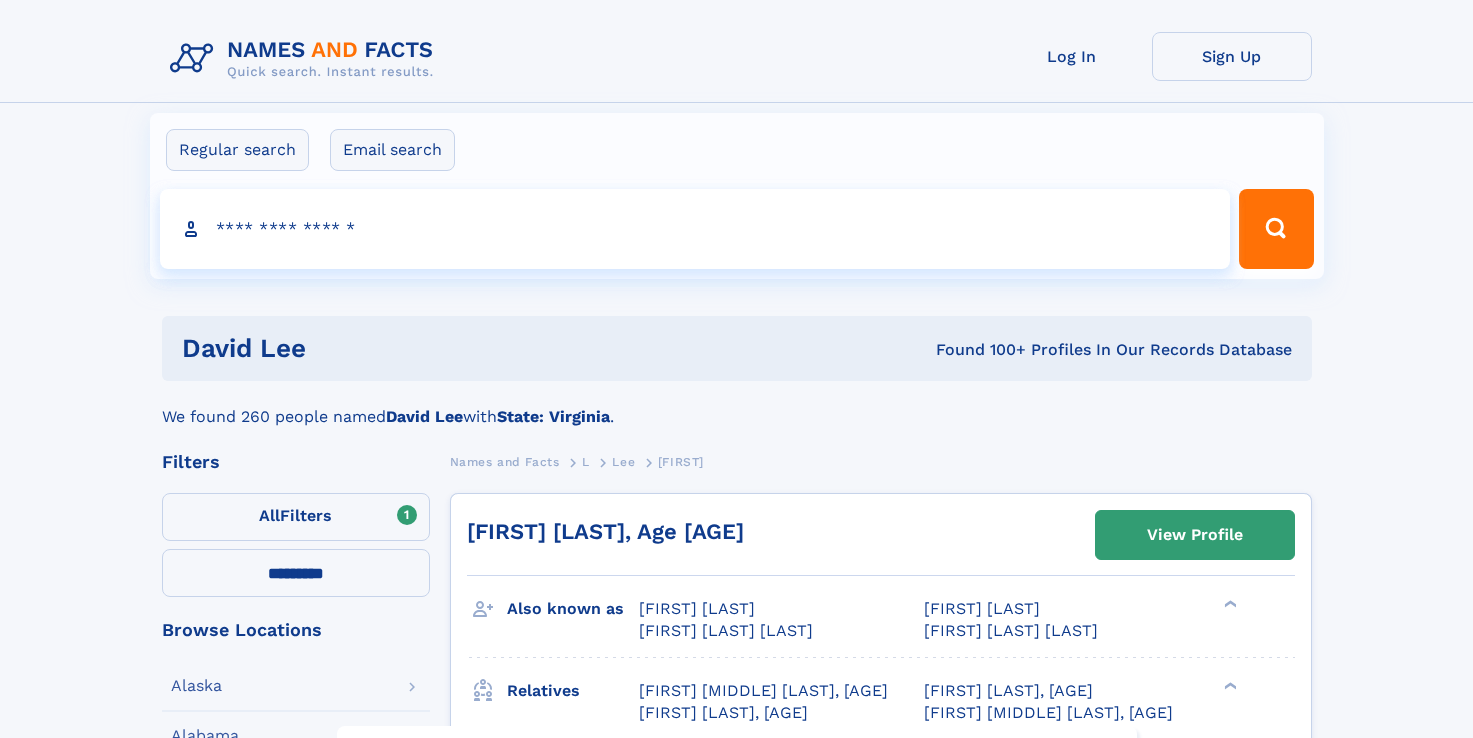 select on "**" 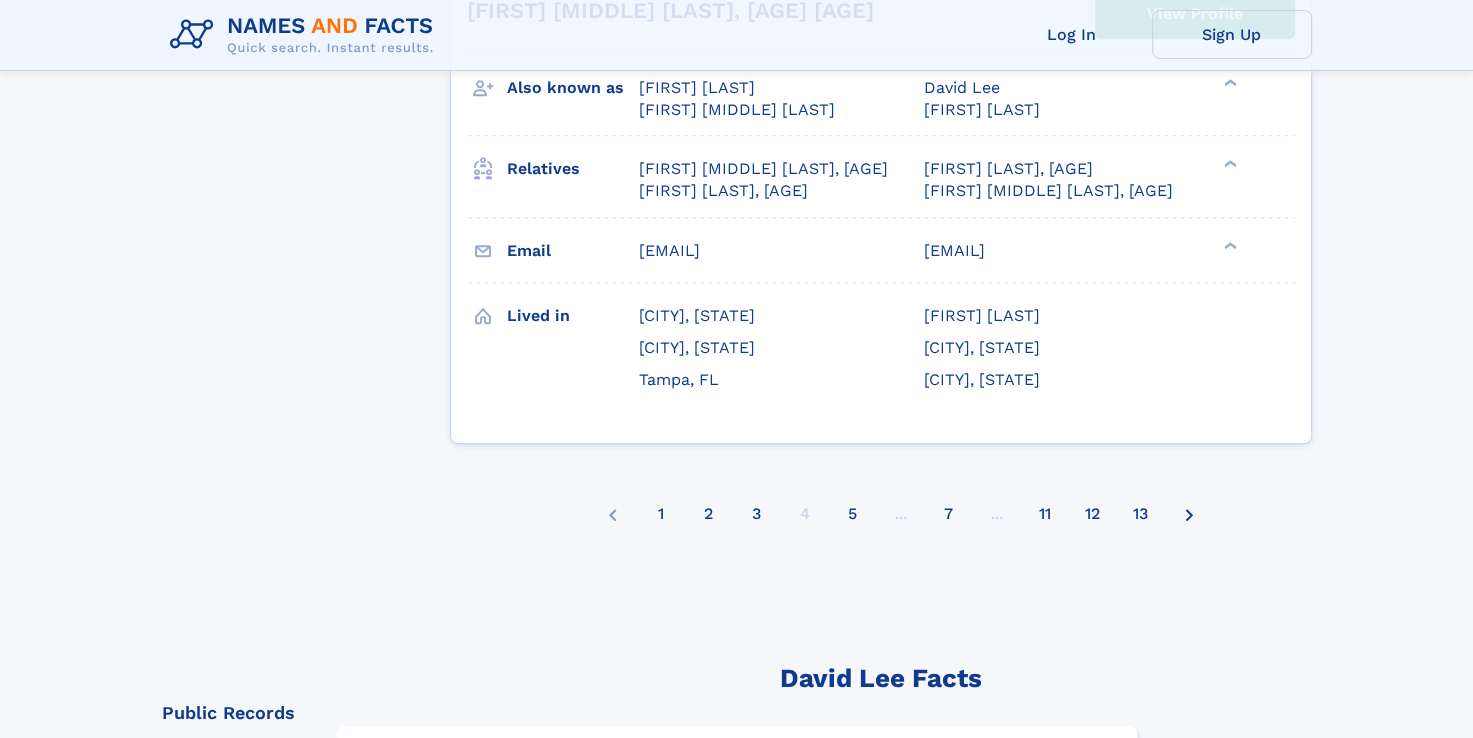 scroll, scrollTop: 9352, scrollLeft: 0, axis: vertical 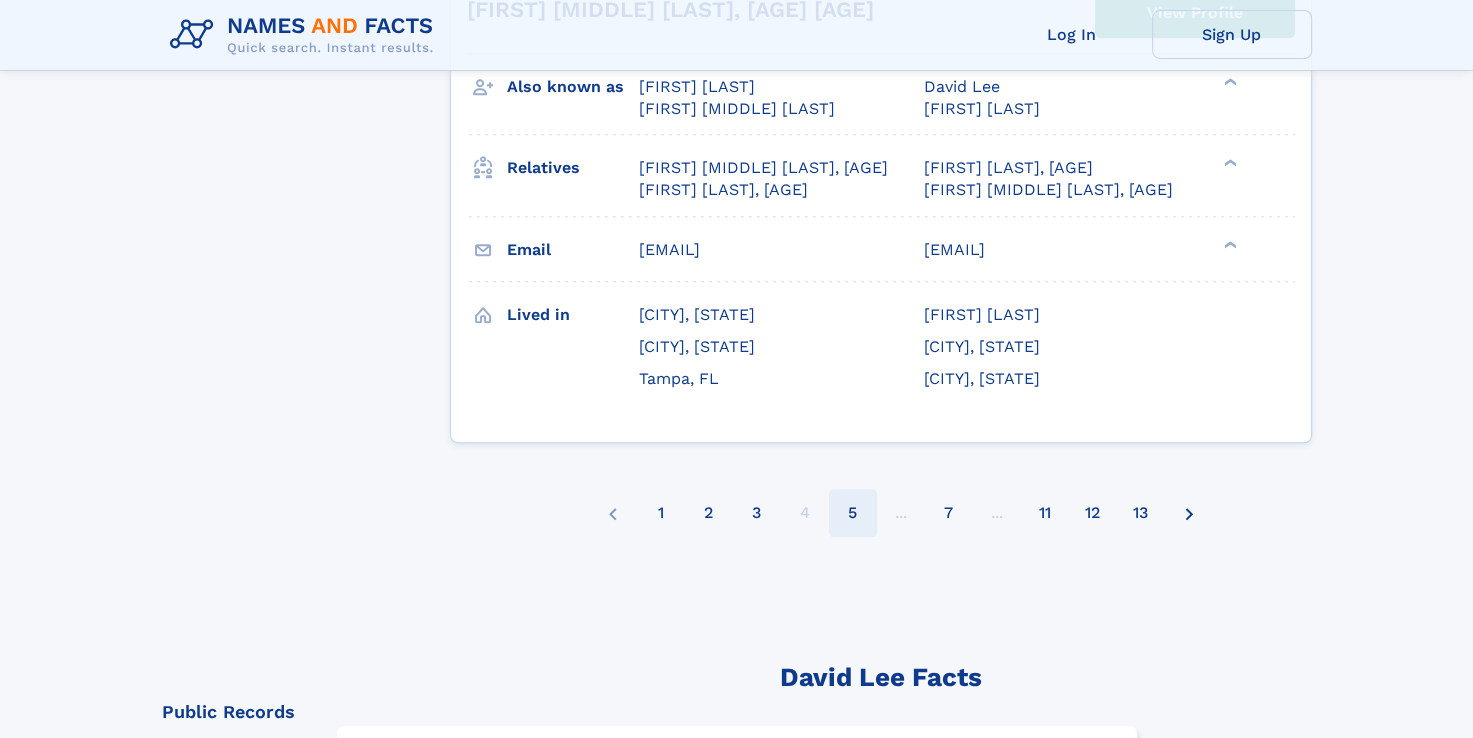 click on "5" at bounding box center (852, 513) 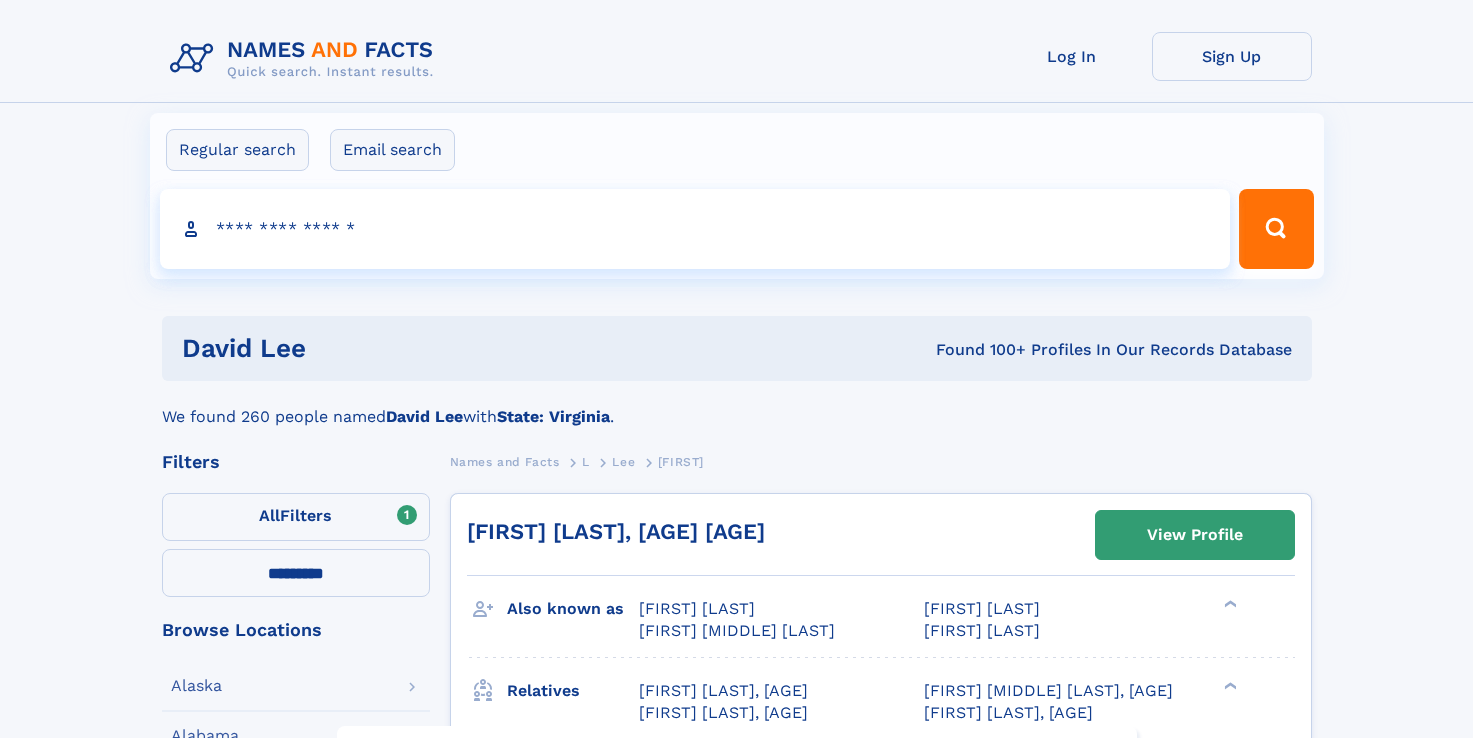 select on "**" 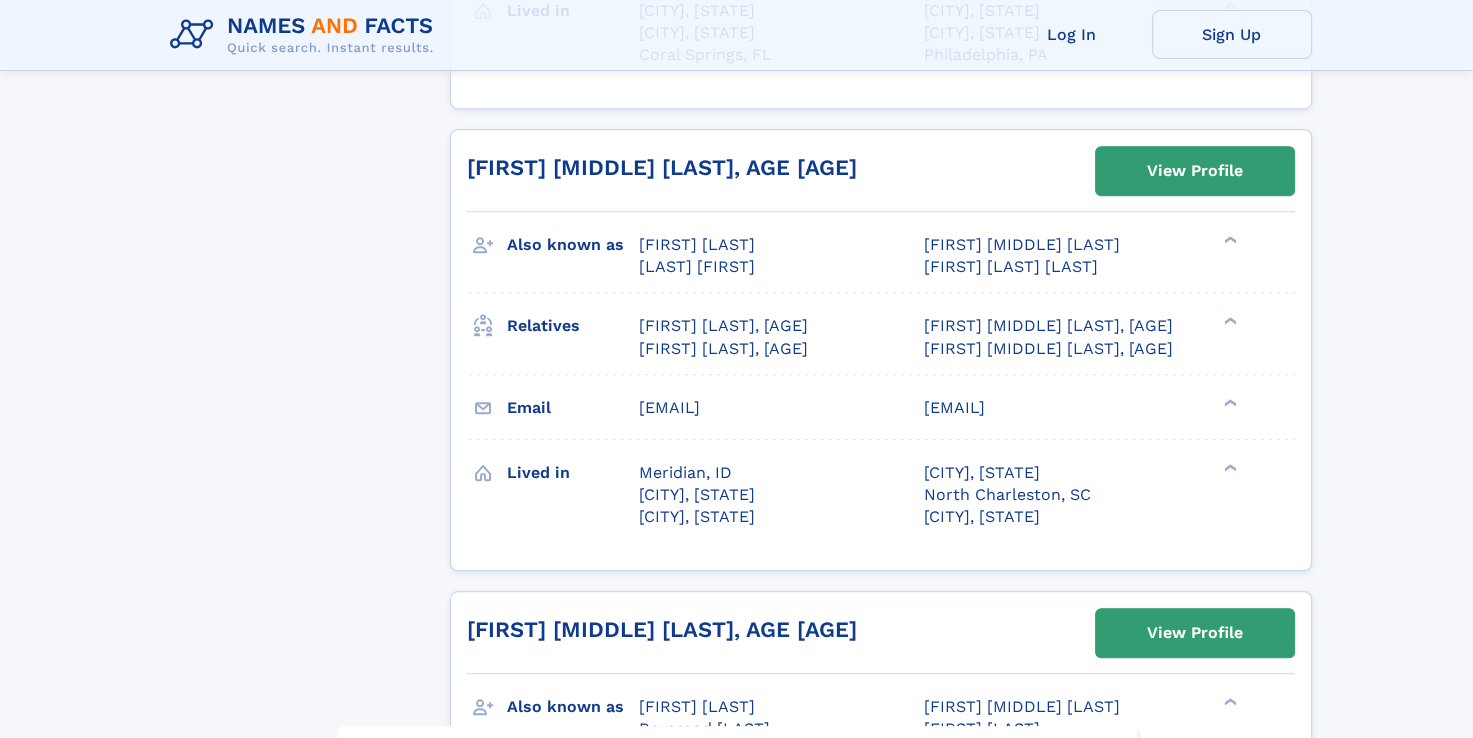 scroll, scrollTop: 8768, scrollLeft: 0, axis: vertical 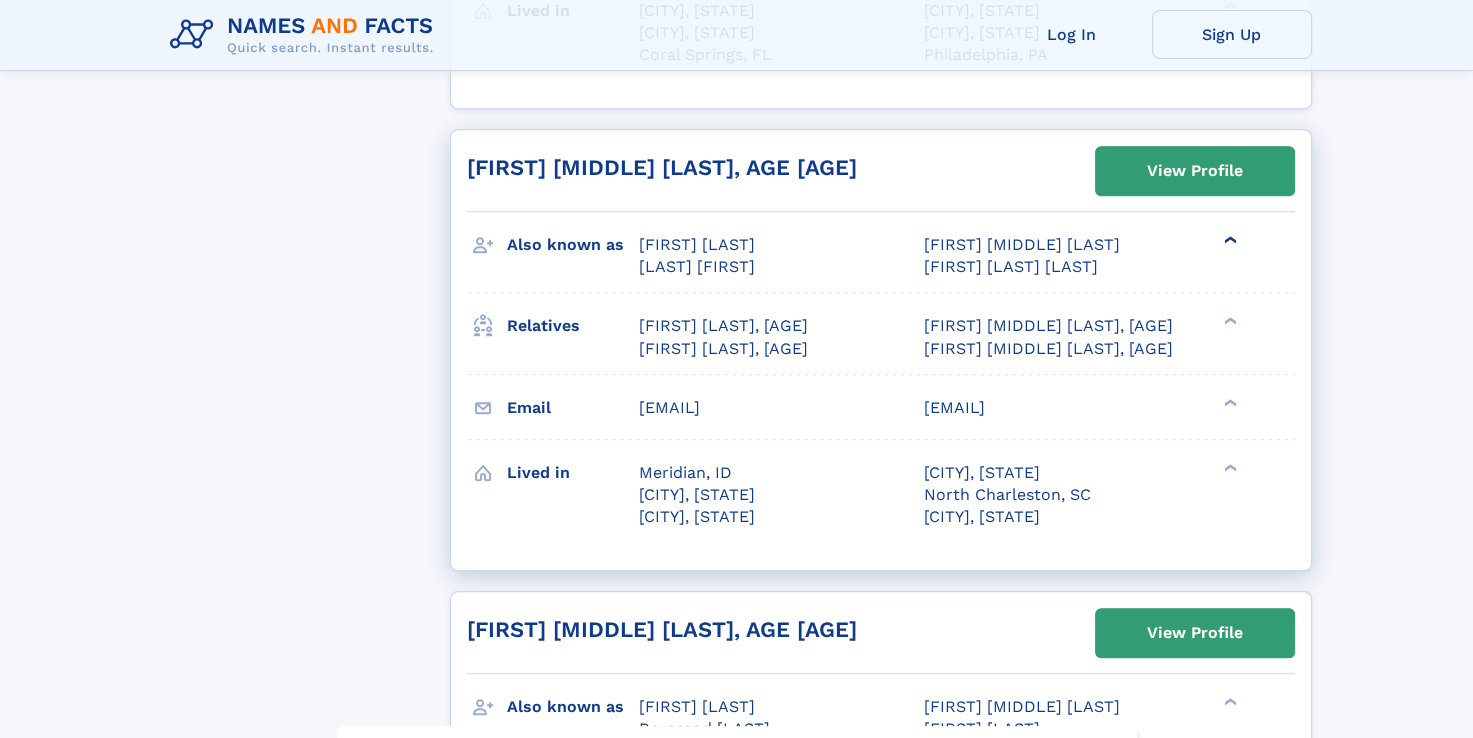click on "❯" at bounding box center (1231, 240) 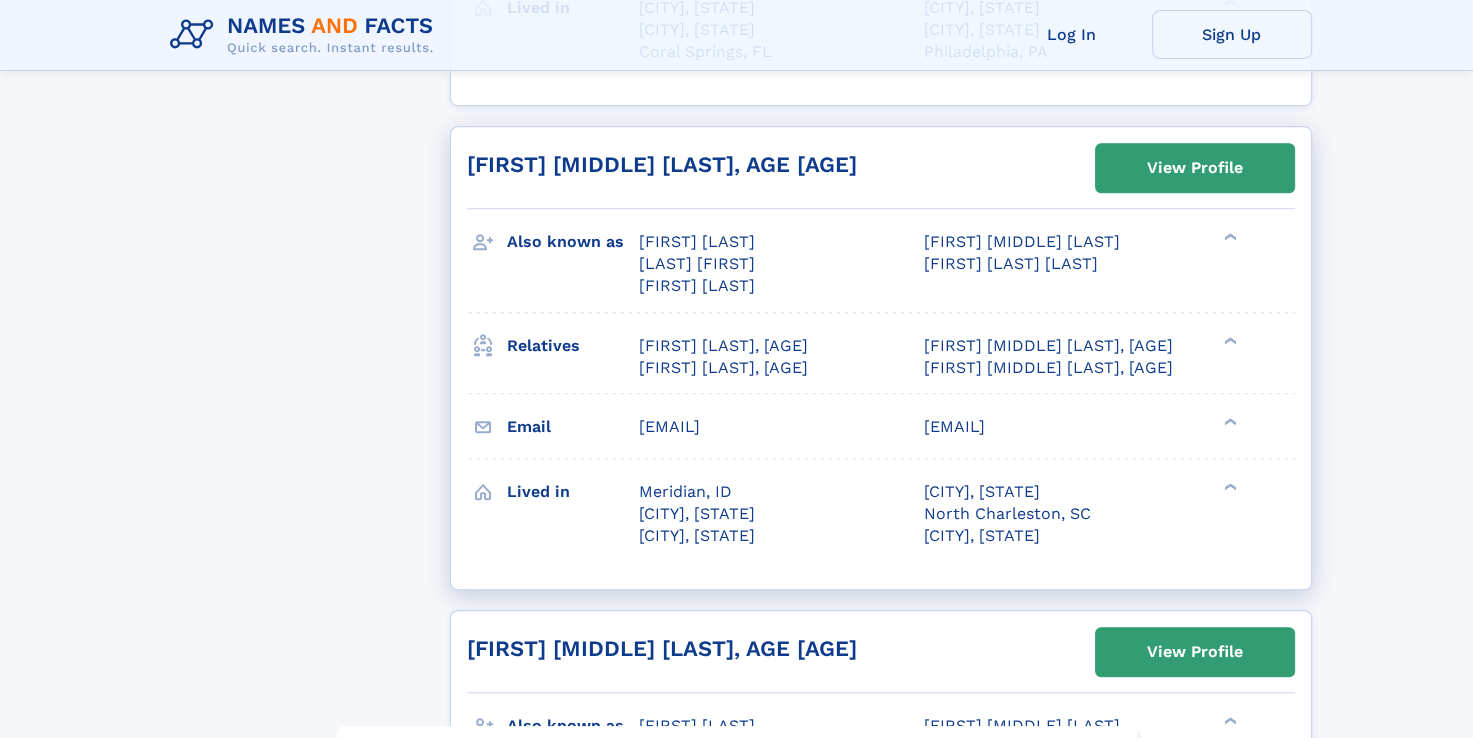 scroll, scrollTop: 8768, scrollLeft: 0, axis: vertical 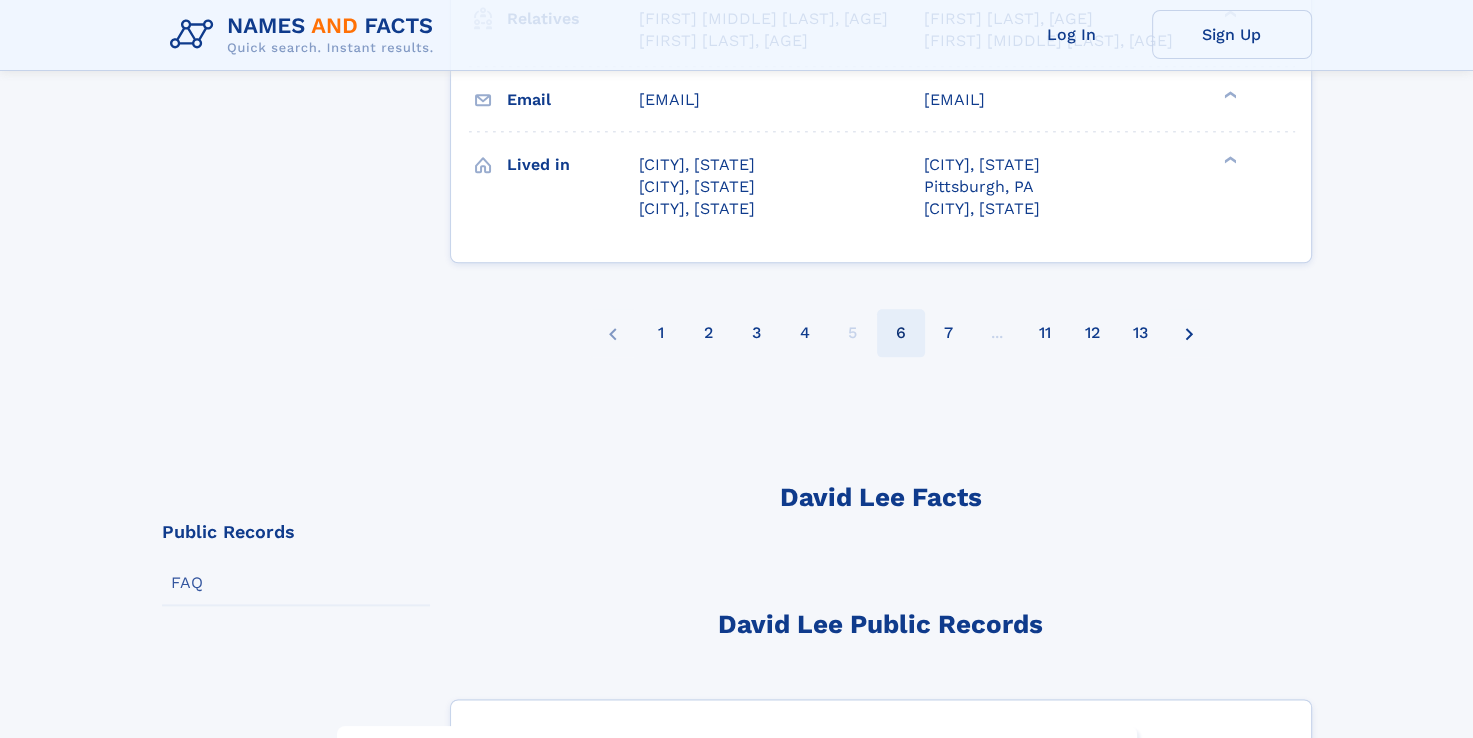 click on "6" at bounding box center (901, 333) 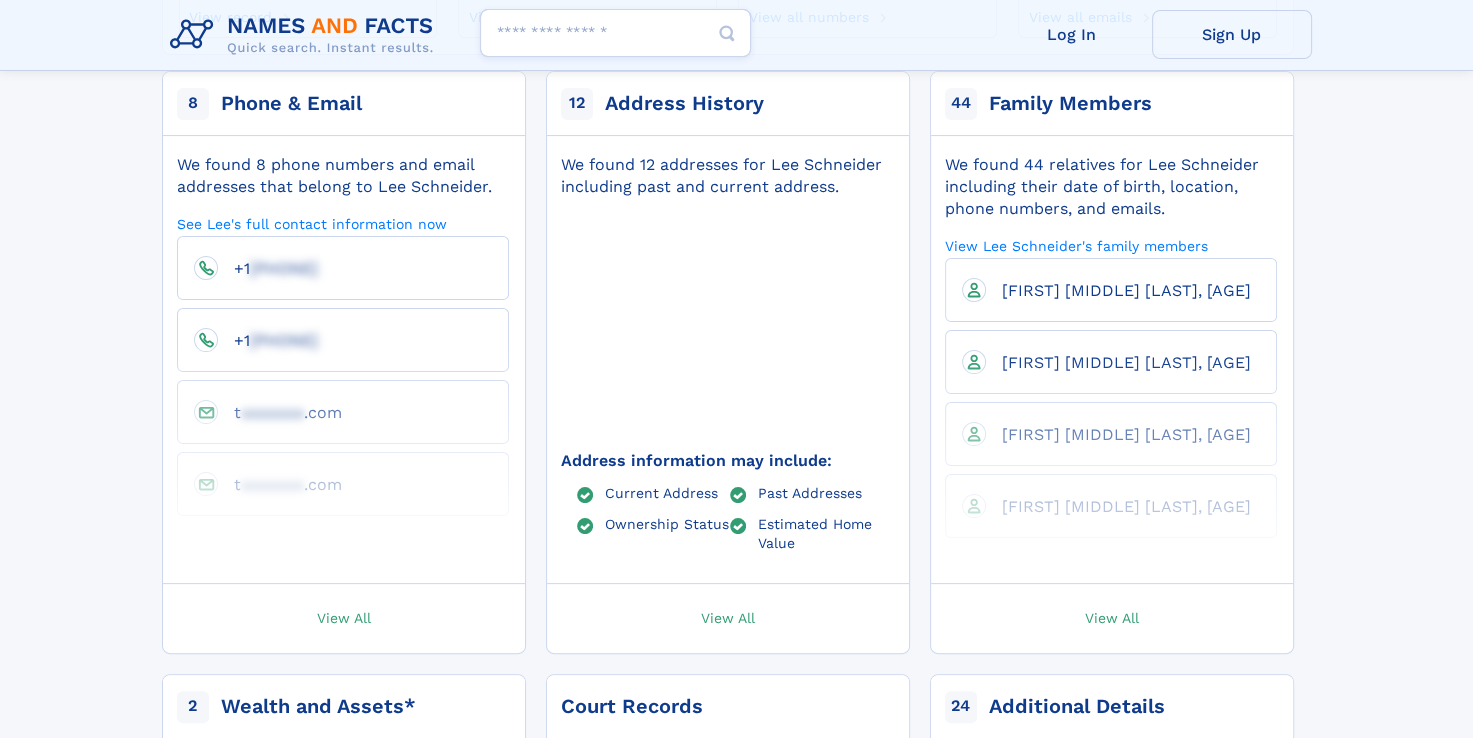 scroll, scrollTop: 371, scrollLeft: 0, axis: vertical 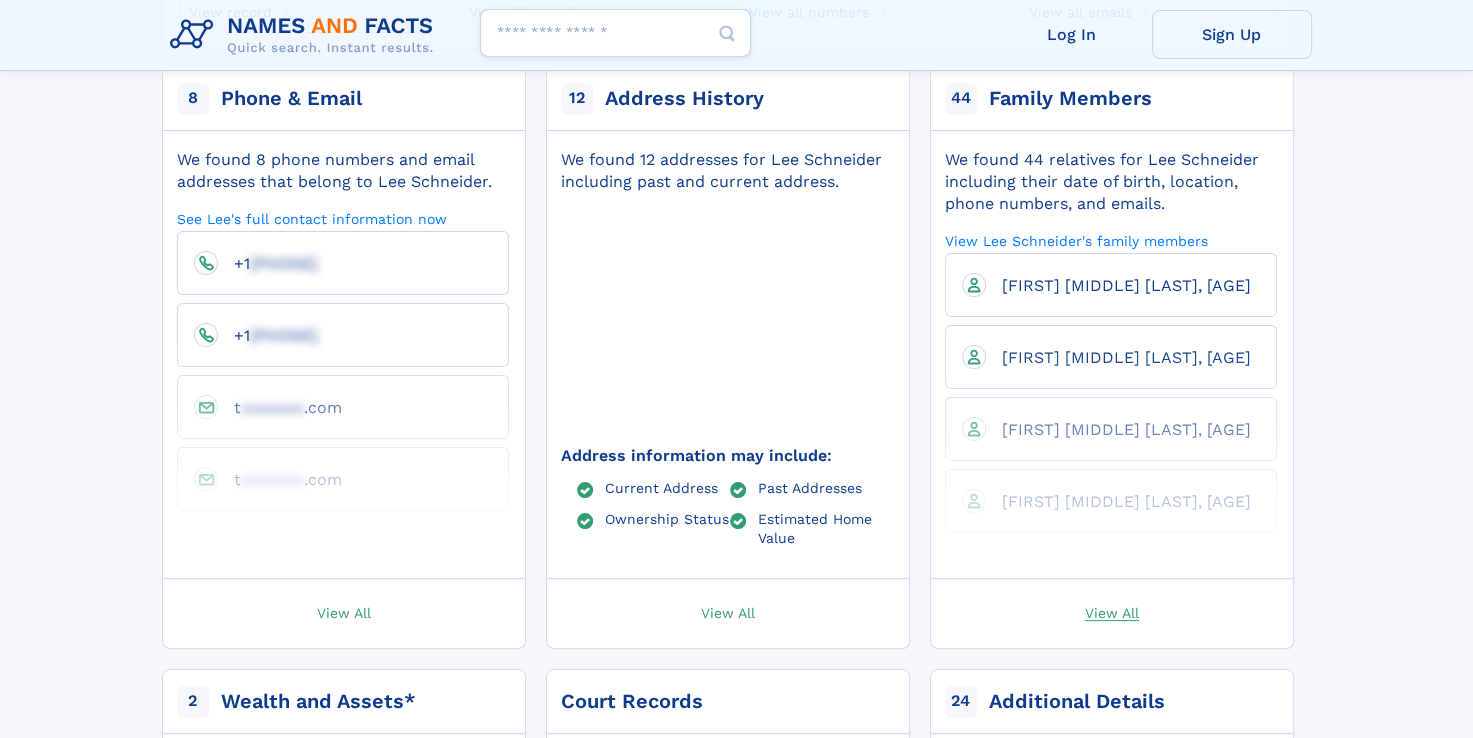 click on "View All" at bounding box center (1112, 612) 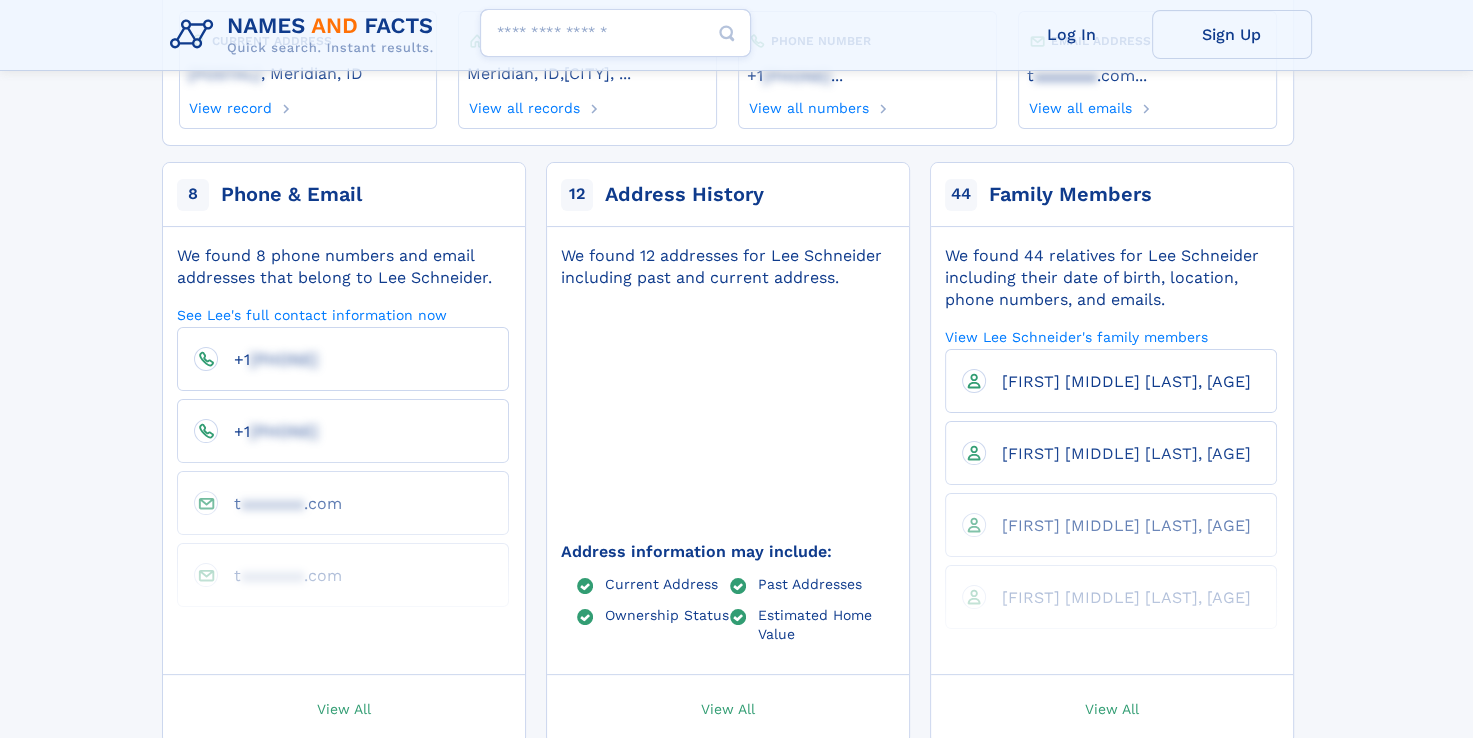 scroll, scrollTop: 286, scrollLeft: 0, axis: vertical 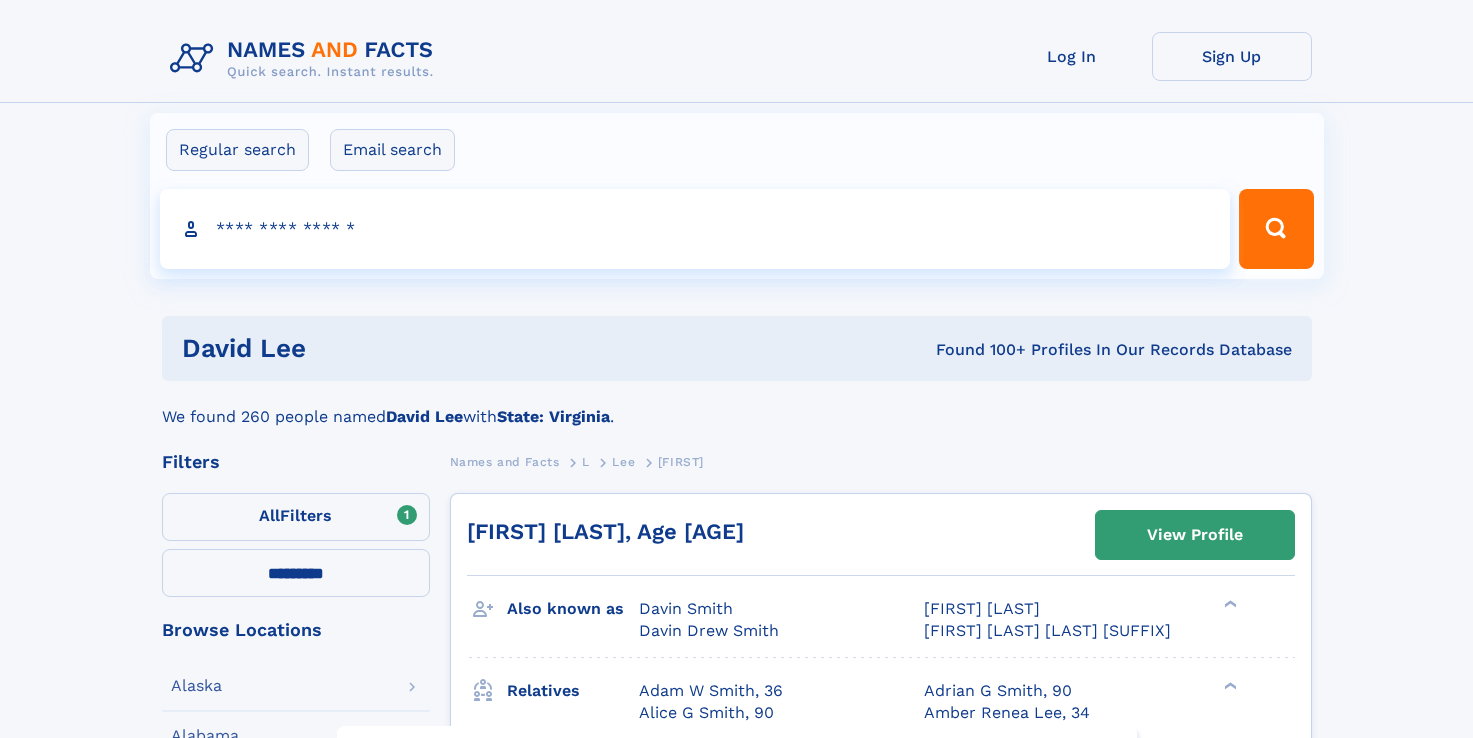 select on "**" 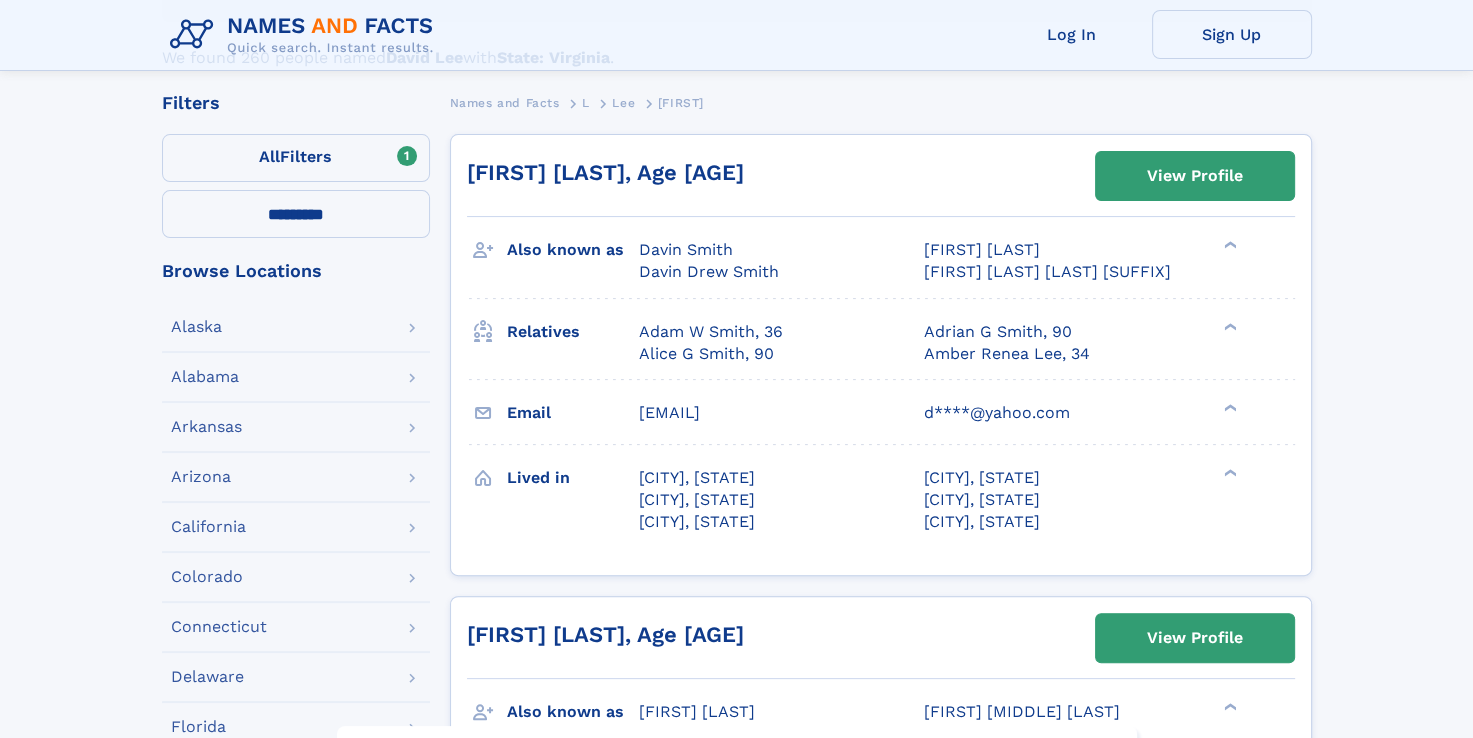 scroll, scrollTop: 358, scrollLeft: 0, axis: vertical 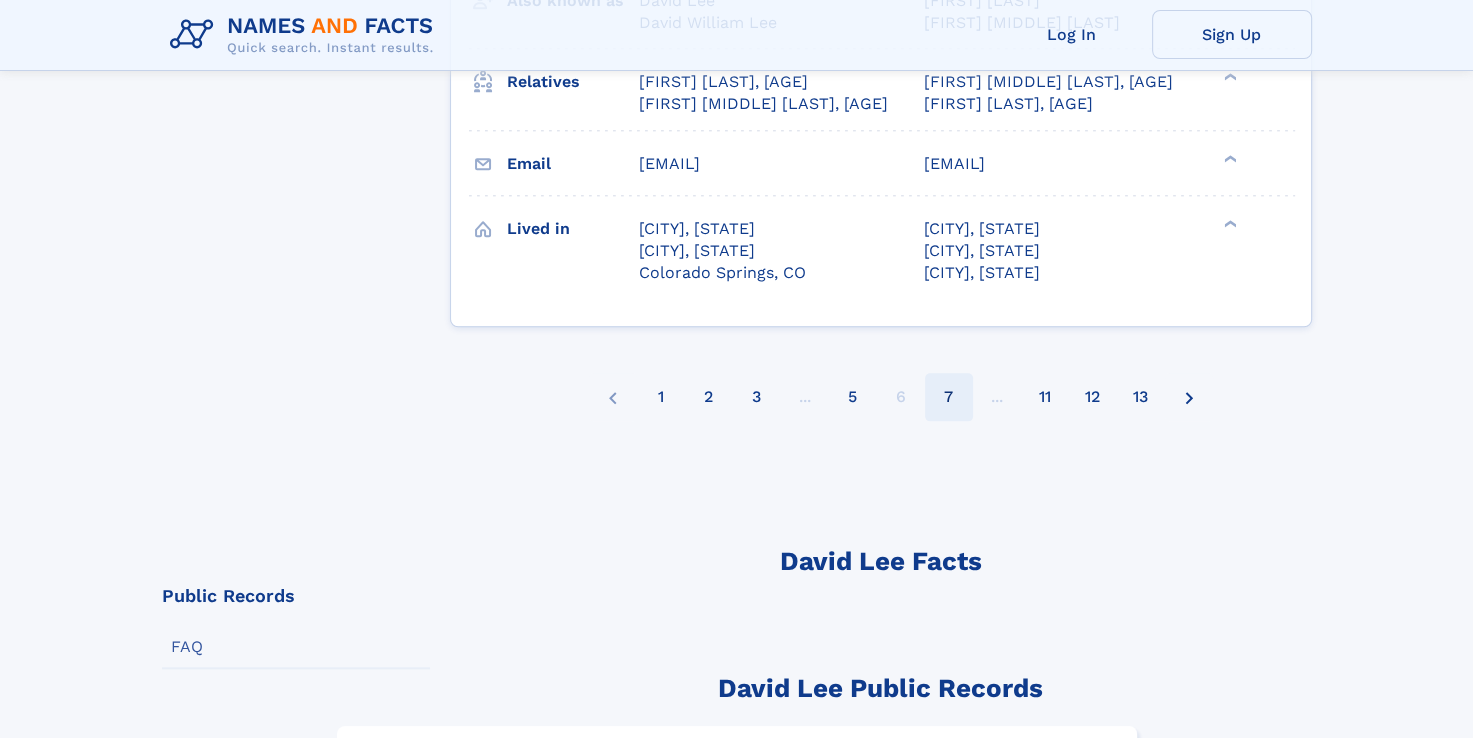 click on "7" at bounding box center (948, 397) 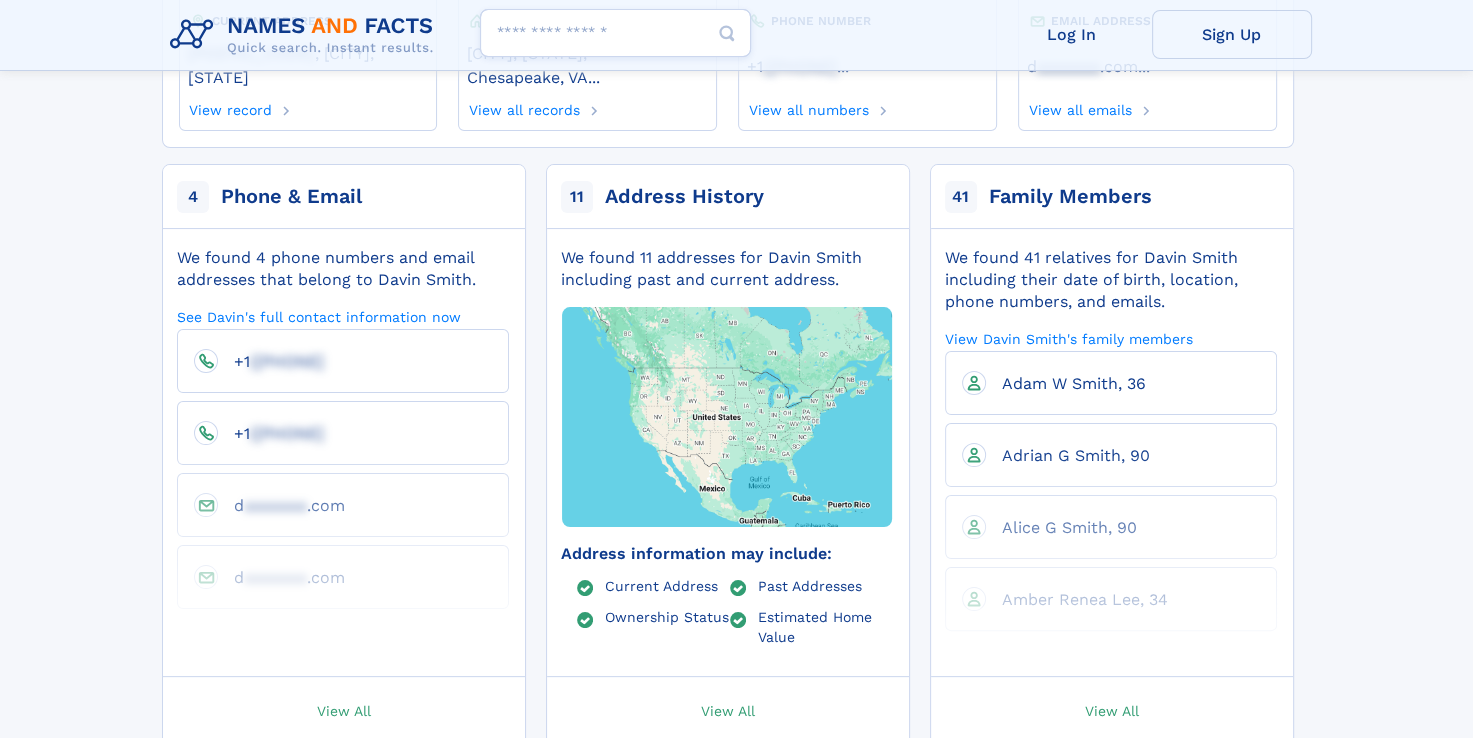 scroll, scrollTop: 298, scrollLeft: 0, axis: vertical 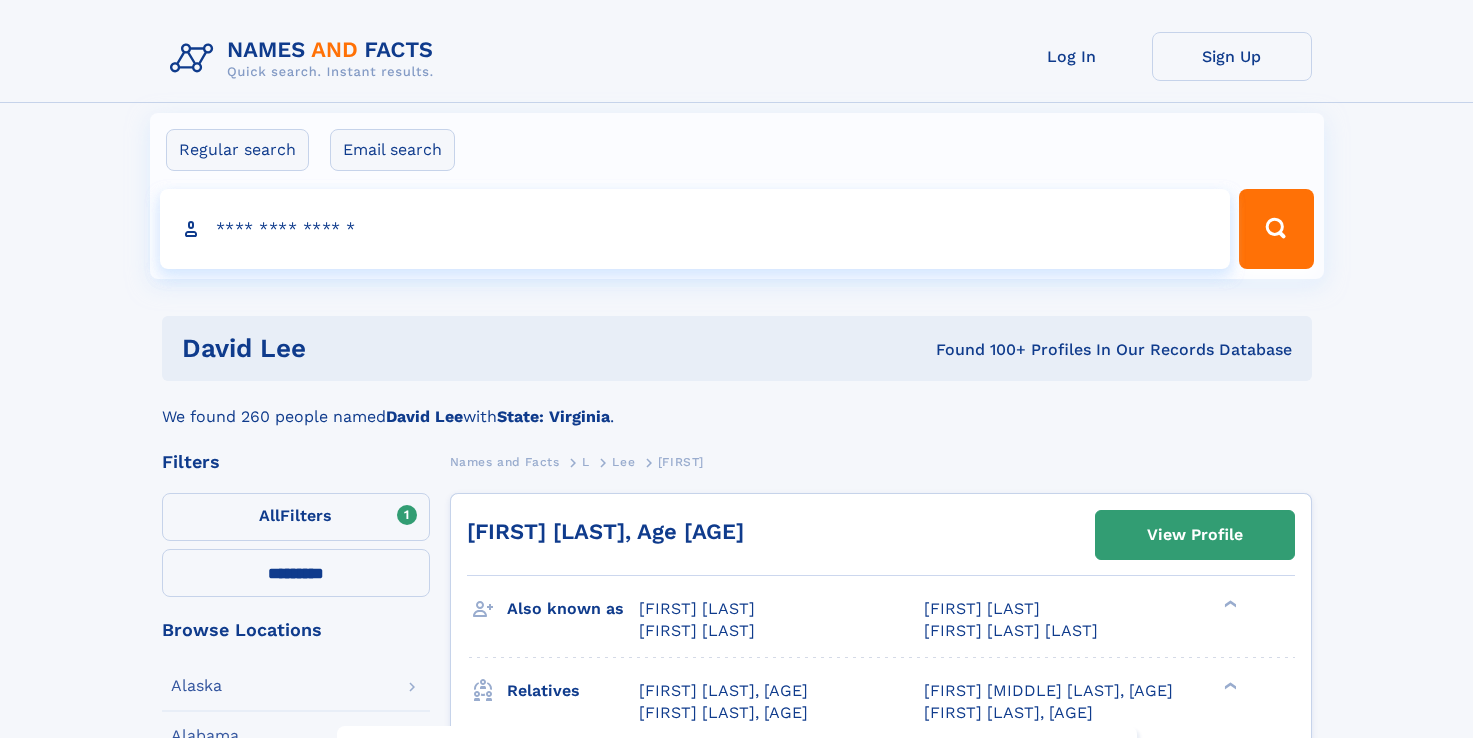 select on "**" 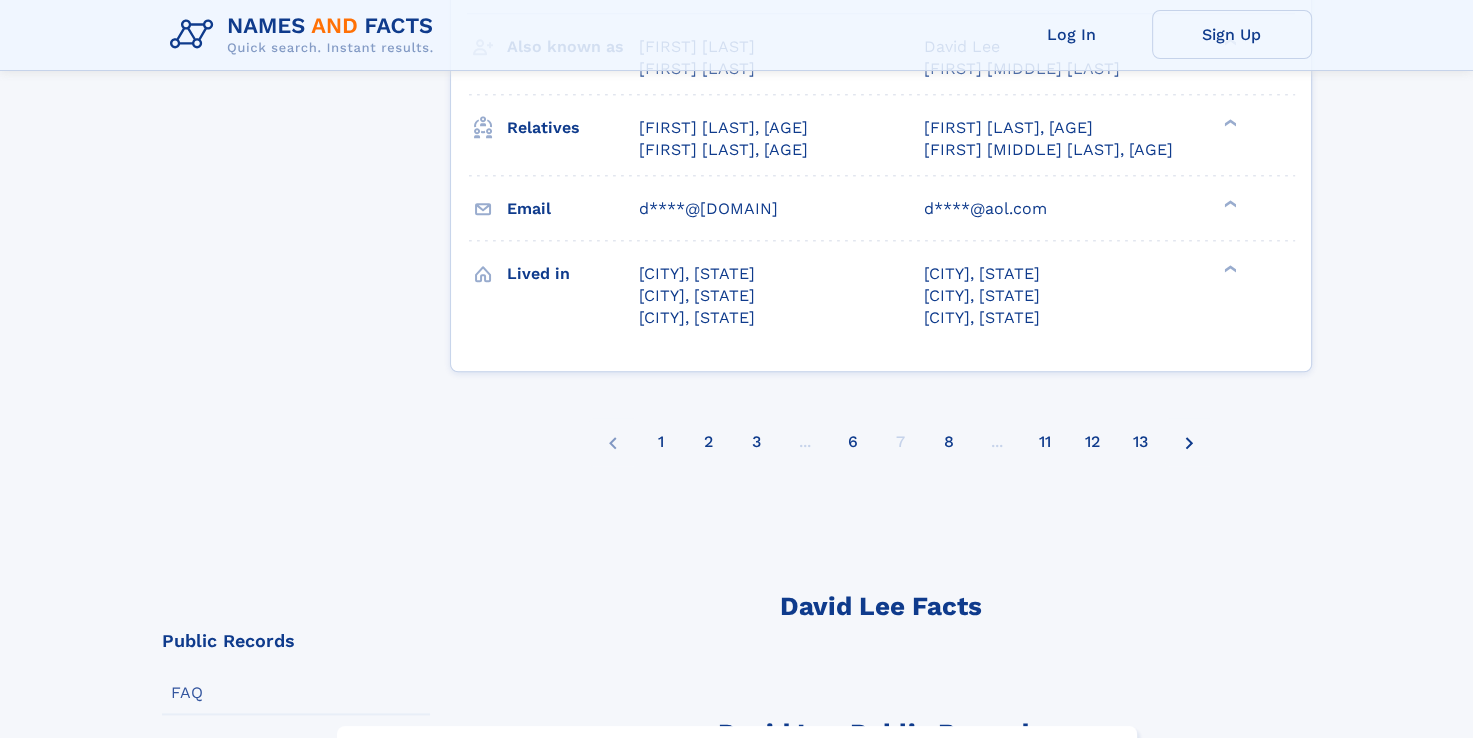scroll, scrollTop: 9564, scrollLeft: 0, axis: vertical 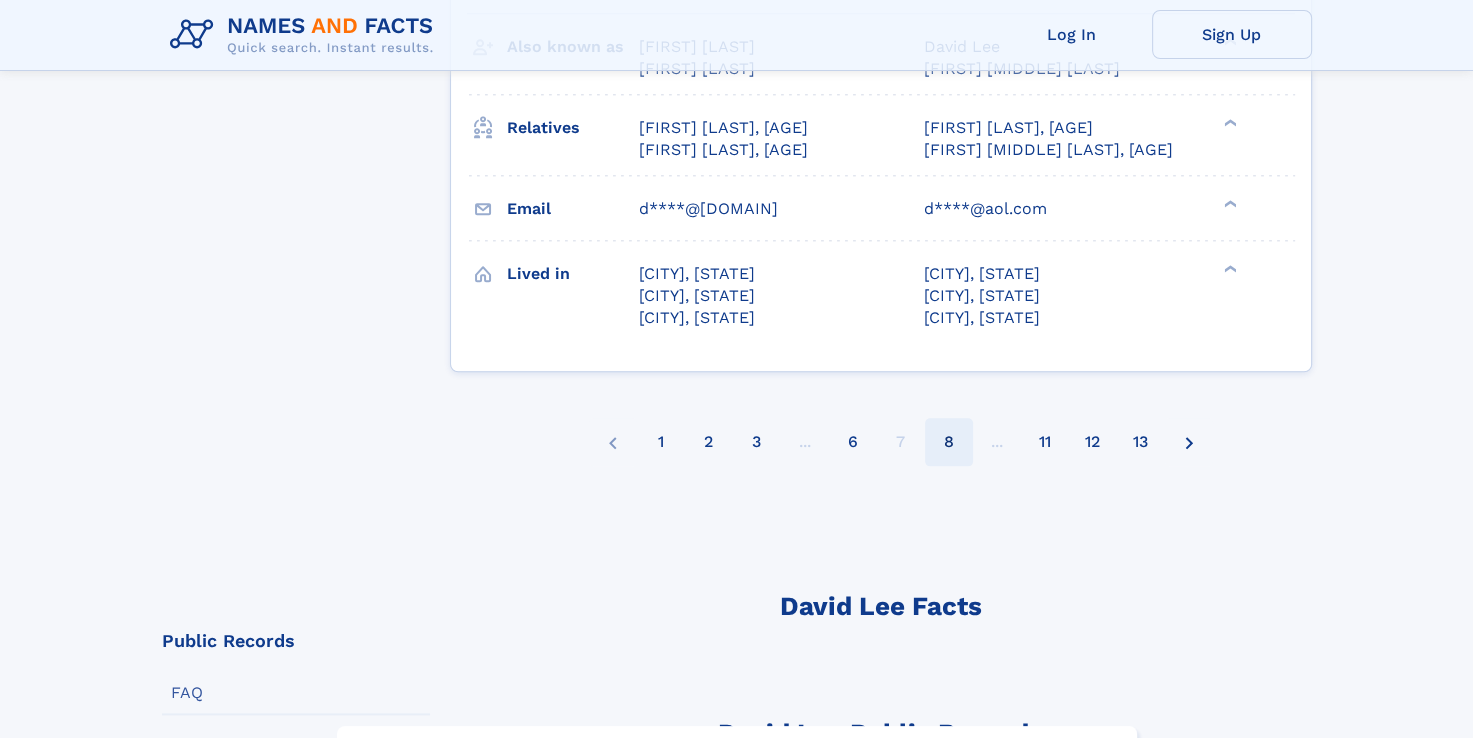 click on "8" at bounding box center (949, 442) 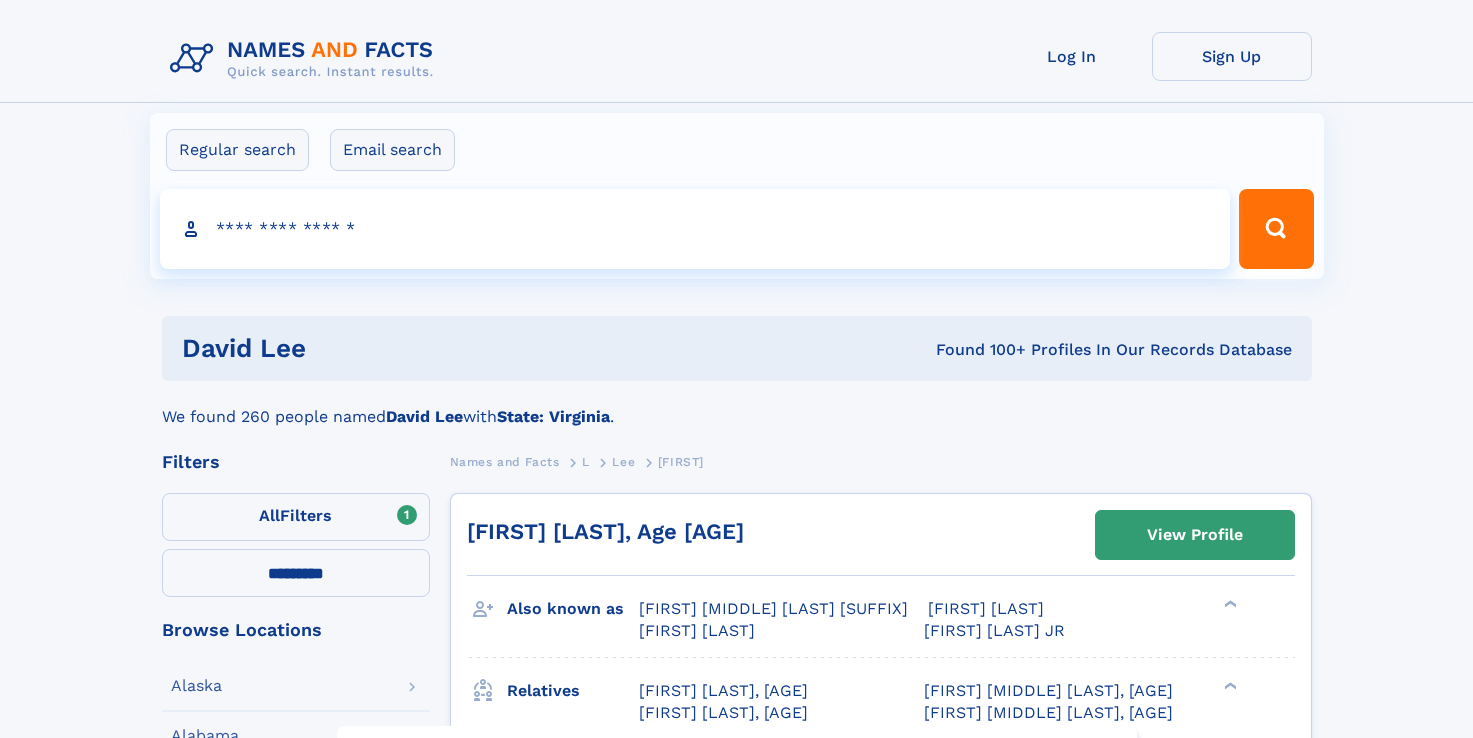 select on "**" 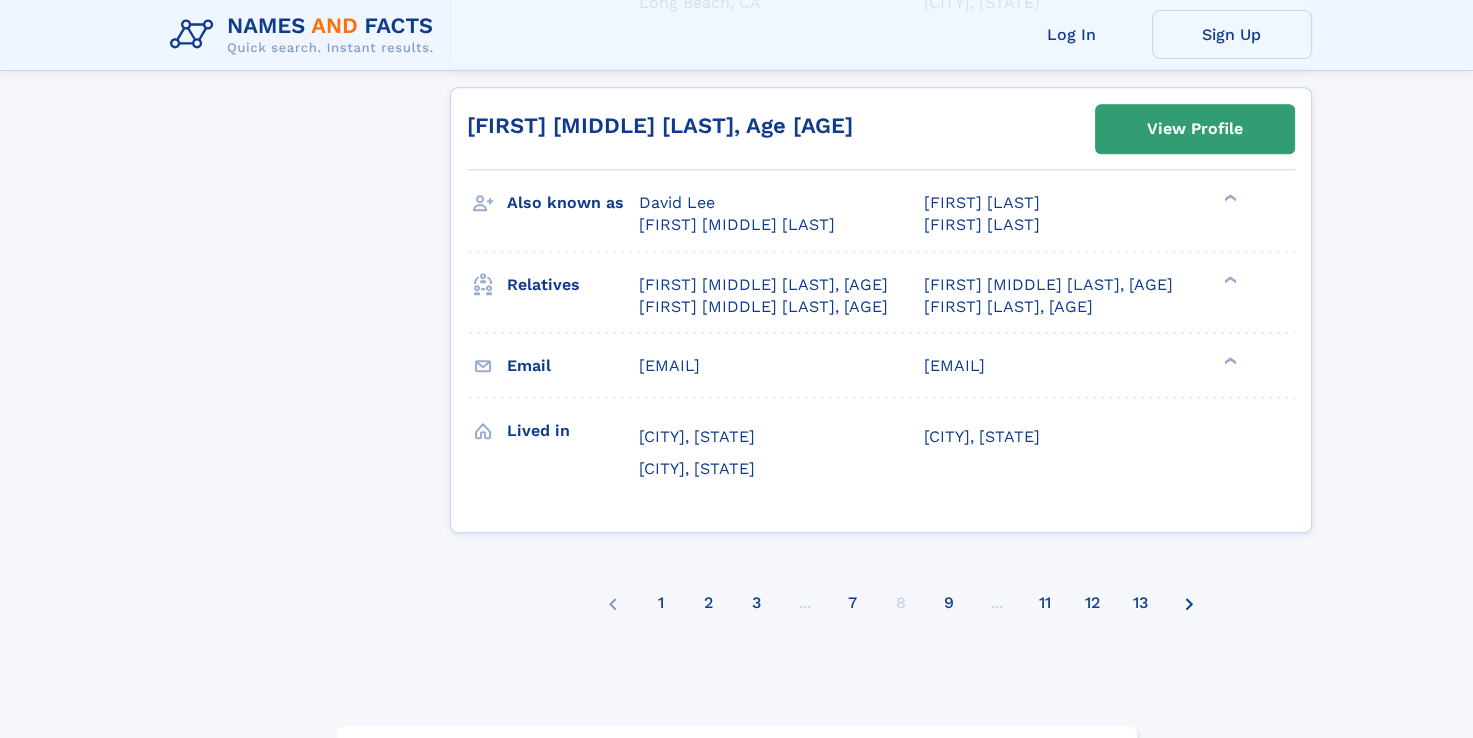 scroll, scrollTop: 9336, scrollLeft: 0, axis: vertical 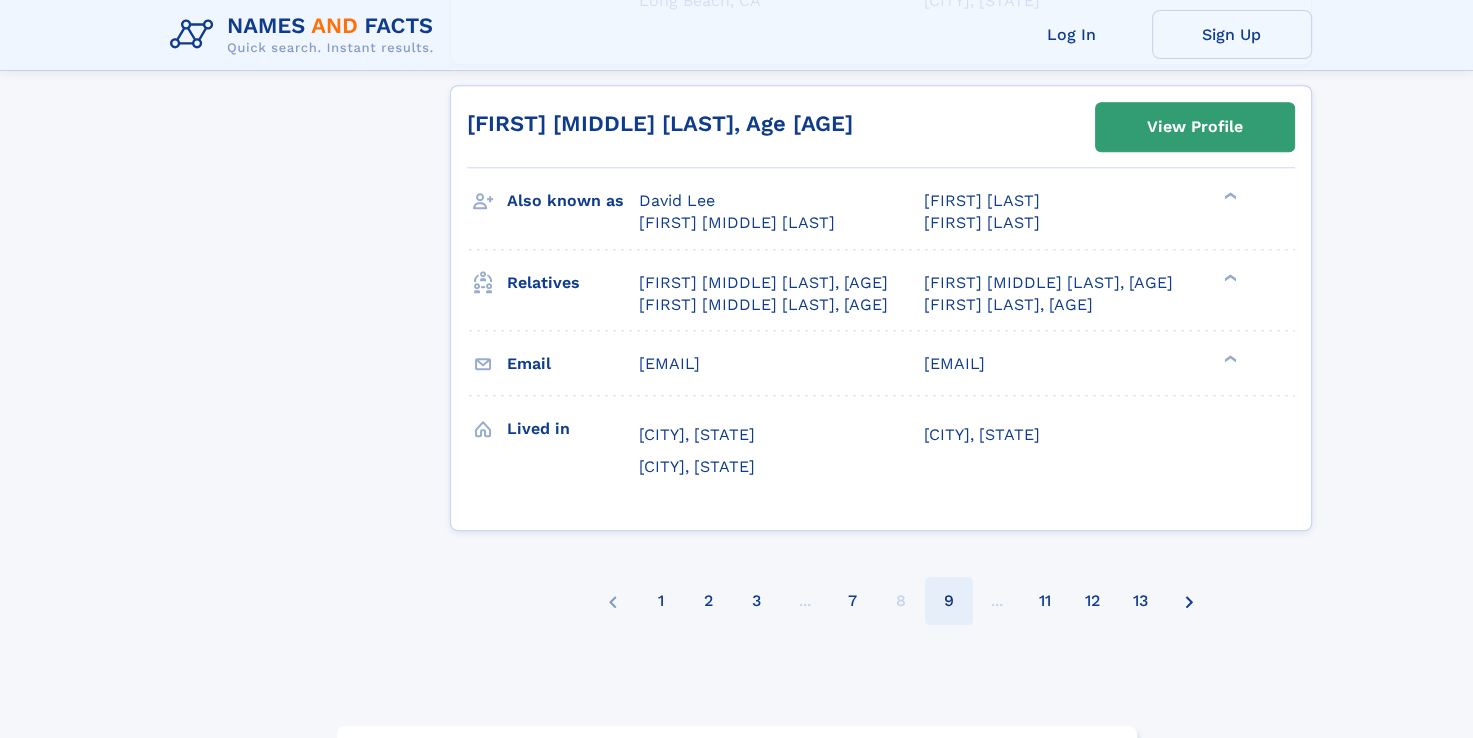 click on "9" at bounding box center [949, 601] 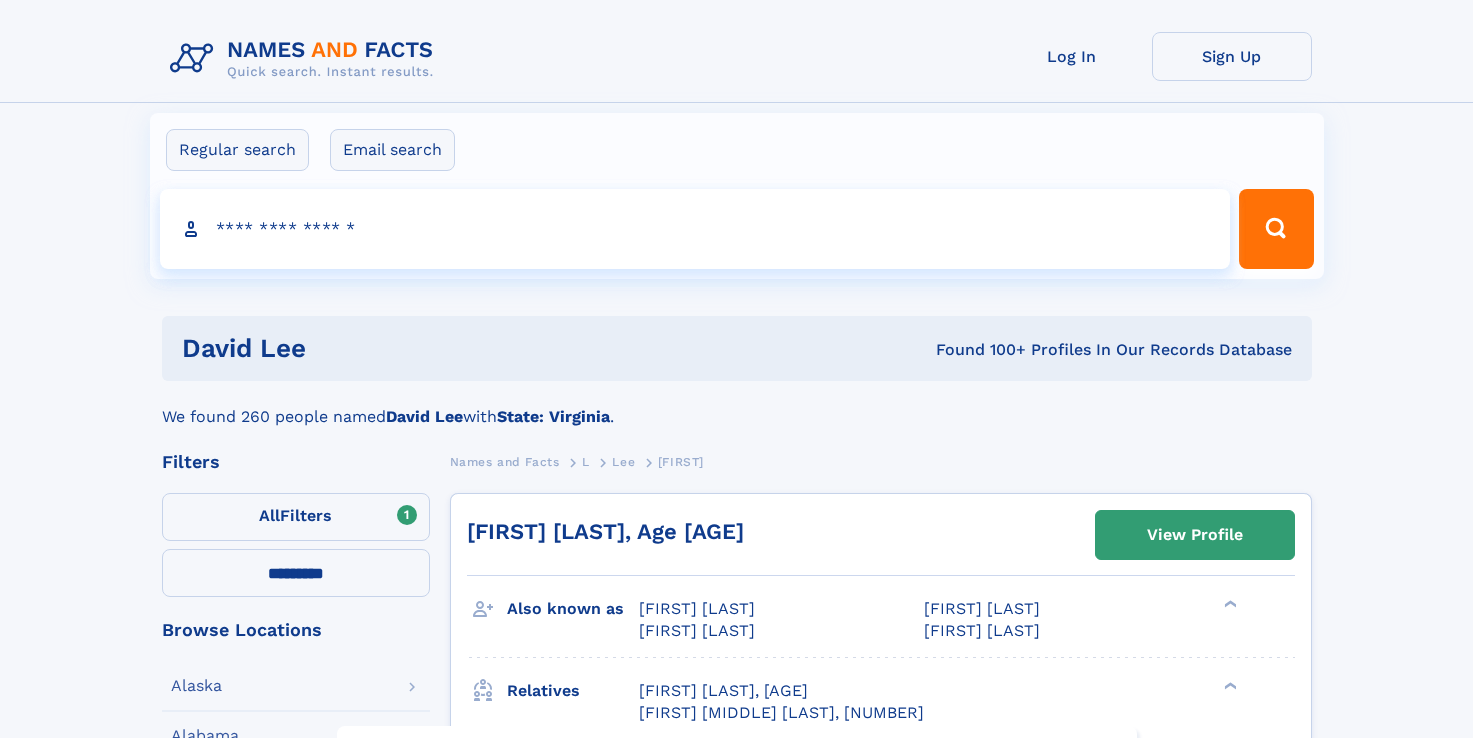 select on "**" 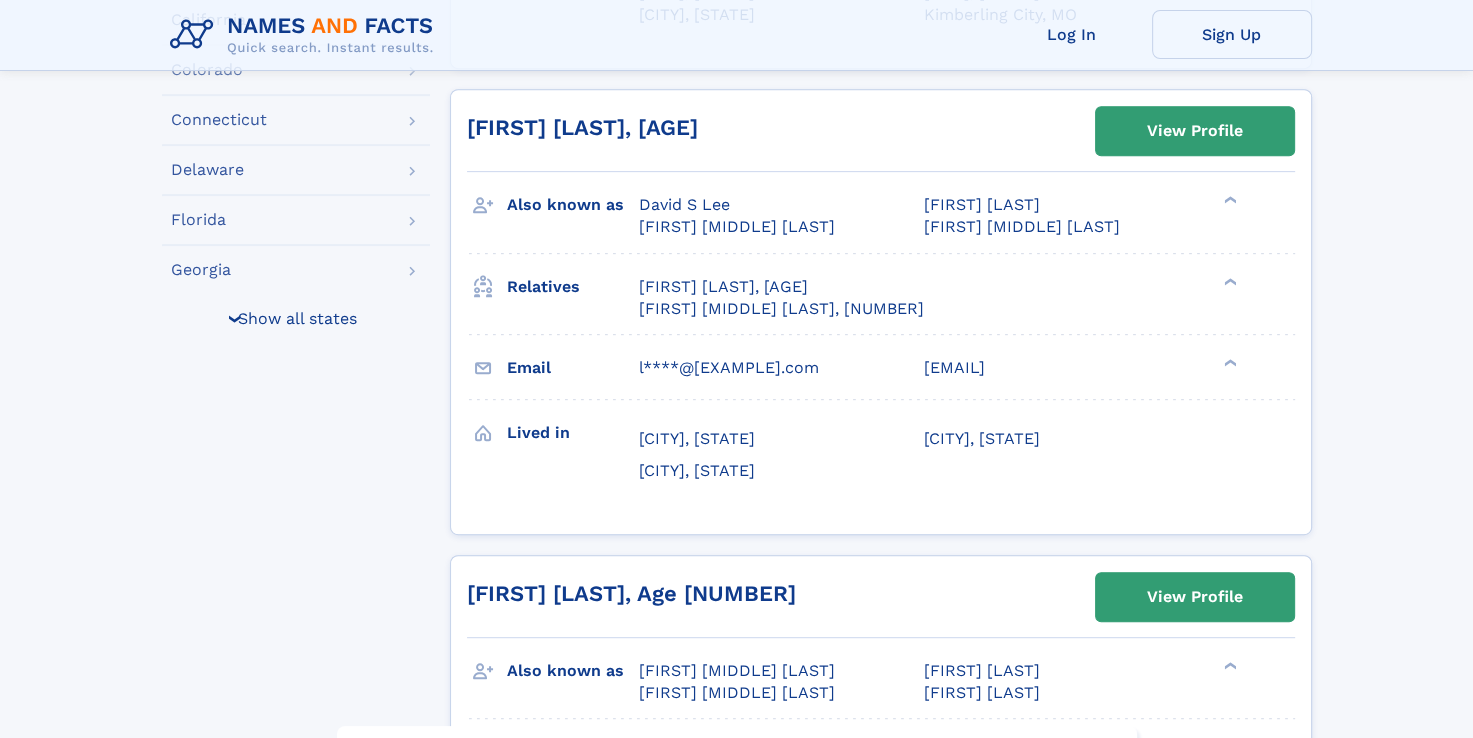 scroll, scrollTop: 868, scrollLeft: 0, axis: vertical 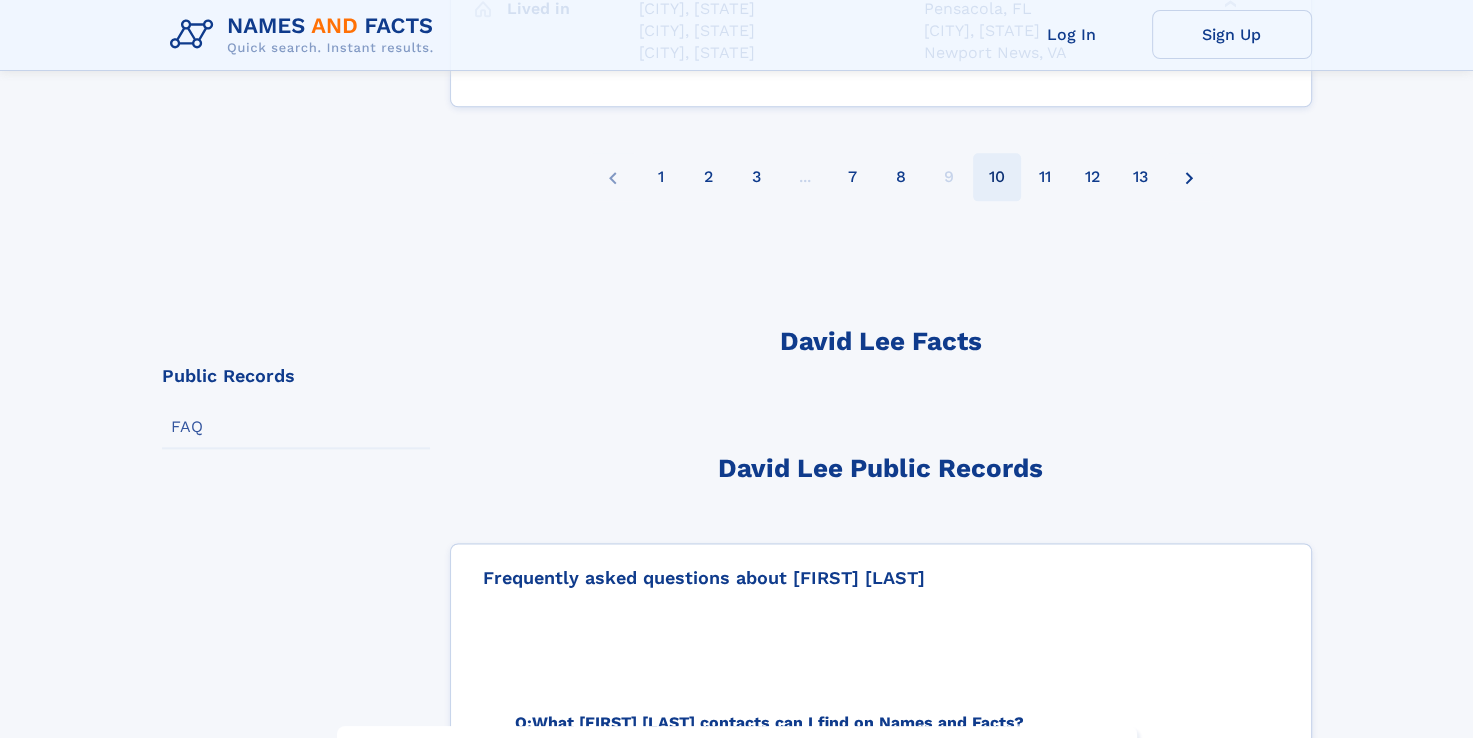 click on "10" at bounding box center [997, 177] 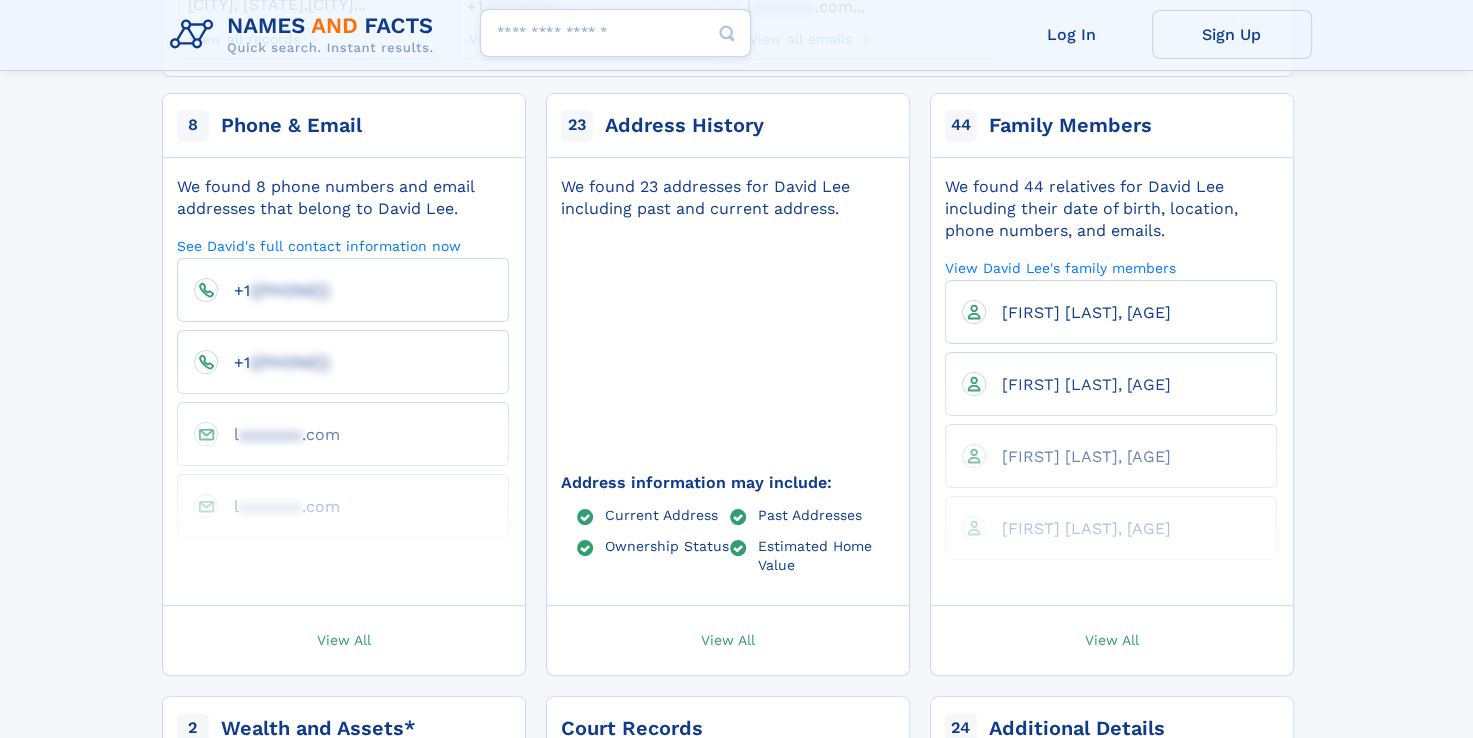 scroll, scrollTop: 360, scrollLeft: 0, axis: vertical 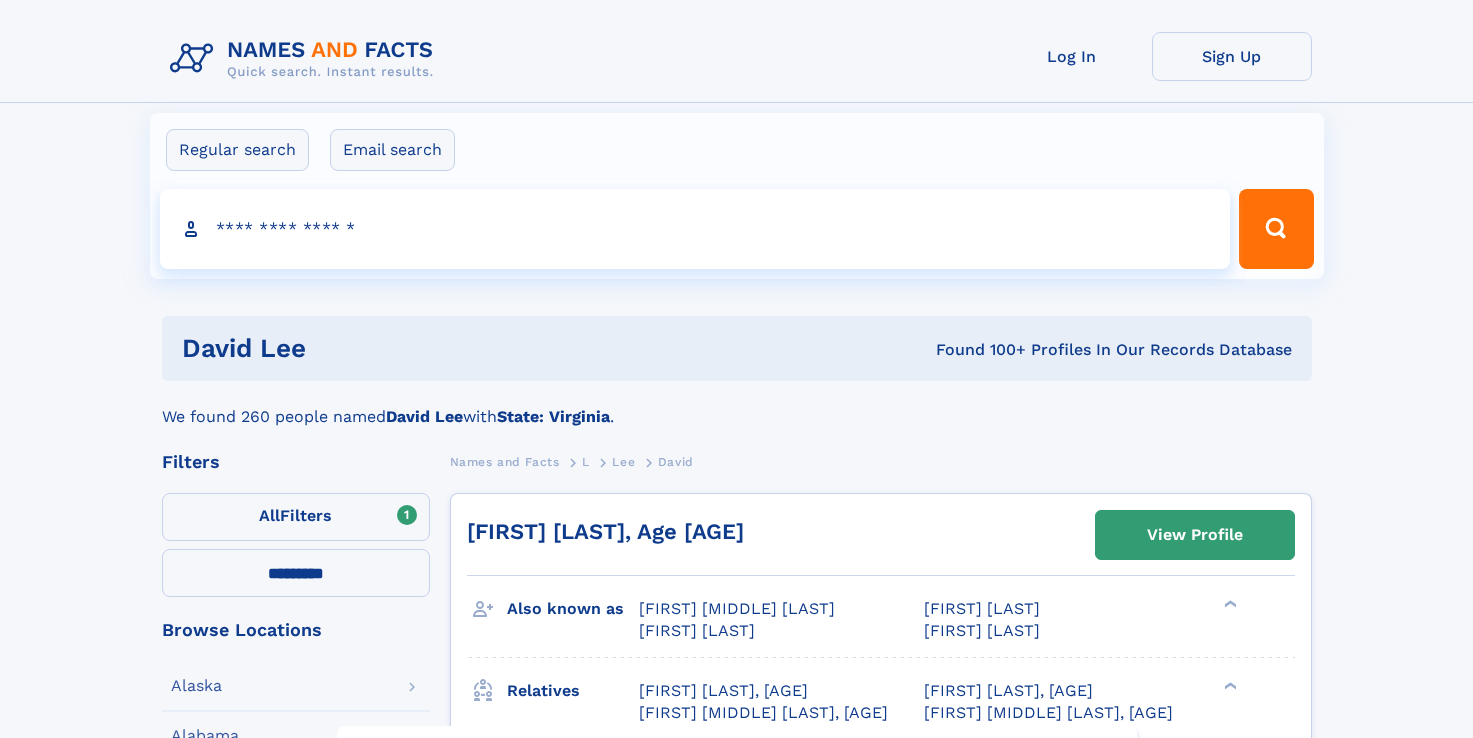 select on "**" 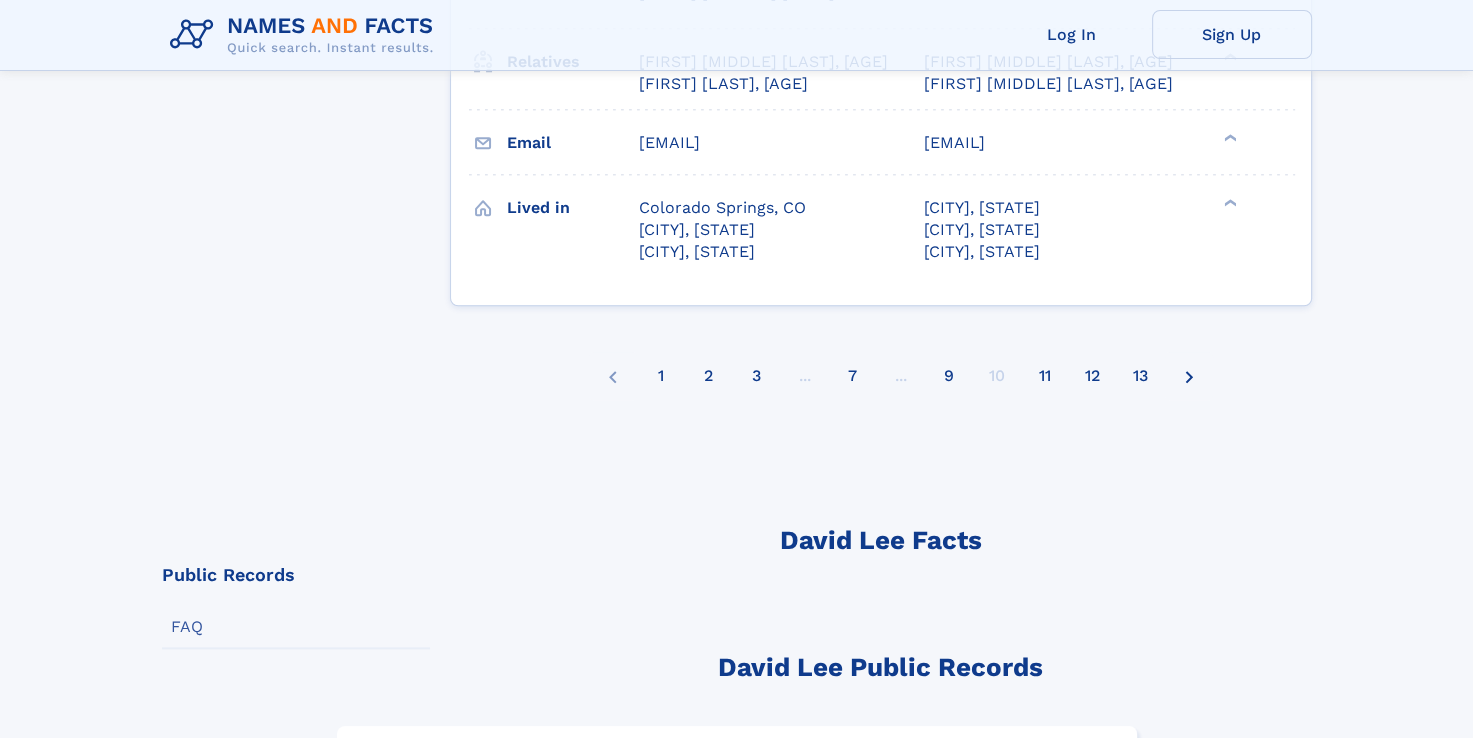 scroll, scrollTop: 9572, scrollLeft: 0, axis: vertical 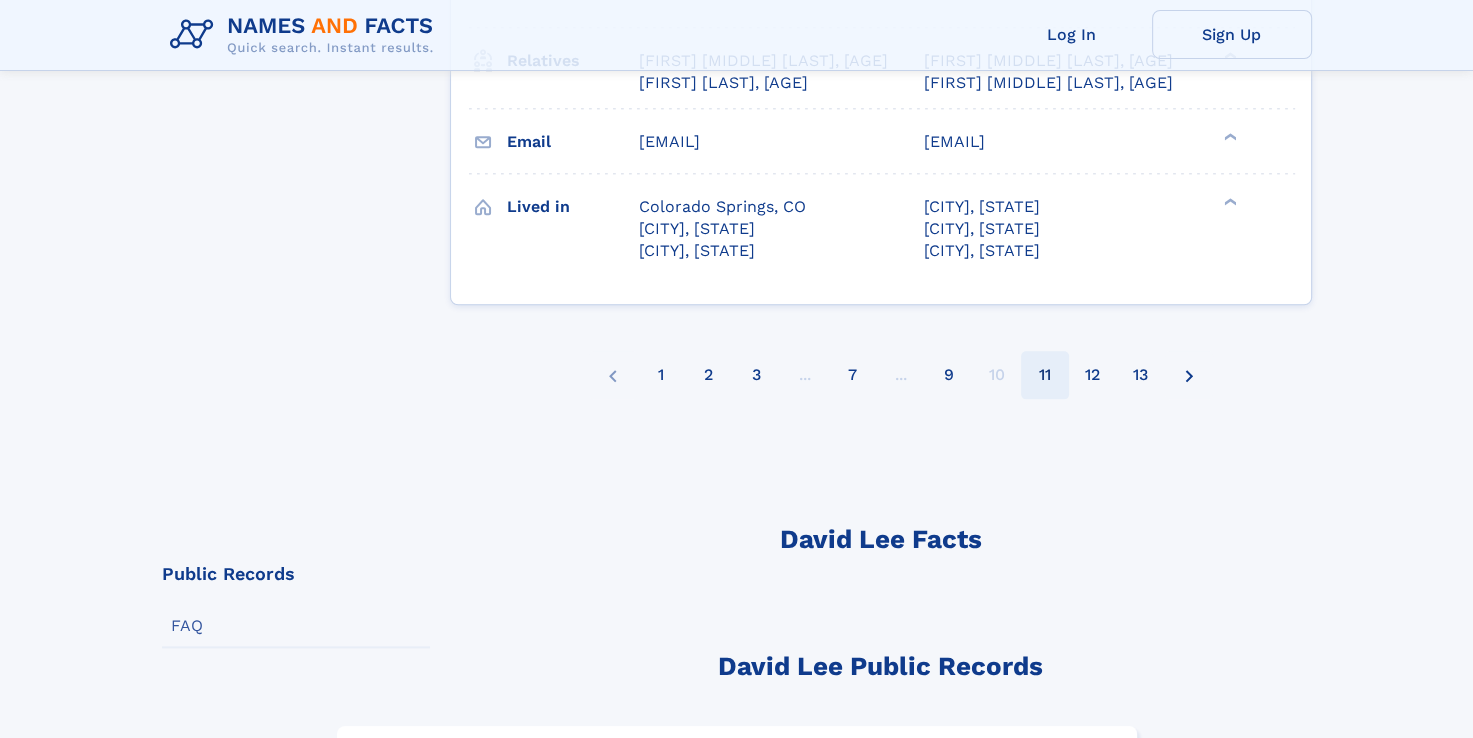 click on "11" at bounding box center (1045, 375) 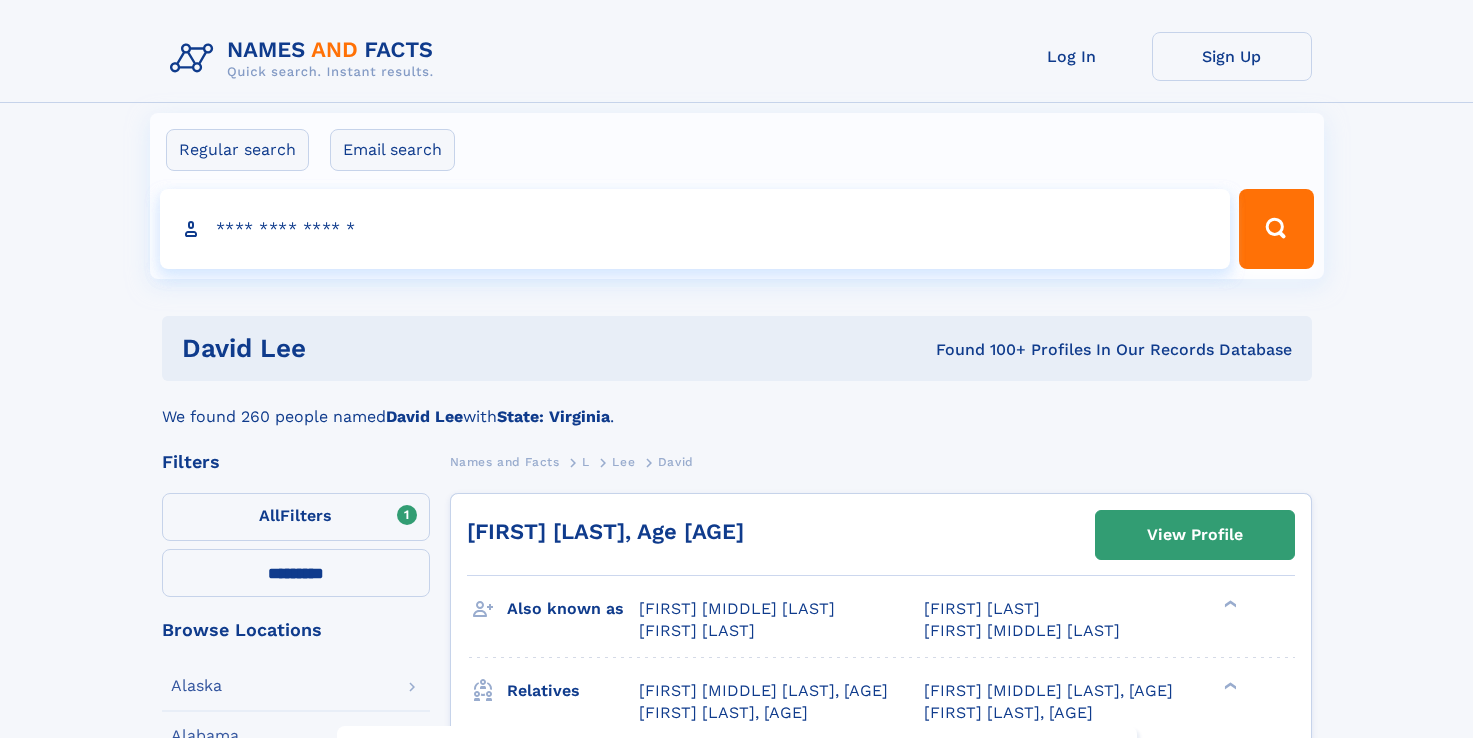 select on "**" 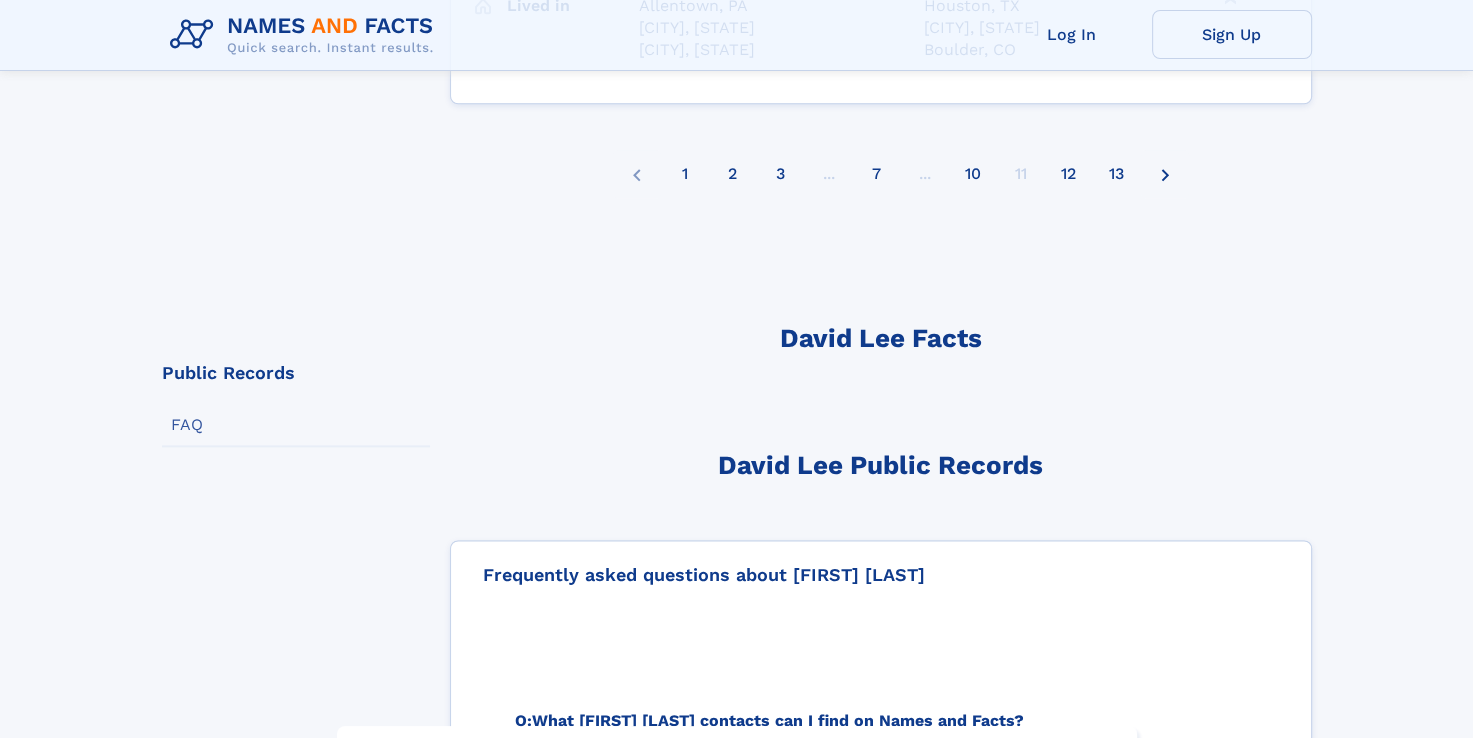 scroll, scrollTop: 9759, scrollLeft: 0, axis: vertical 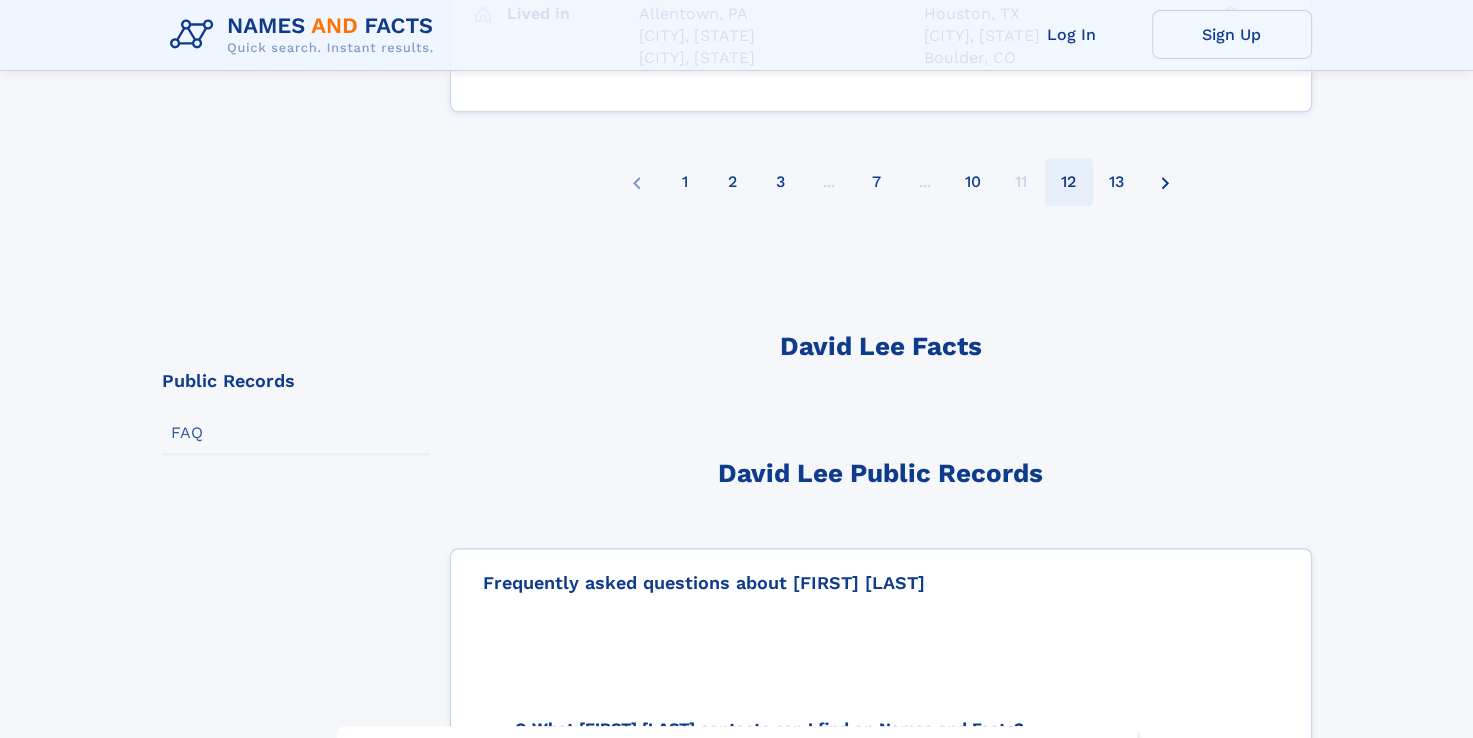 click on "12" at bounding box center (1068, 182) 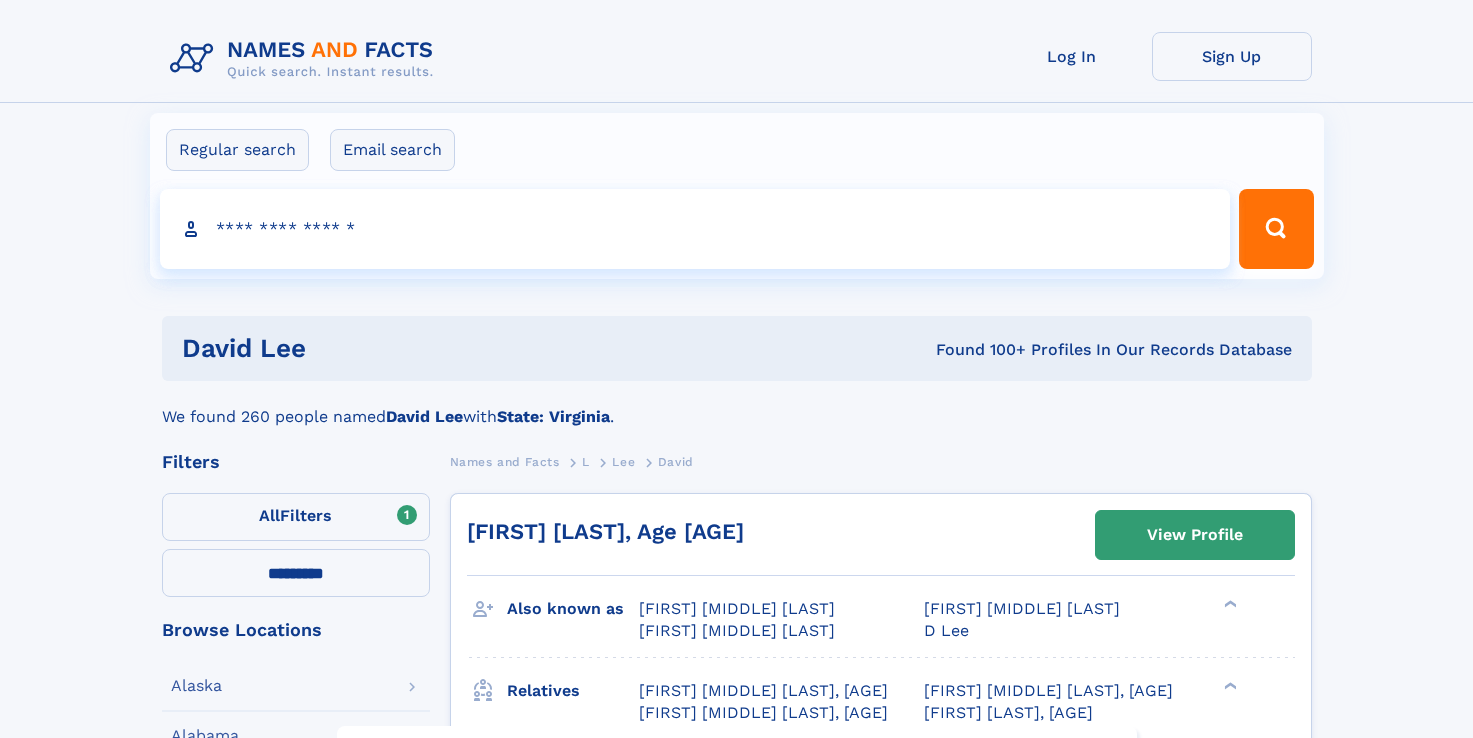 select on "**" 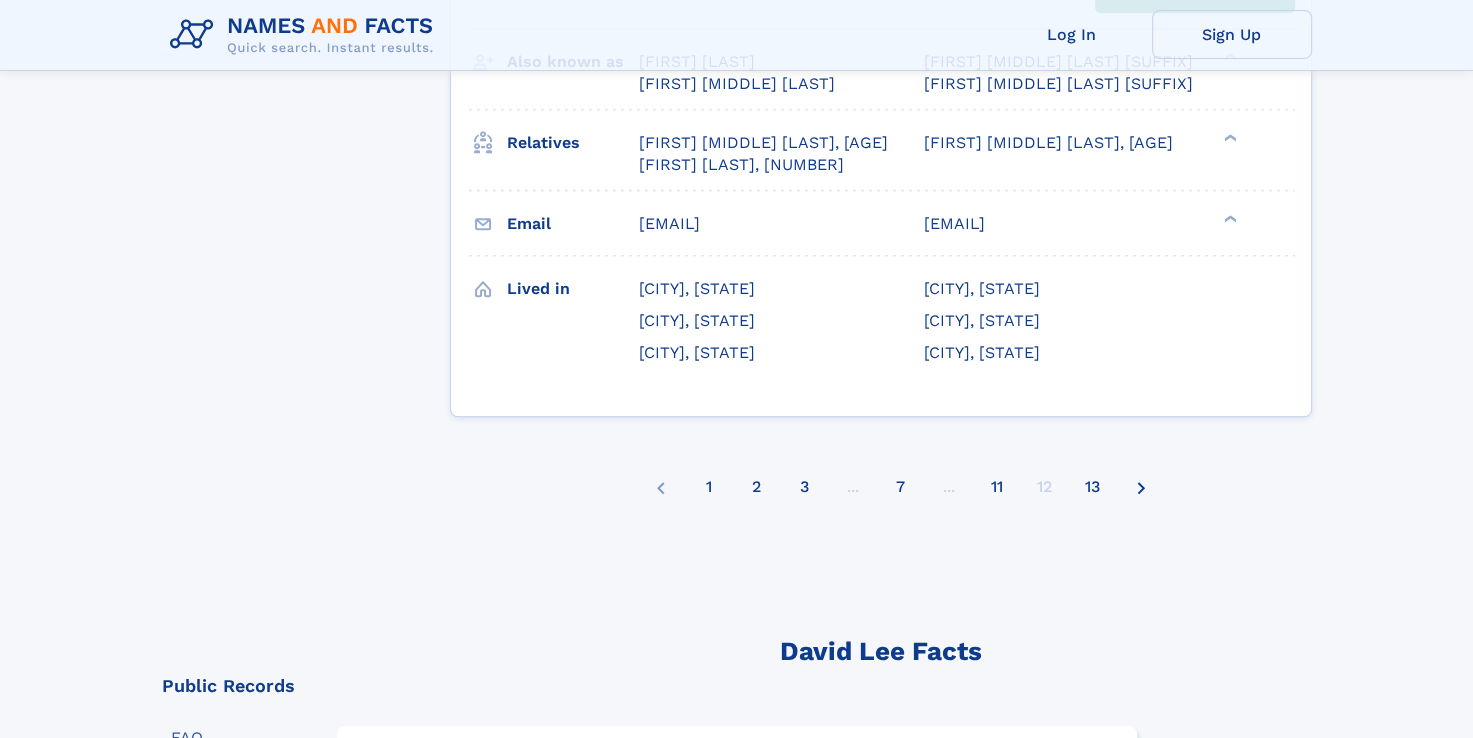 scroll, scrollTop: 9470, scrollLeft: 0, axis: vertical 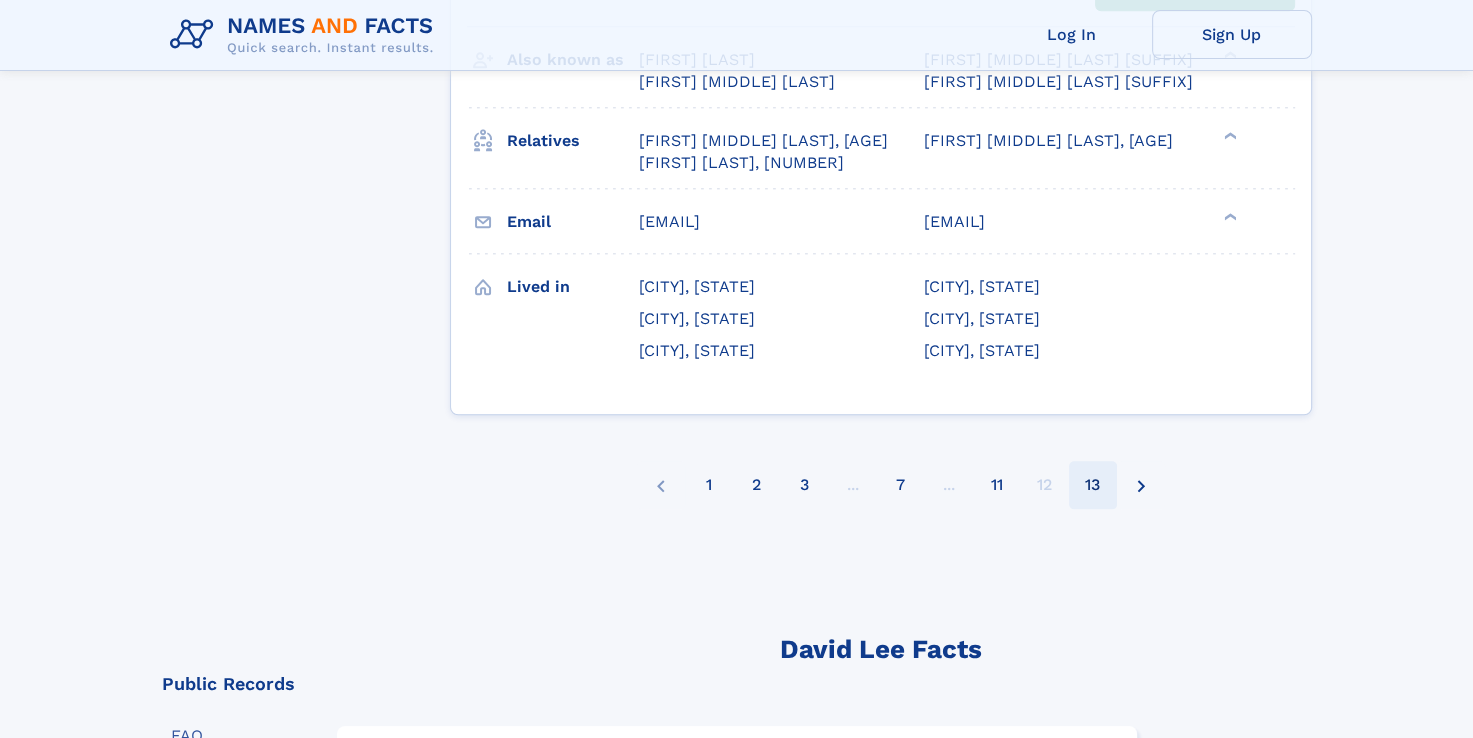 click on "13" at bounding box center [1092, 485] 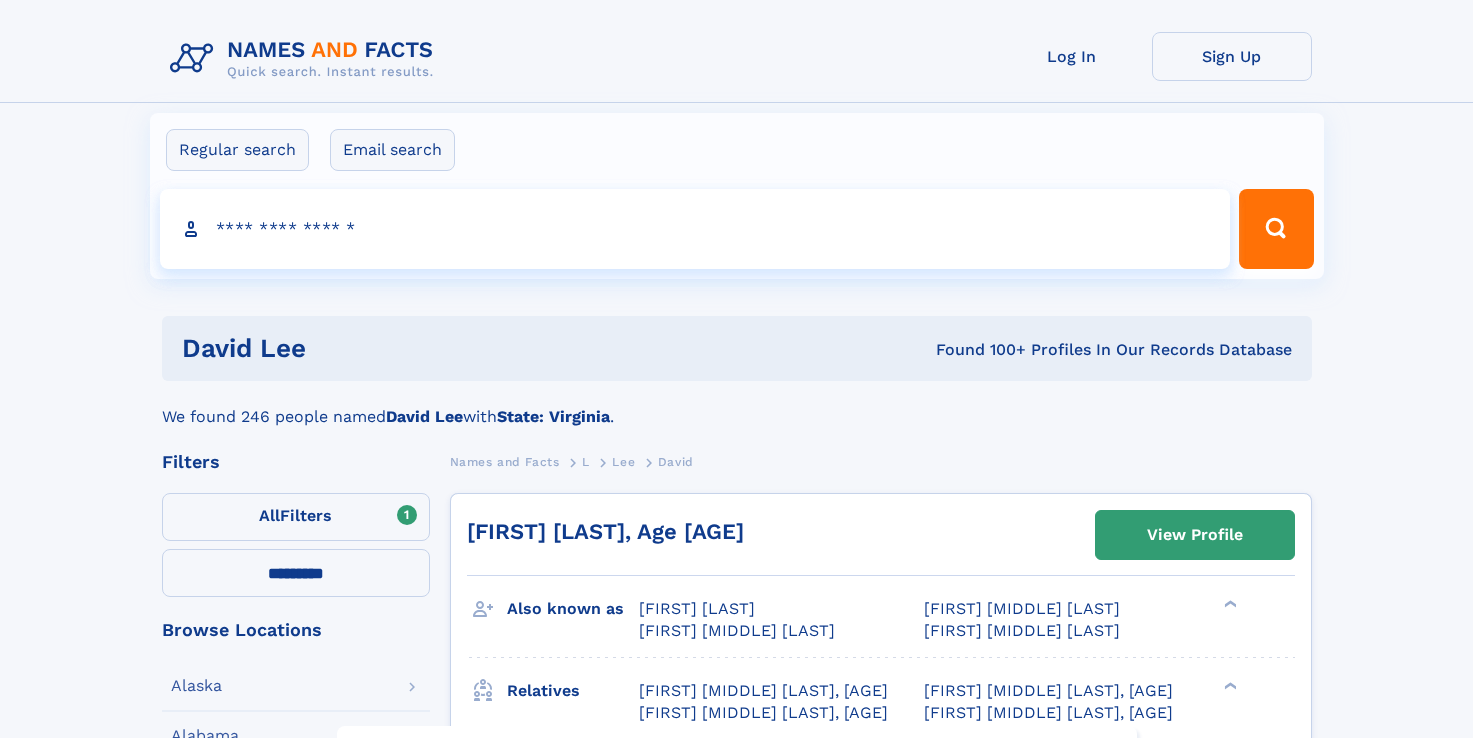 select on "**" 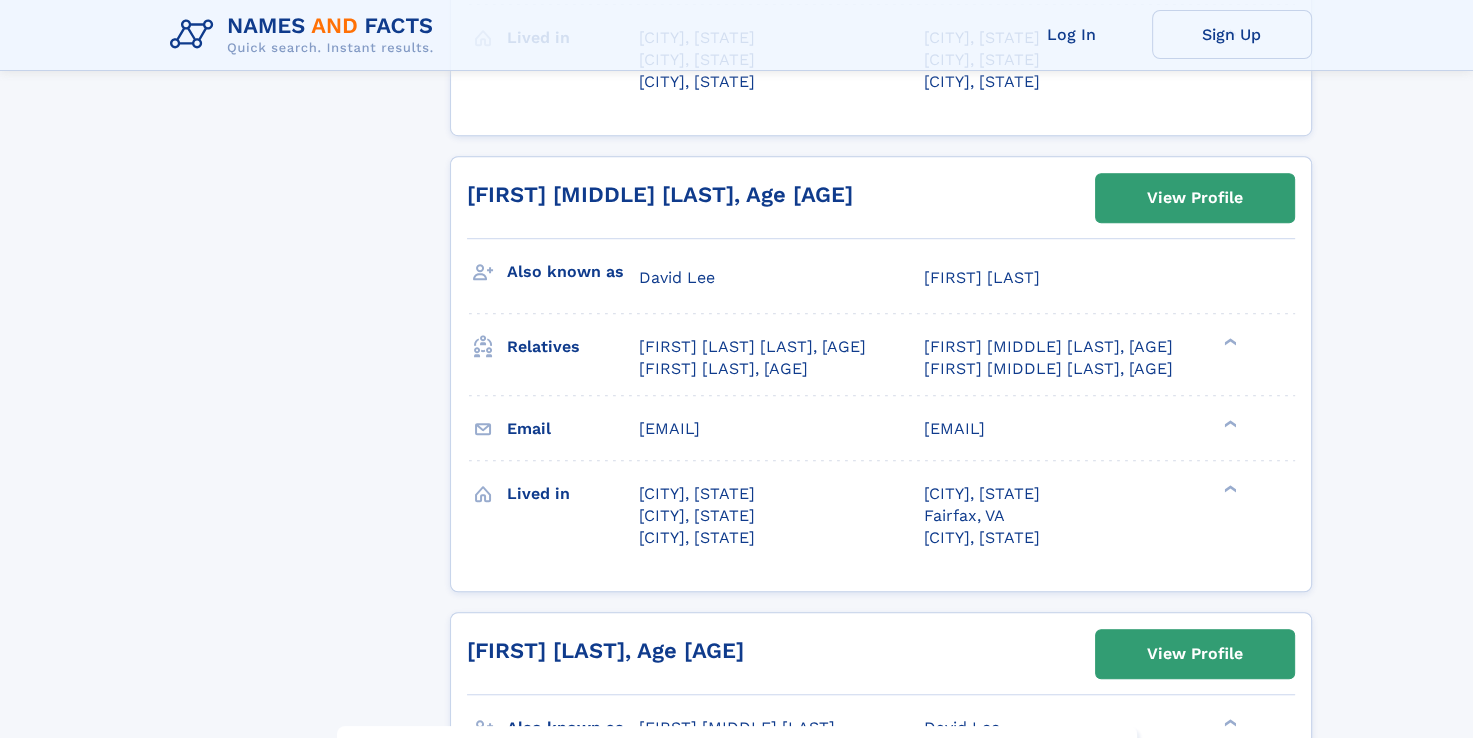 scroll, scrollTop: 1258, scrollLeft: 0, axis: vertical 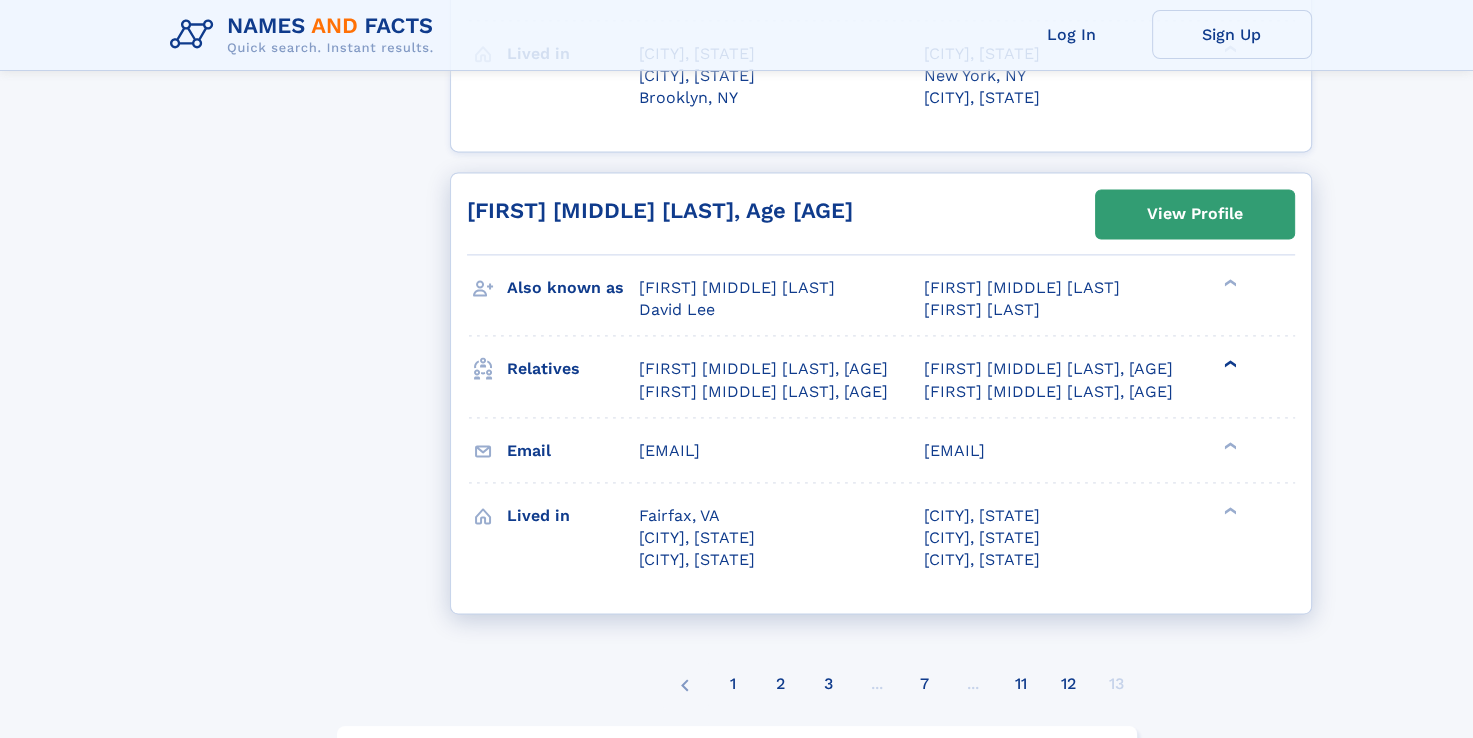 click on "❯" at bounding box center [1231, 364] 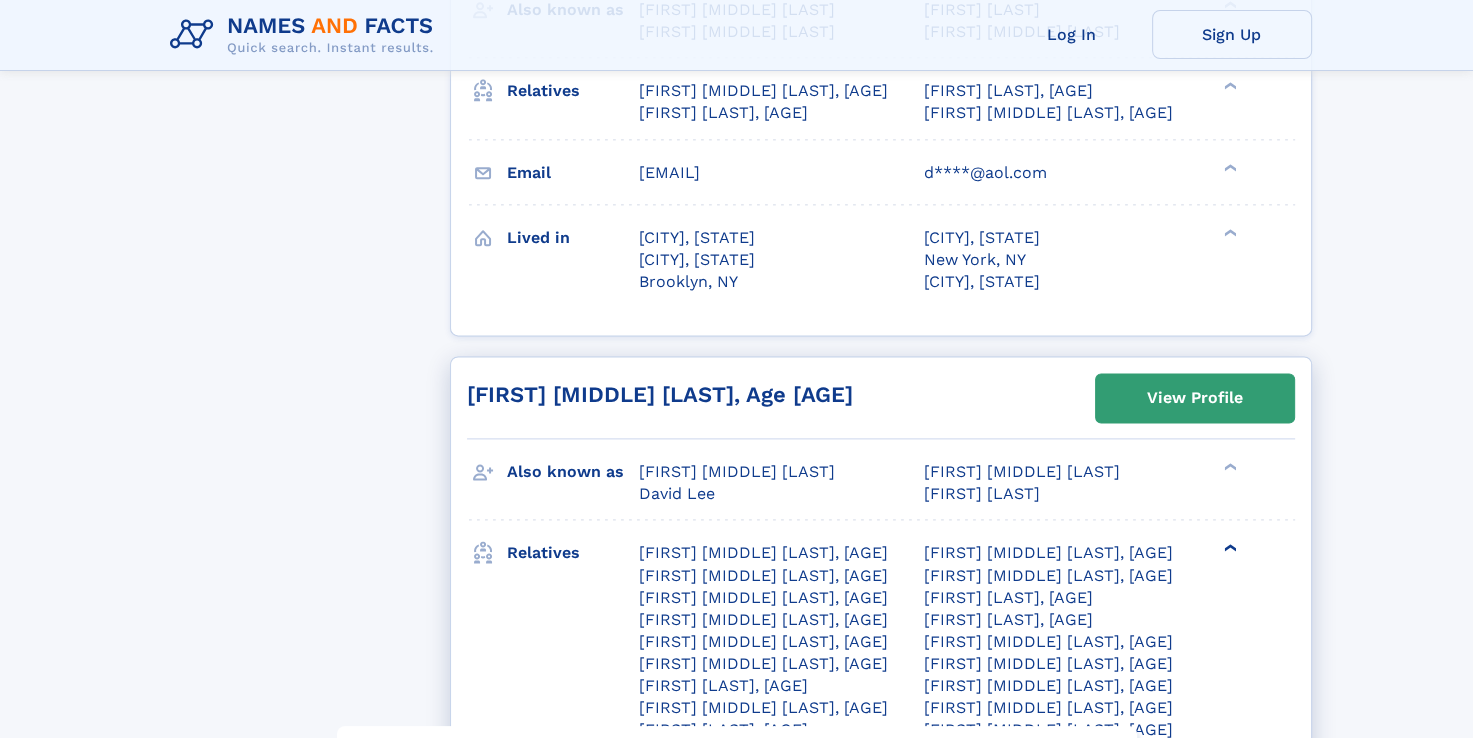 scroll, scrollTop: 2436, scrollLeft: 0, axis: vertical 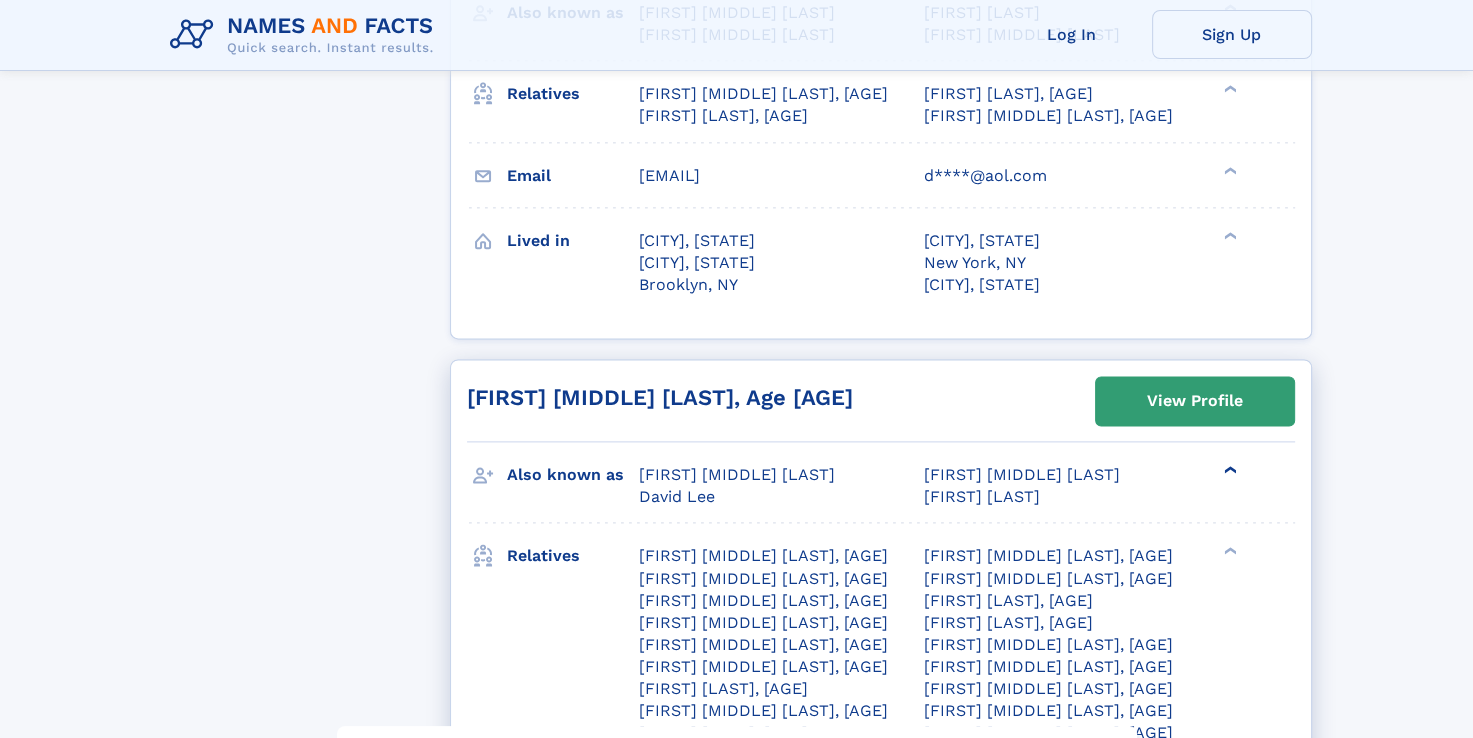 click on "❯" at bounding box center (1241, 470) 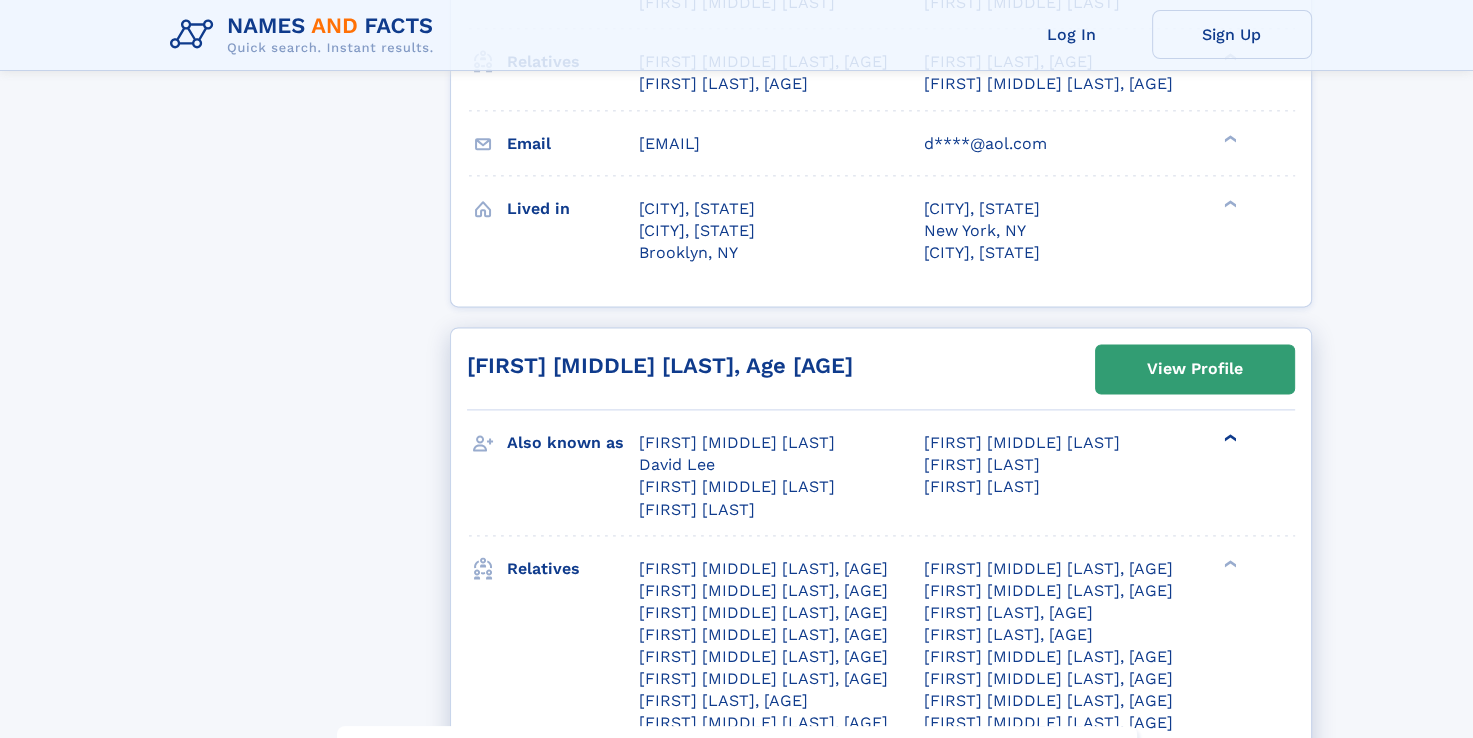 scroll, scrollTop: 2468, scrollLeft: 0, axis: vertical 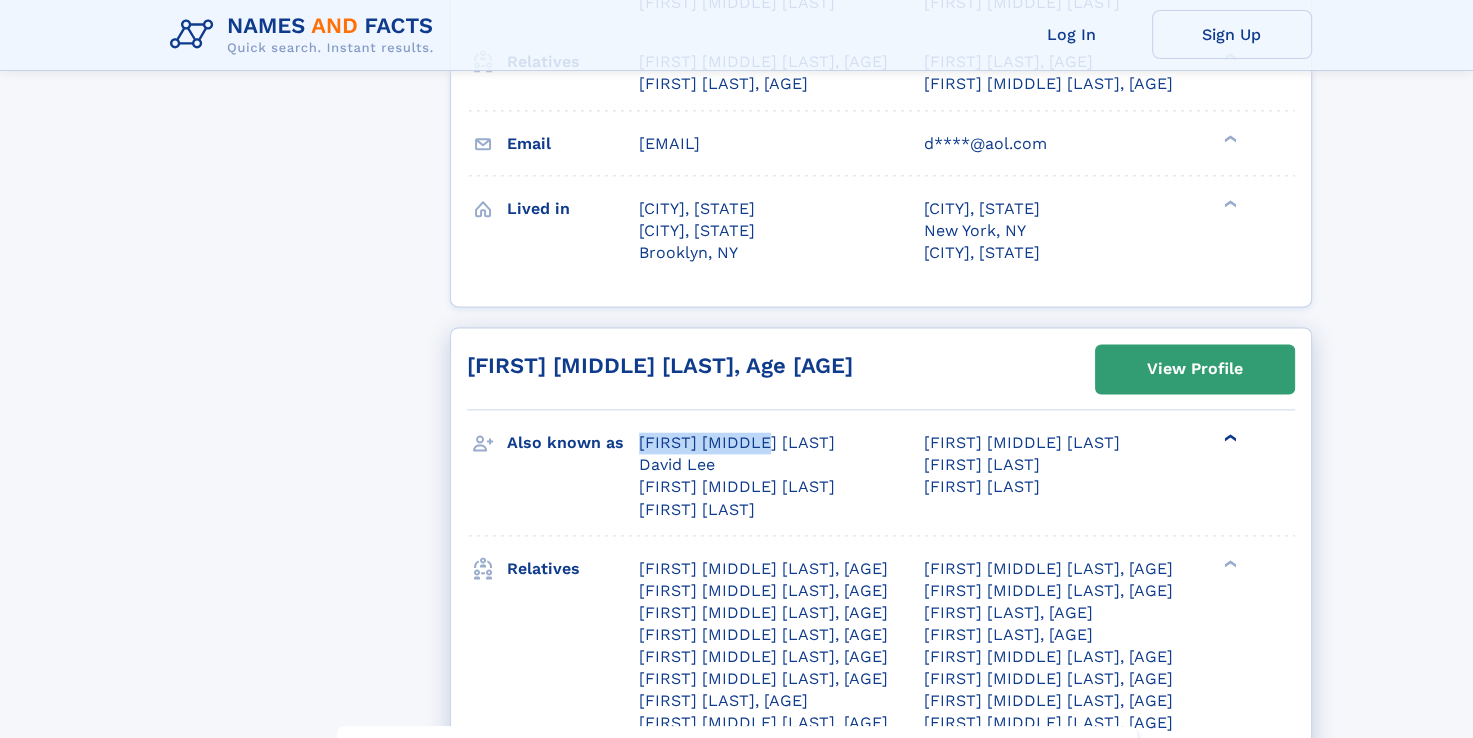 drag, startPoint x: 777, startPoint y: 438, endPoint x: 637, endPoint y: 435, distance: 140.03214 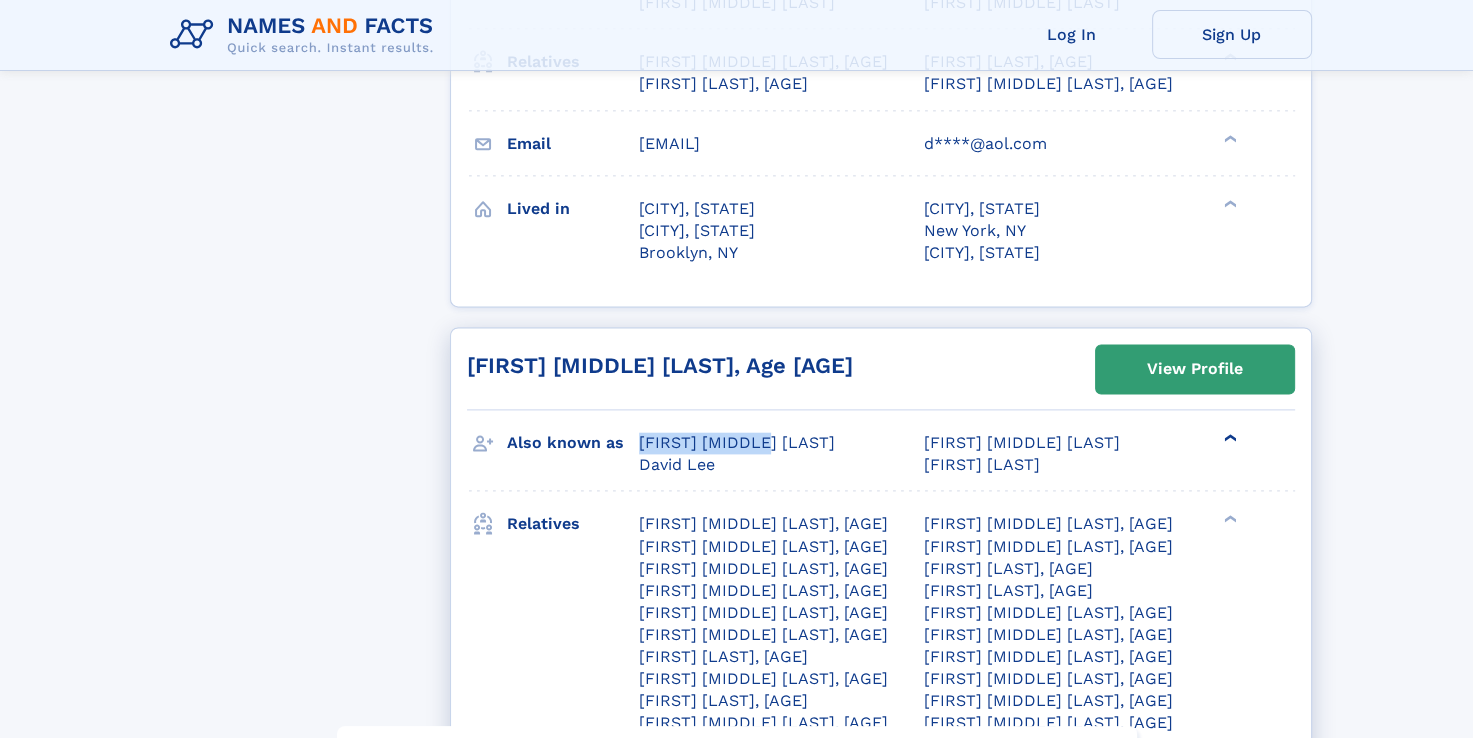 copy on "David Yunho Lee" 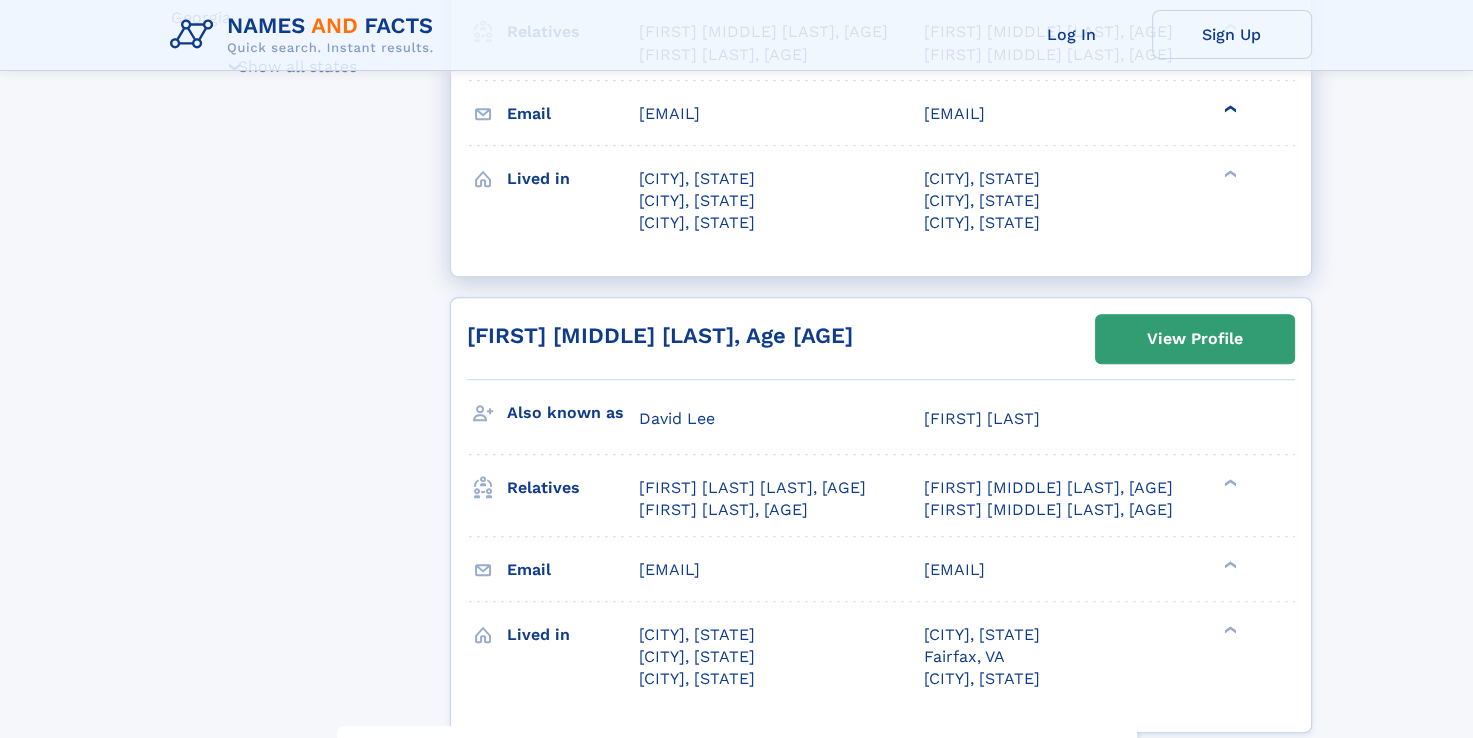 scroll, scrollTop: 1124, scrollLeft: 0, axis: vertical 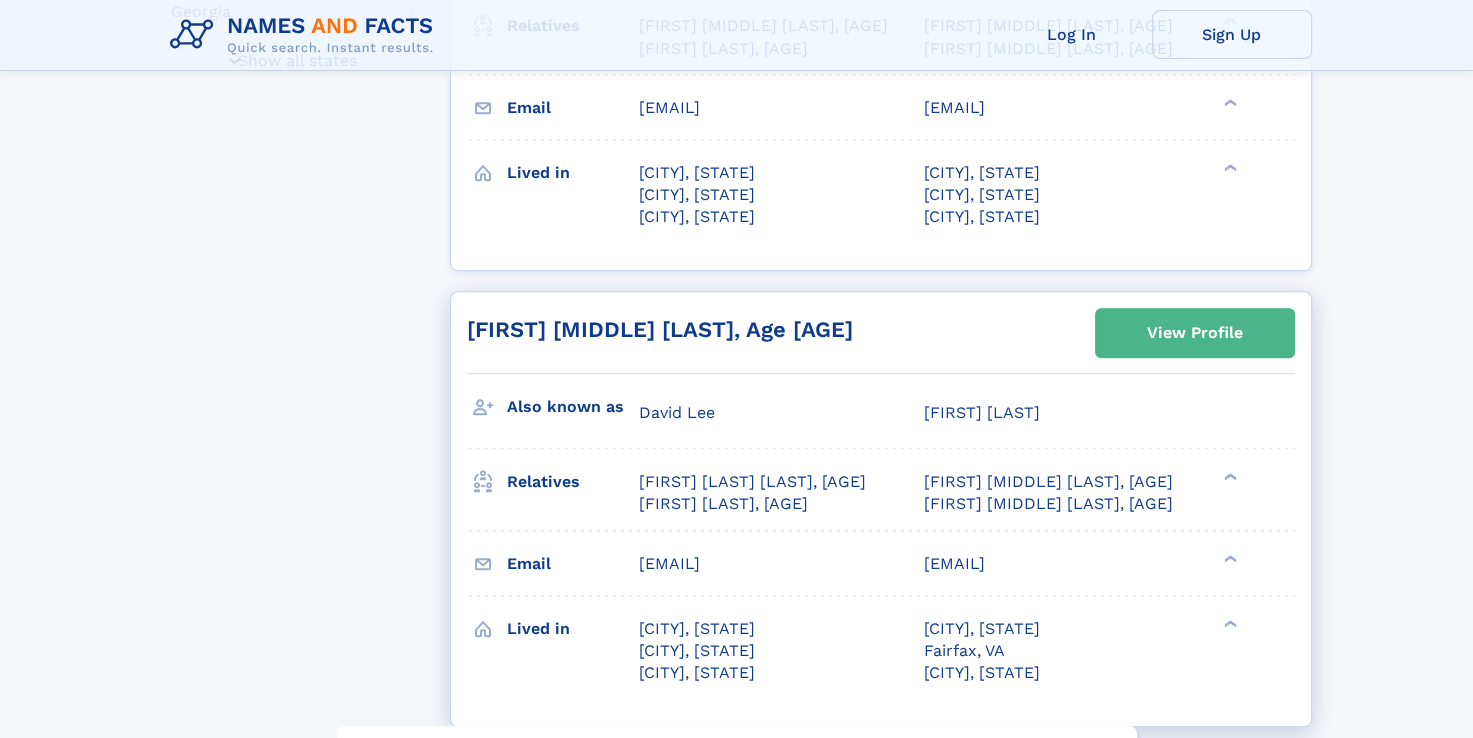 click on "View Profile" at bounding box center [1195, 333] 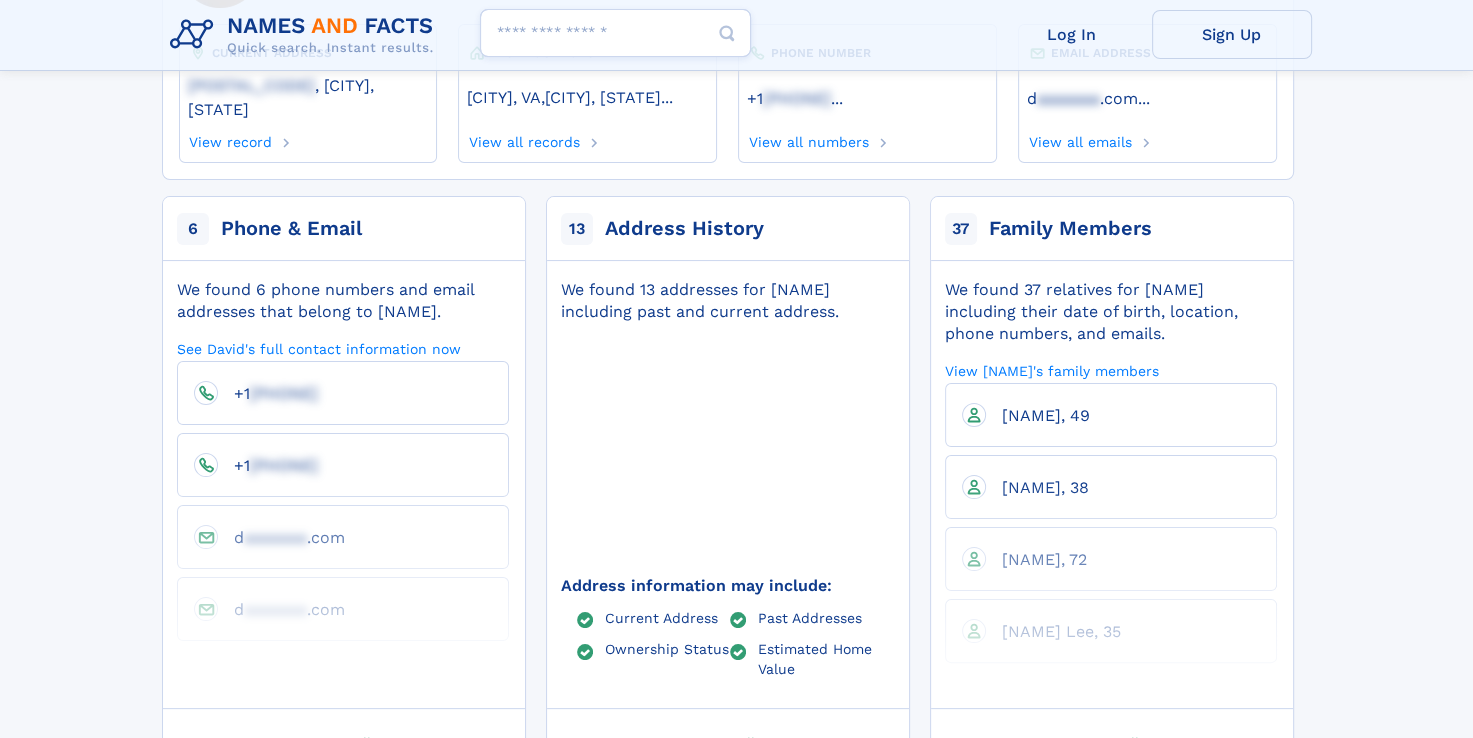 scroll, scrollTop: 272, scrollLeft: 0, axis: vertical 